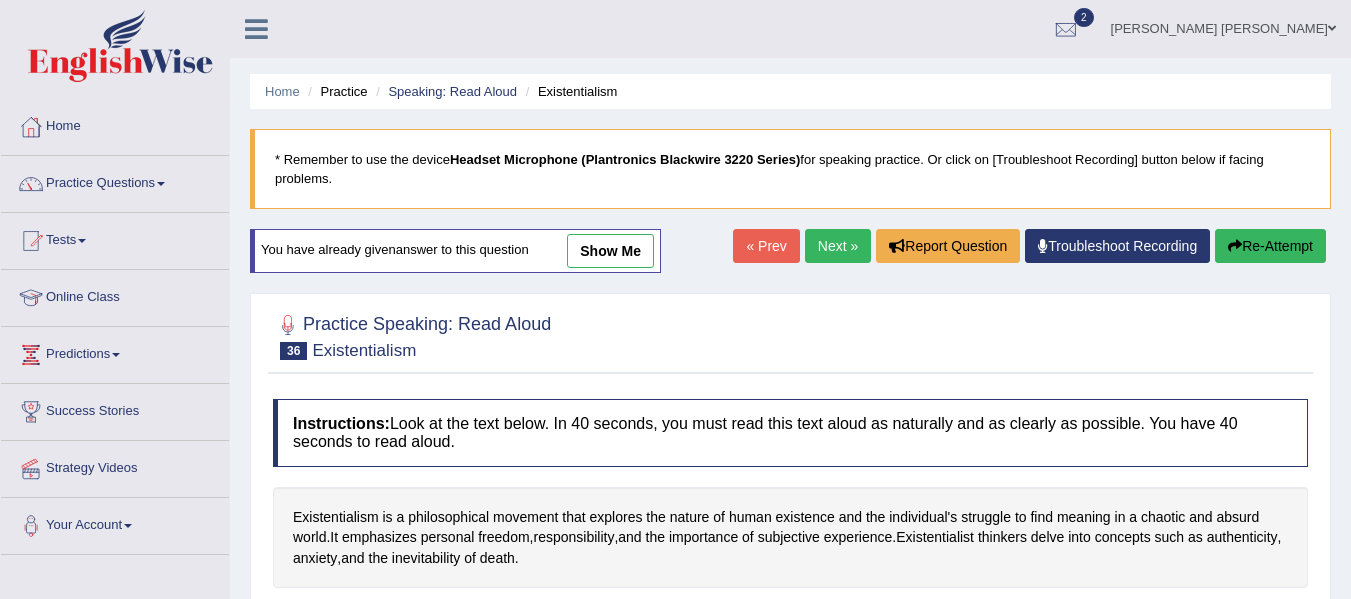 scroll, scrollTop: 0, scrollLeft: 0, axis: both 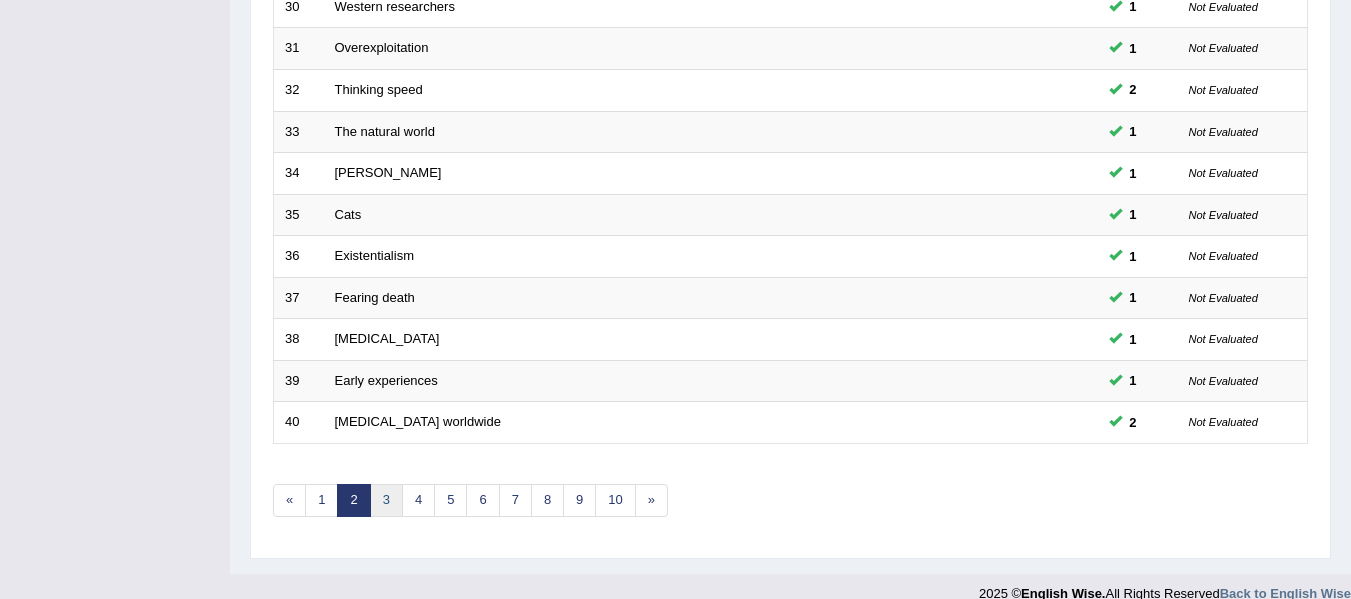 click on "3" at bounding box center (386, 500) 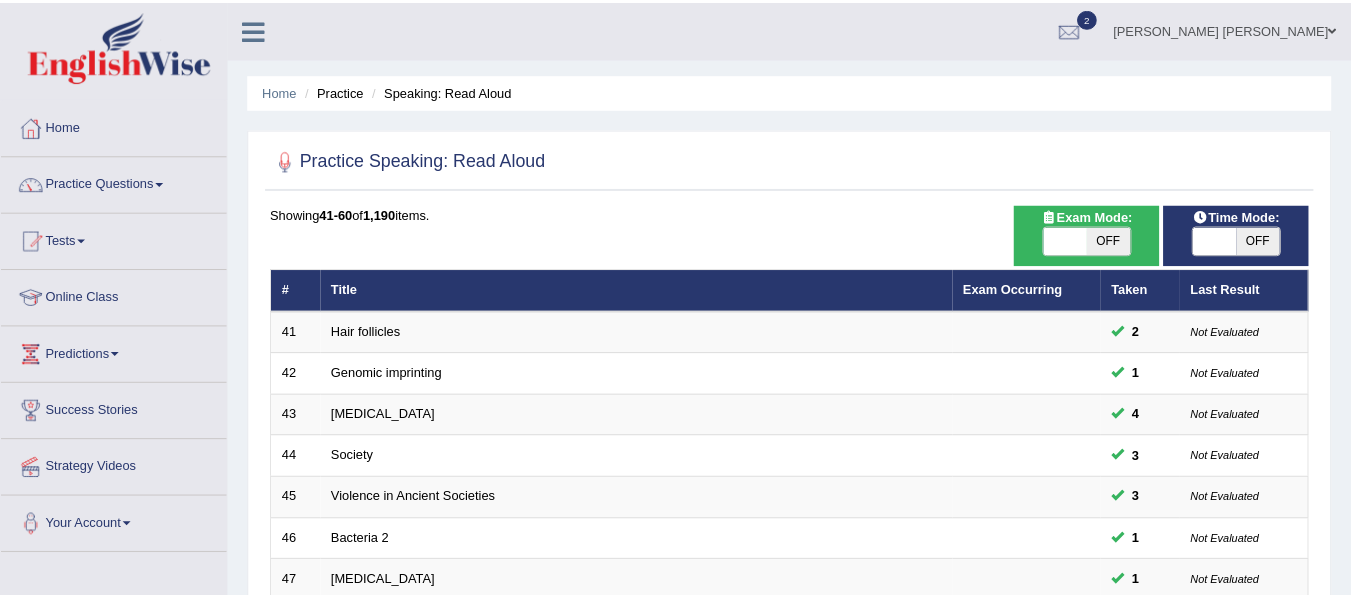 scroll, scrollTop: 56, scrollLeft: 0, axis: vertical 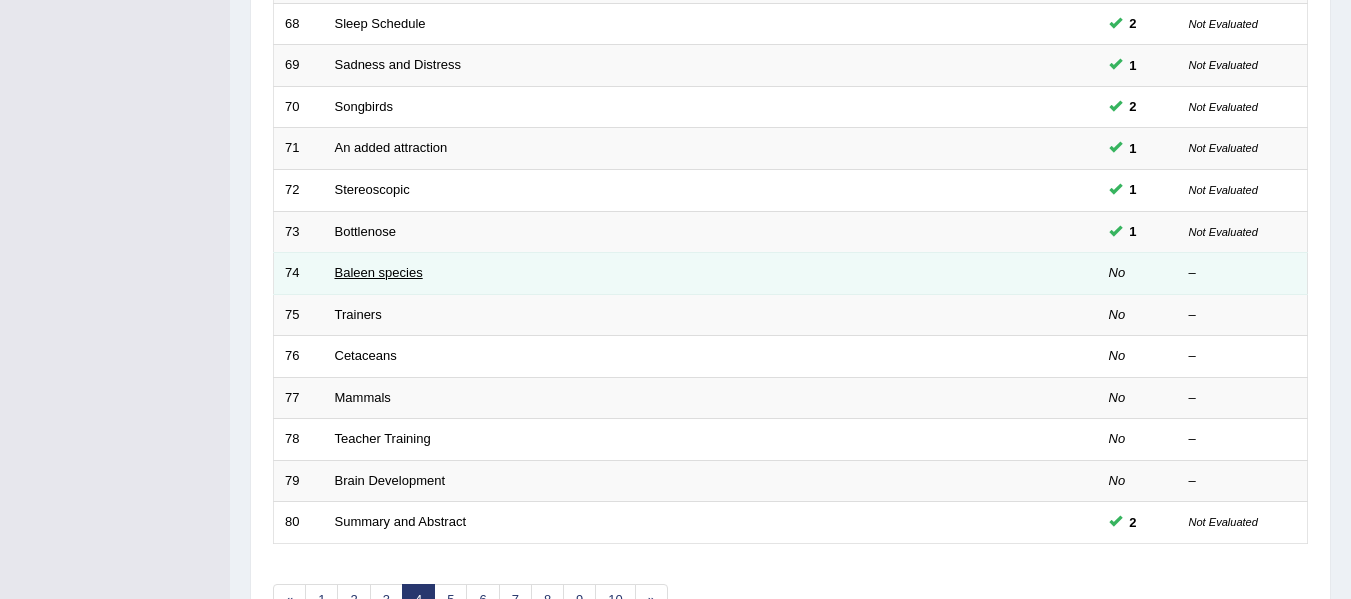 click on "Baleen species" at bounding box center (379, 272) 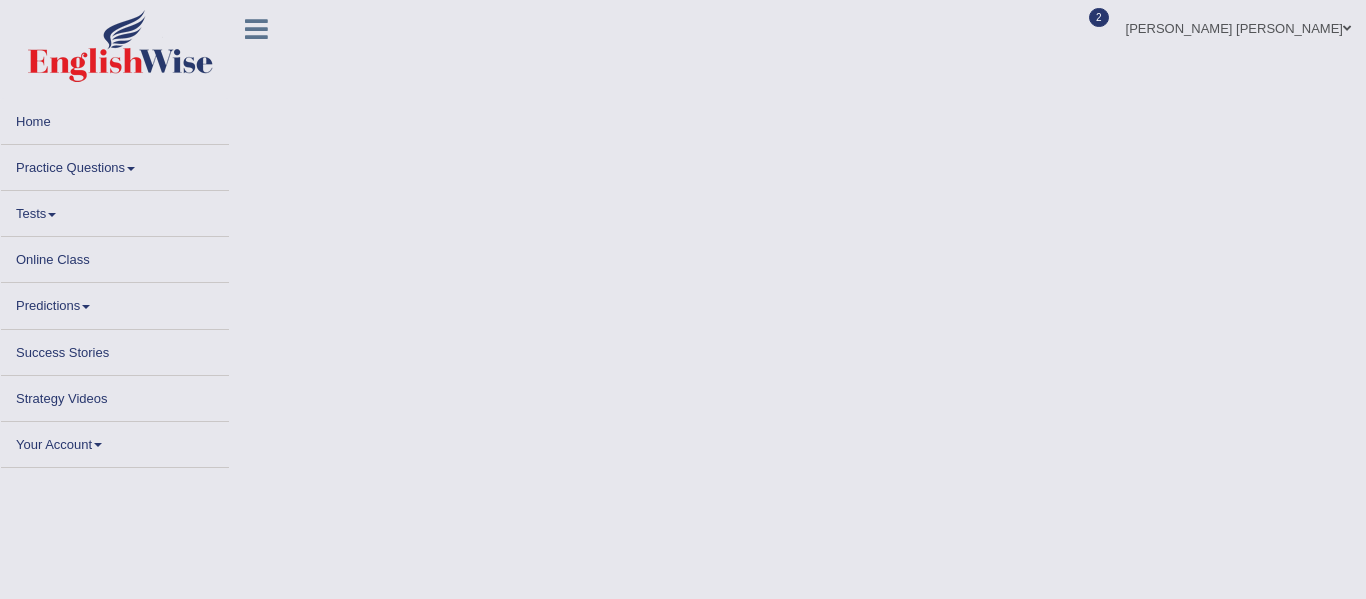 scroll, scrollTop: 0, scrollLeft: 0, axis: both 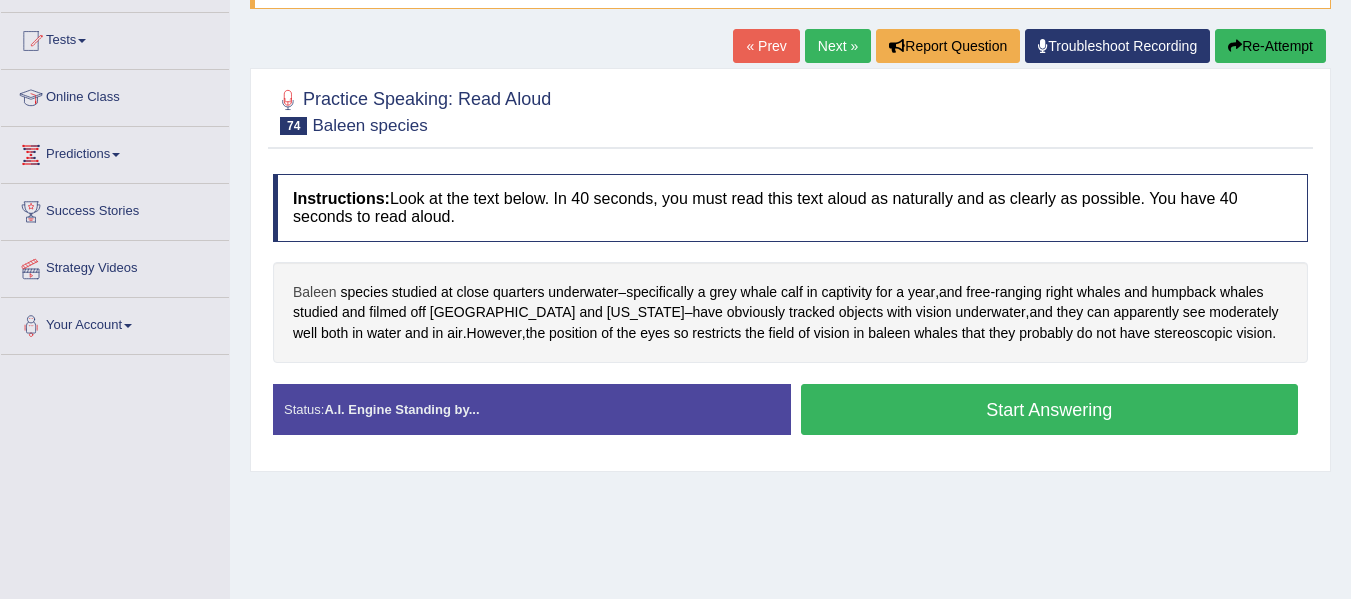 click on "Baleen" at bounding box center (315, 292) 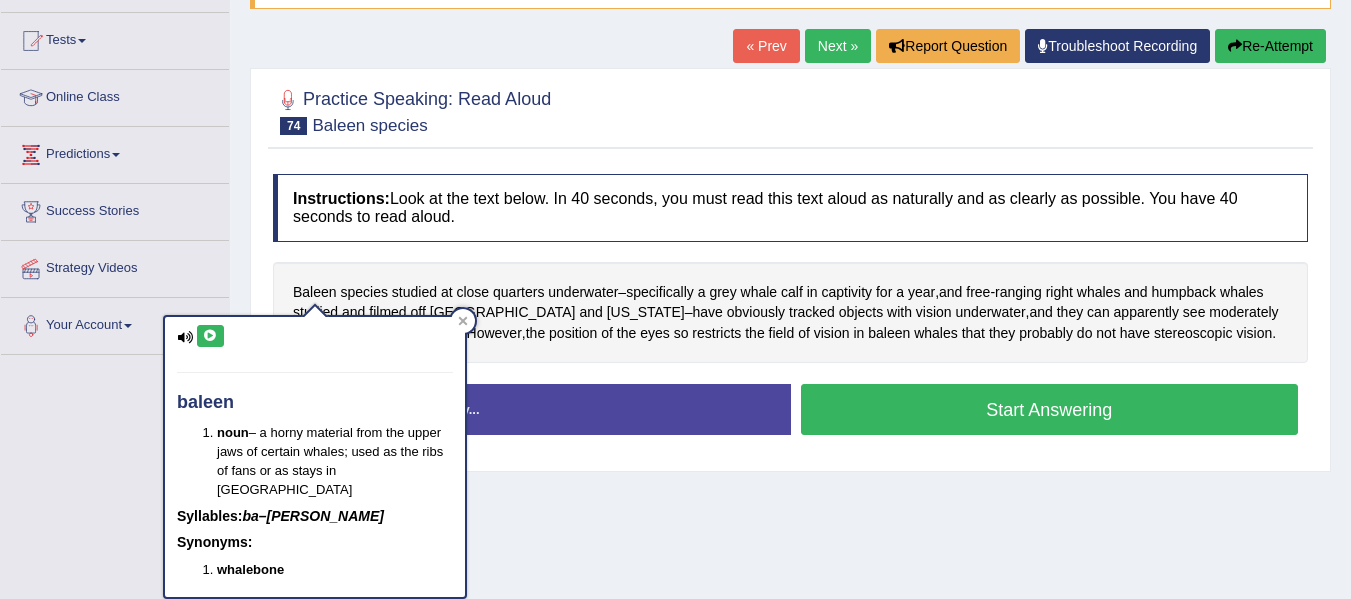 click at bounding box center [210, 336] 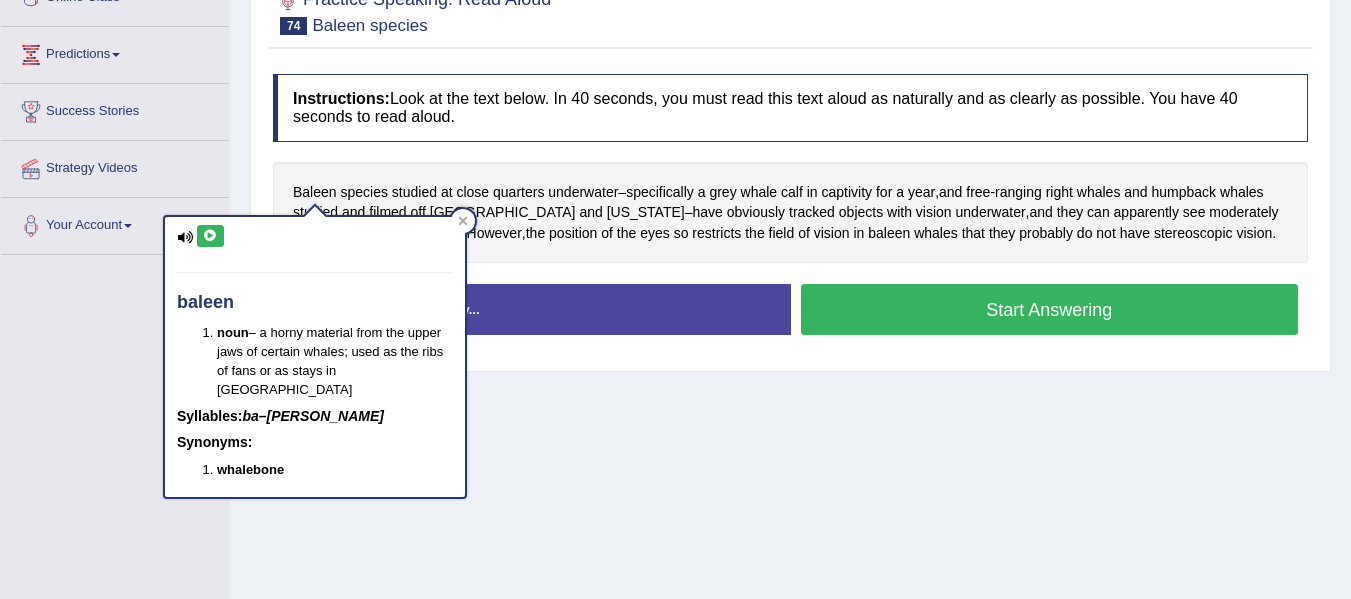 click at bounding box center (210, 236) 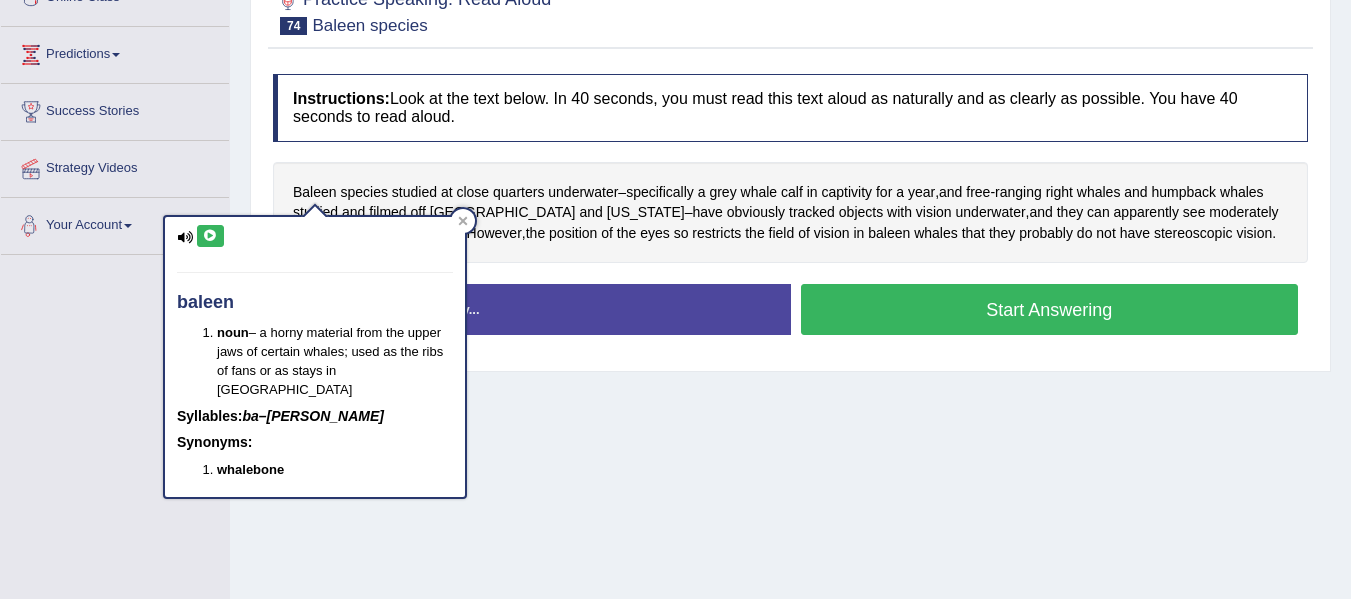click at bounding box center [185, 237] 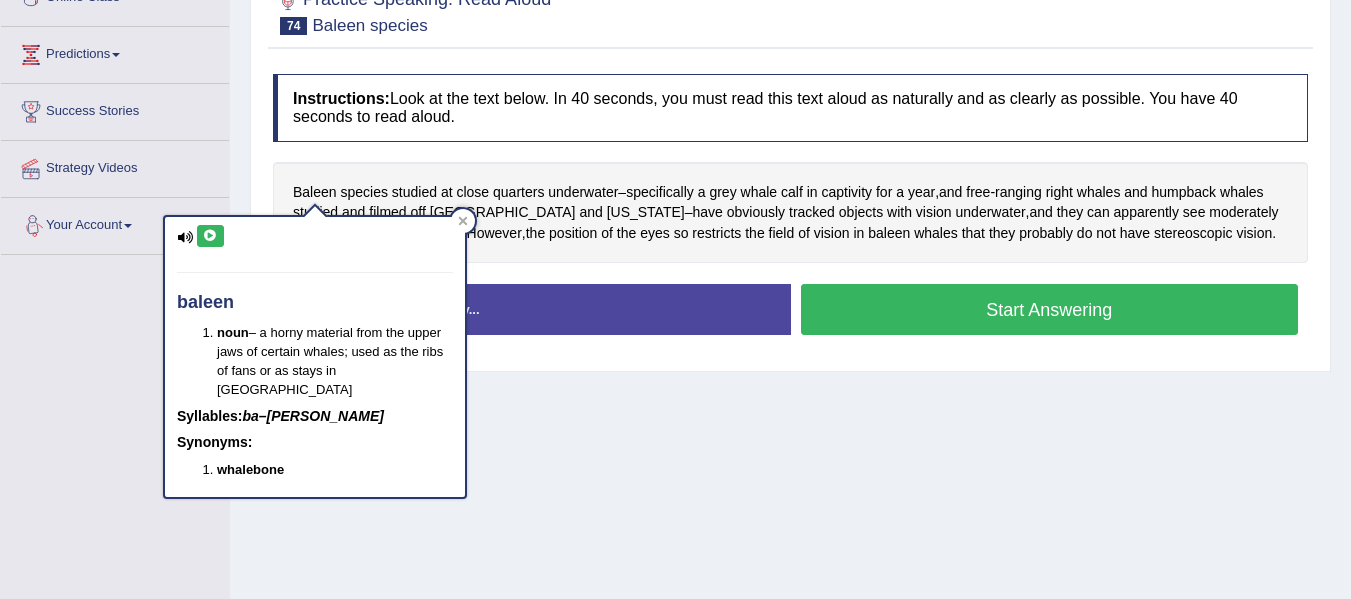 click at bounding box center (210, 236) 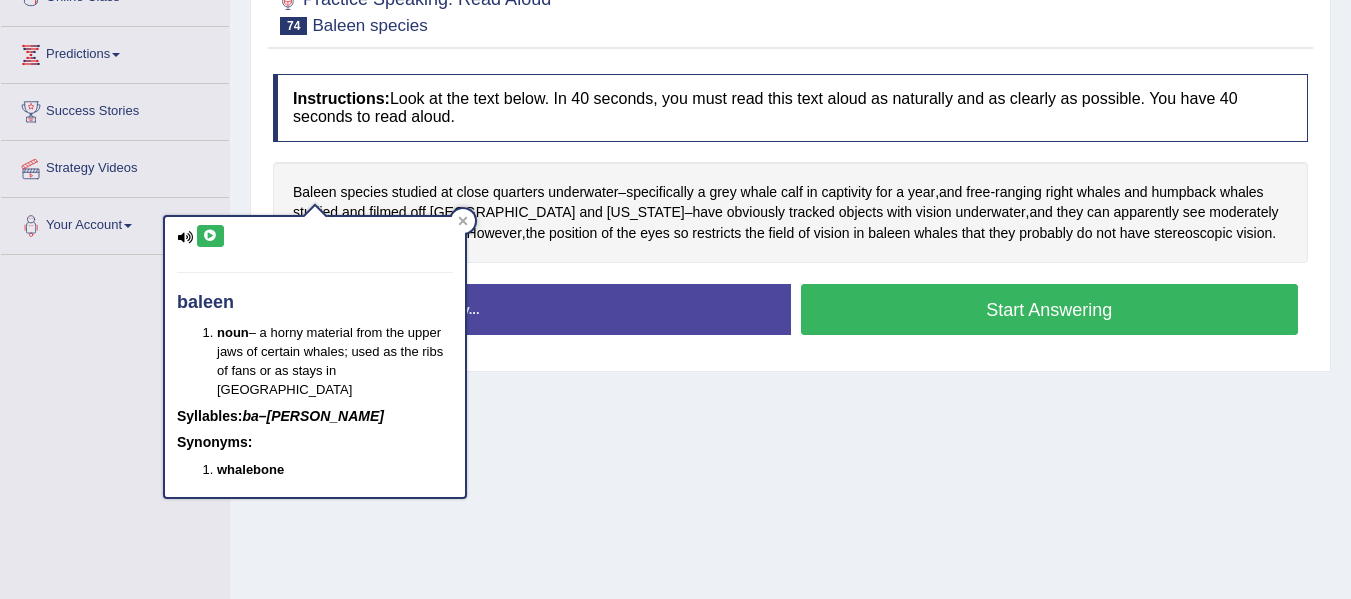 click at bounding box center (210, 236) 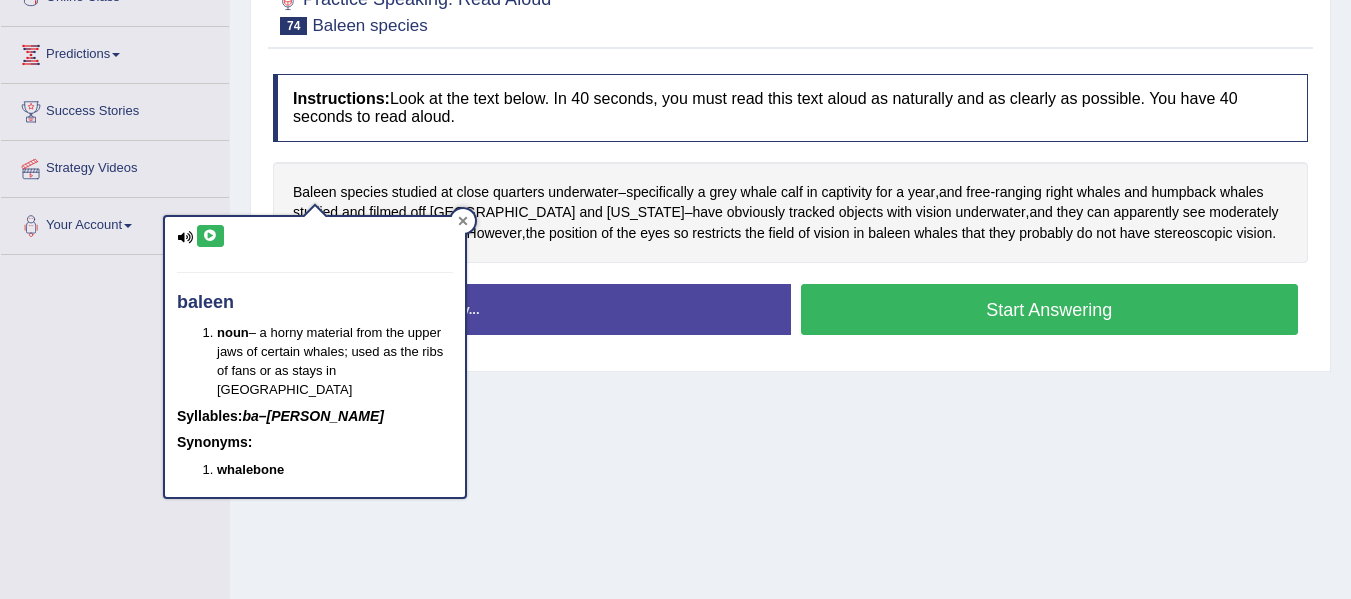 click 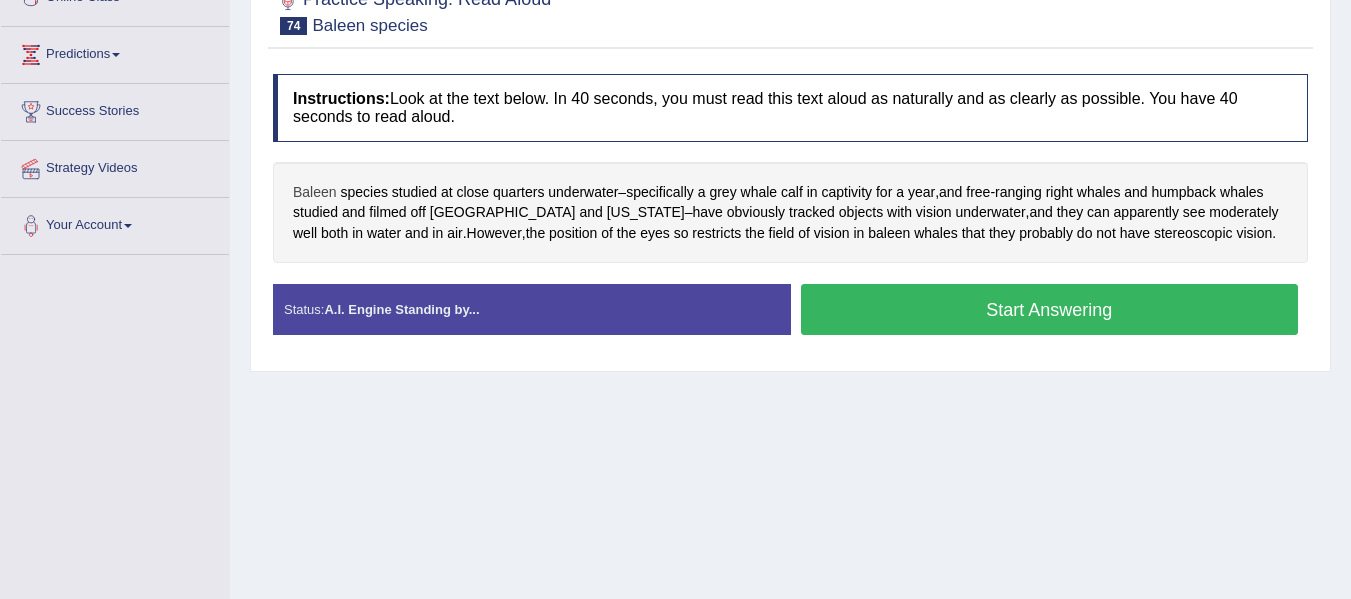 click on "Baleen" at bounding box center [315, 192] 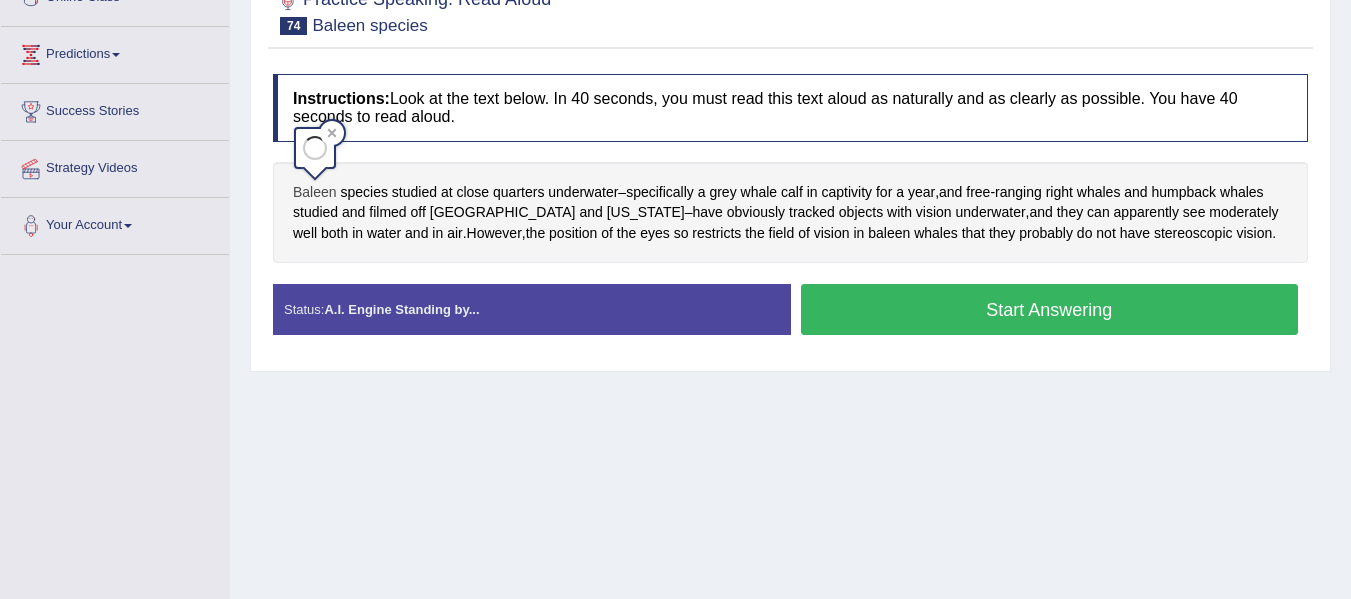 click on "Baleen" at bounding box center (315, 192) 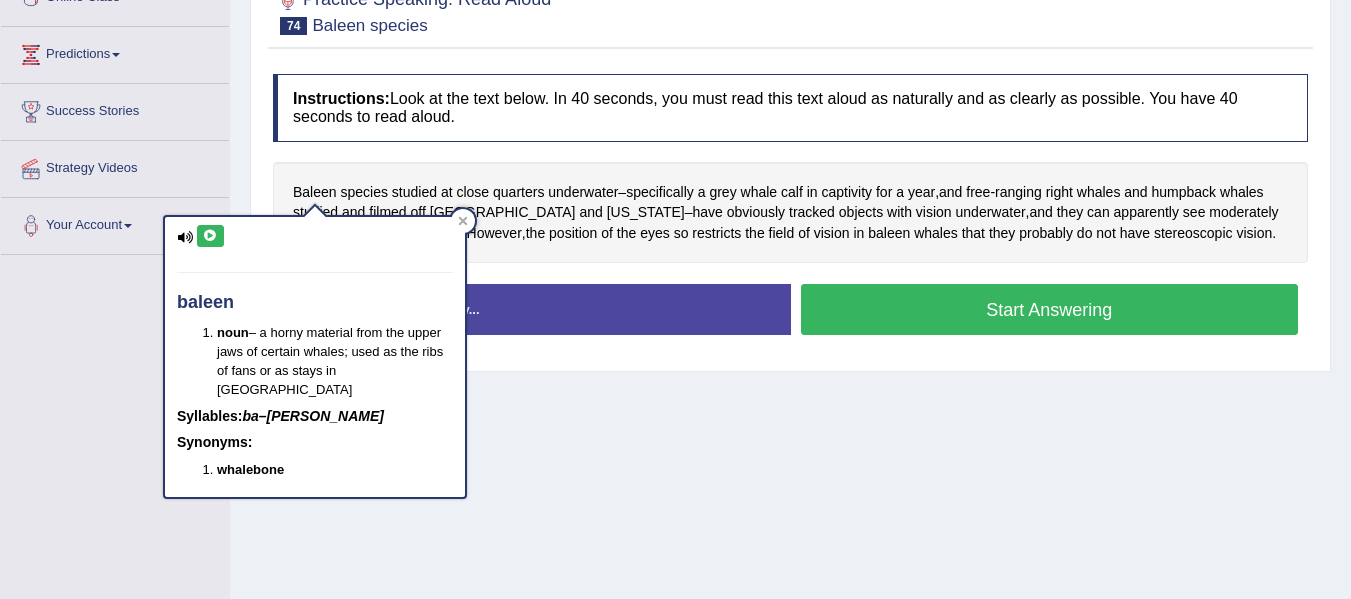 click at bounding box center (210, 236) 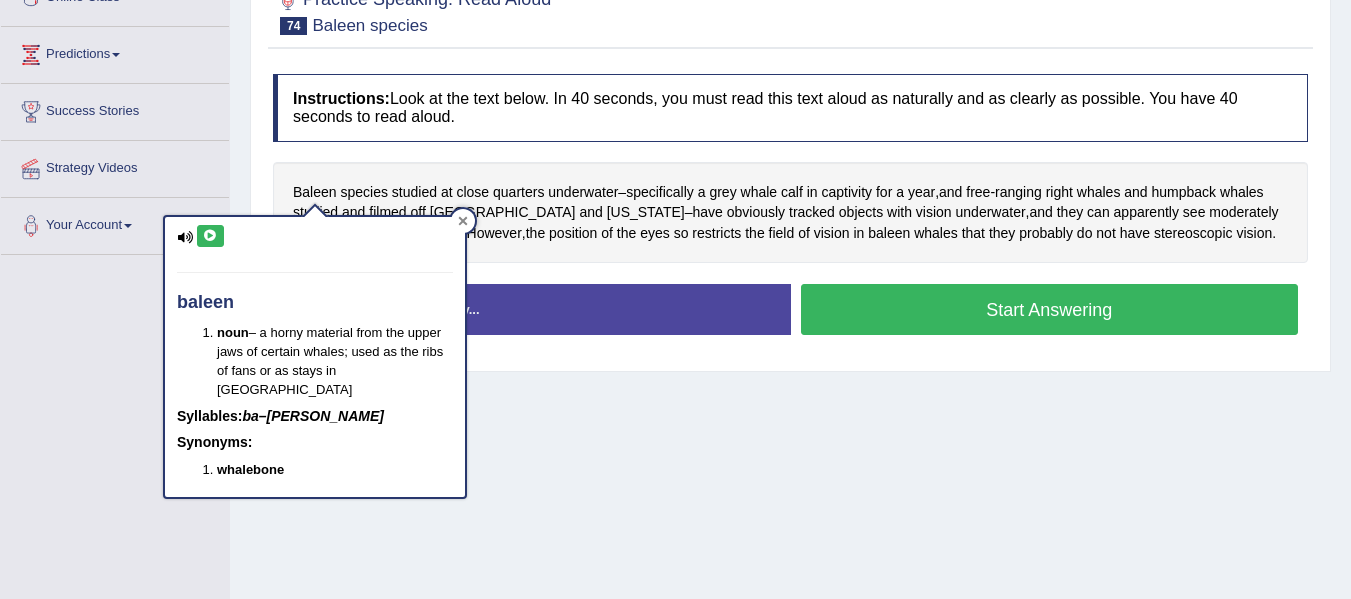 click 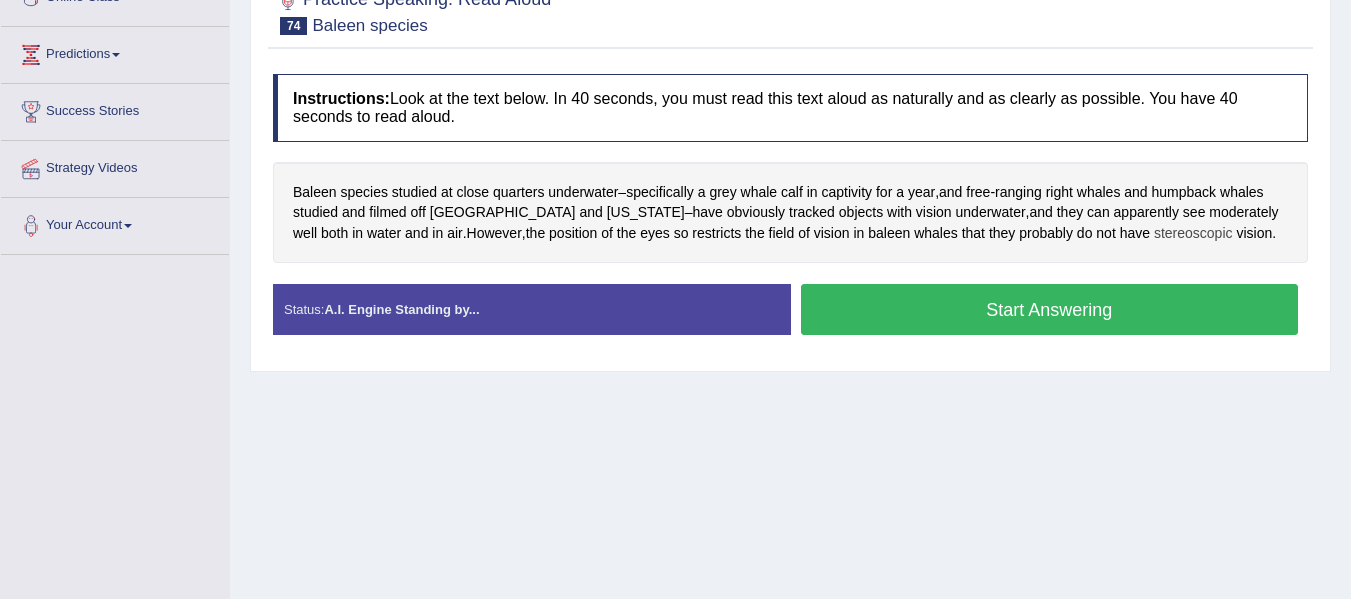 click on "stereoscopic" at bounding box center (1193, 233) 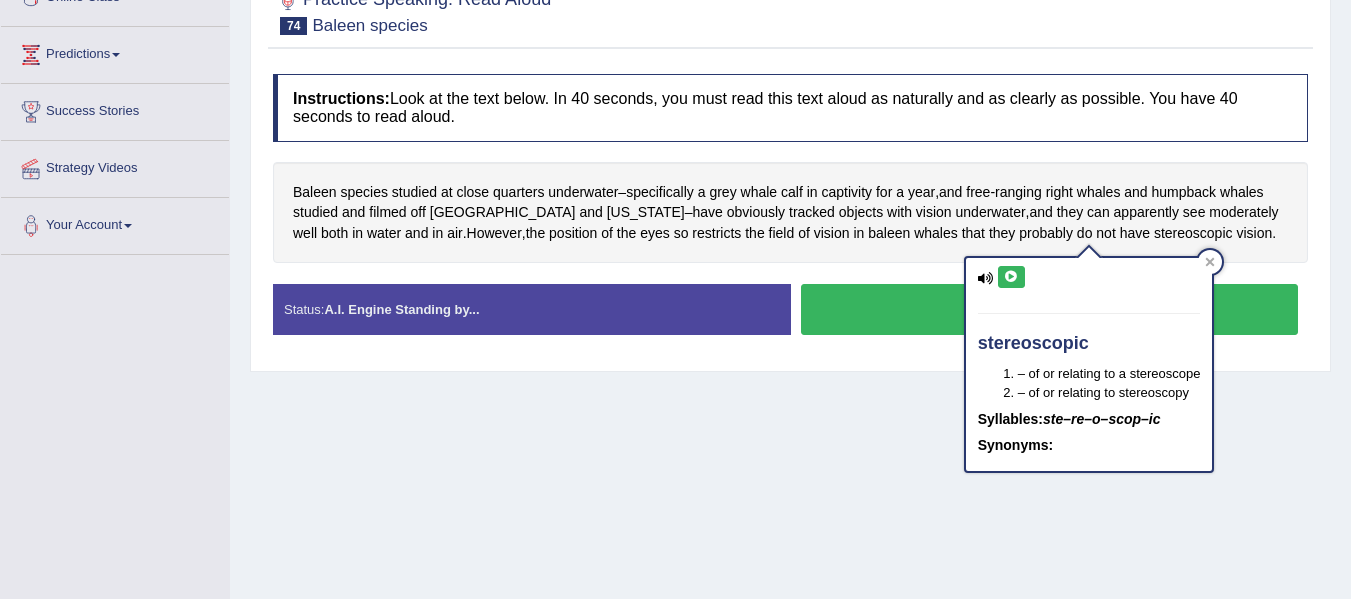 click at bounding box center [1011, 277] 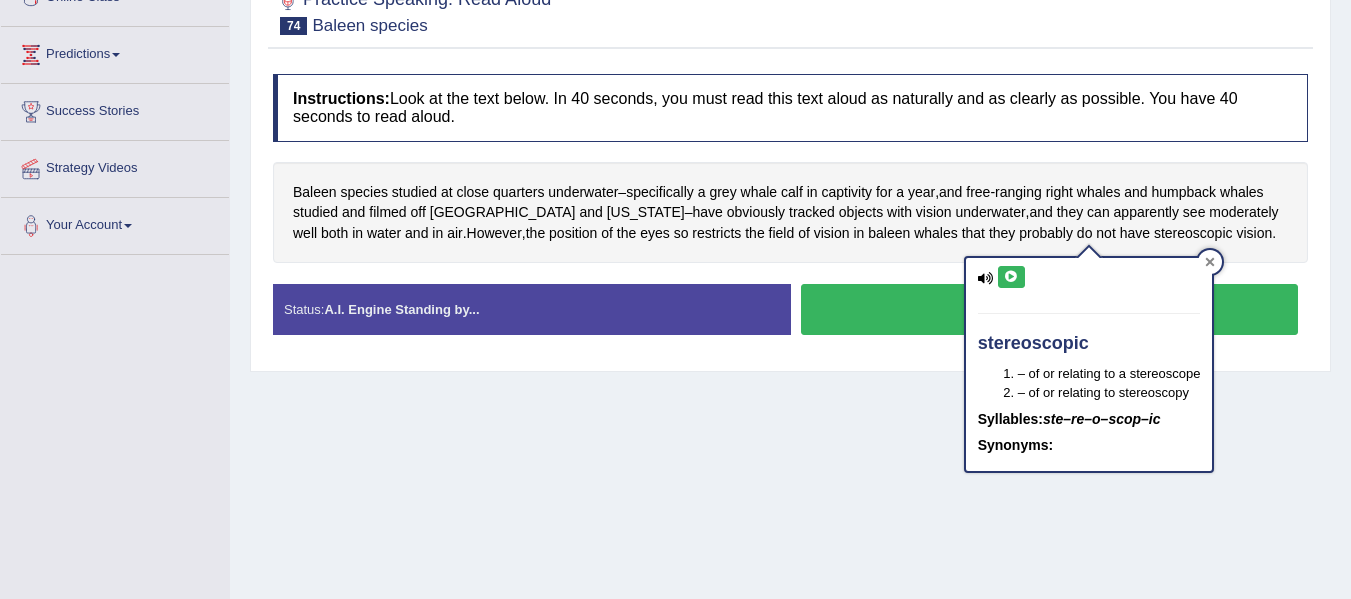 click 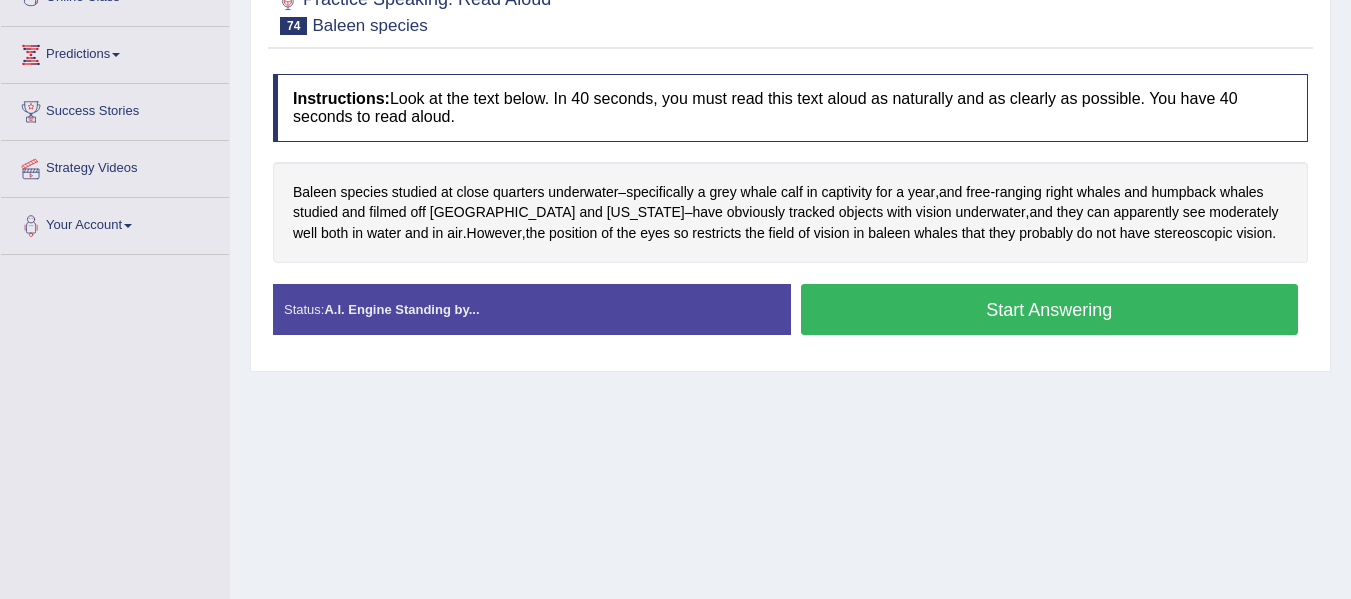 click on "Start Answering" at bounding box center [1050, 309] 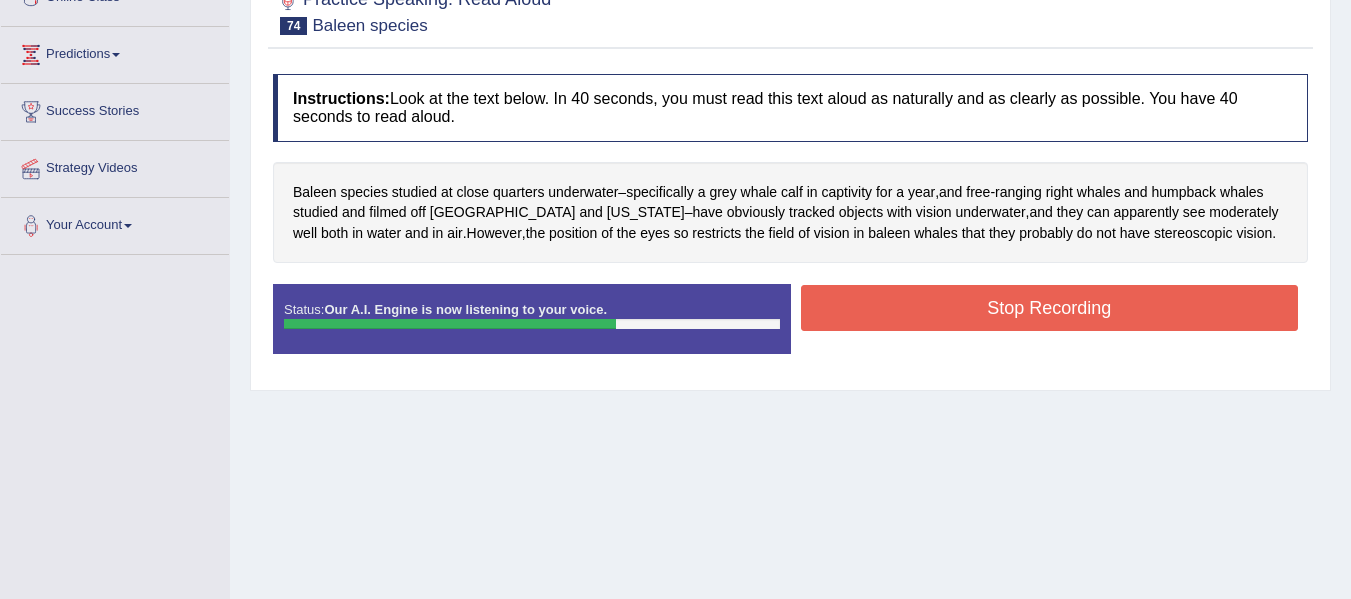 click on "Stop Recording" at bounding box center (1050, 308) 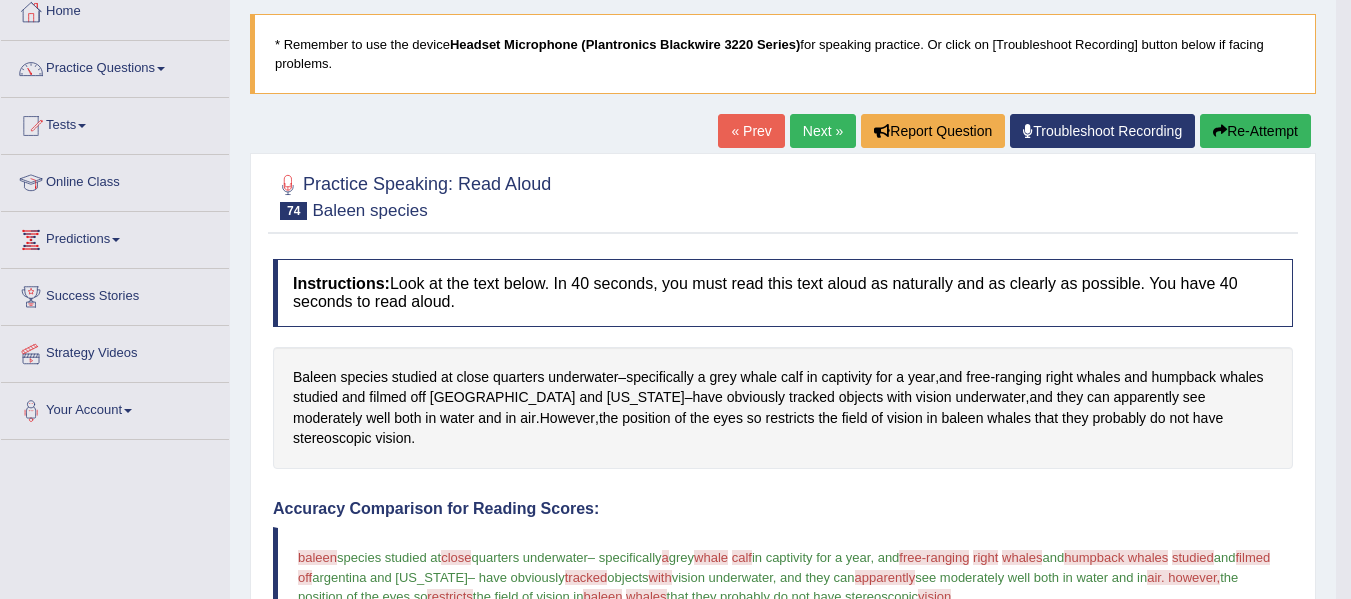 scroll, scrollTop: 86, scrollLeft: 0, axis: vertical 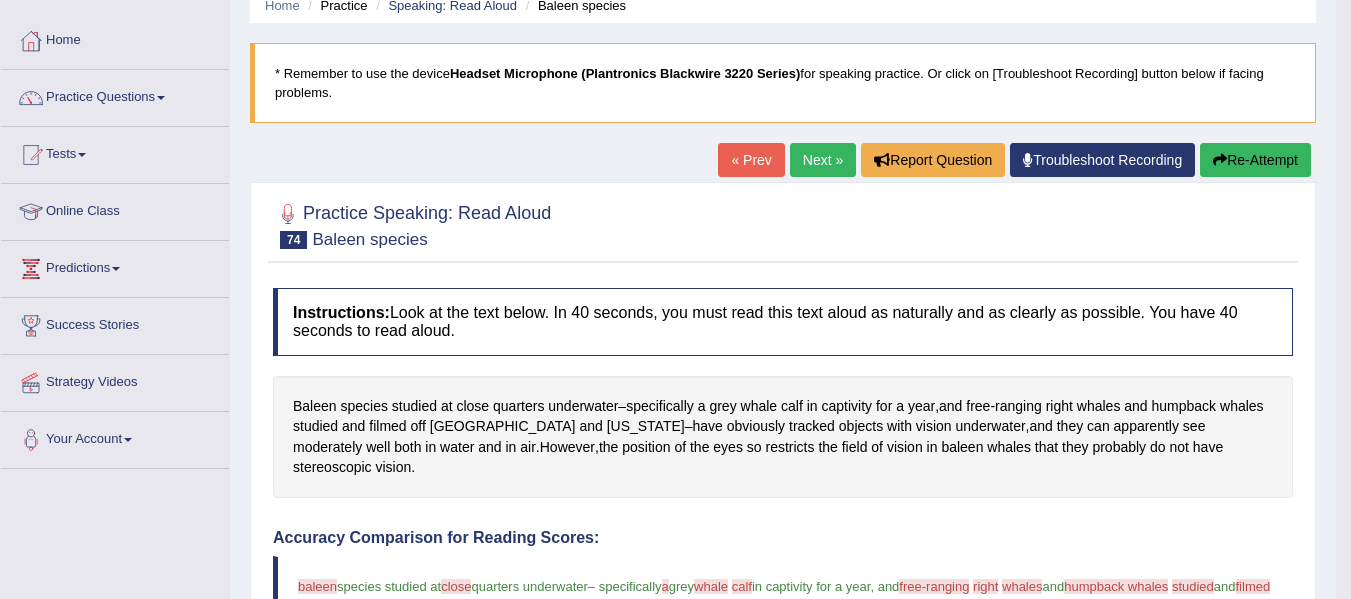 click on "Re-Attempt" at bounding box center [1255, 160] 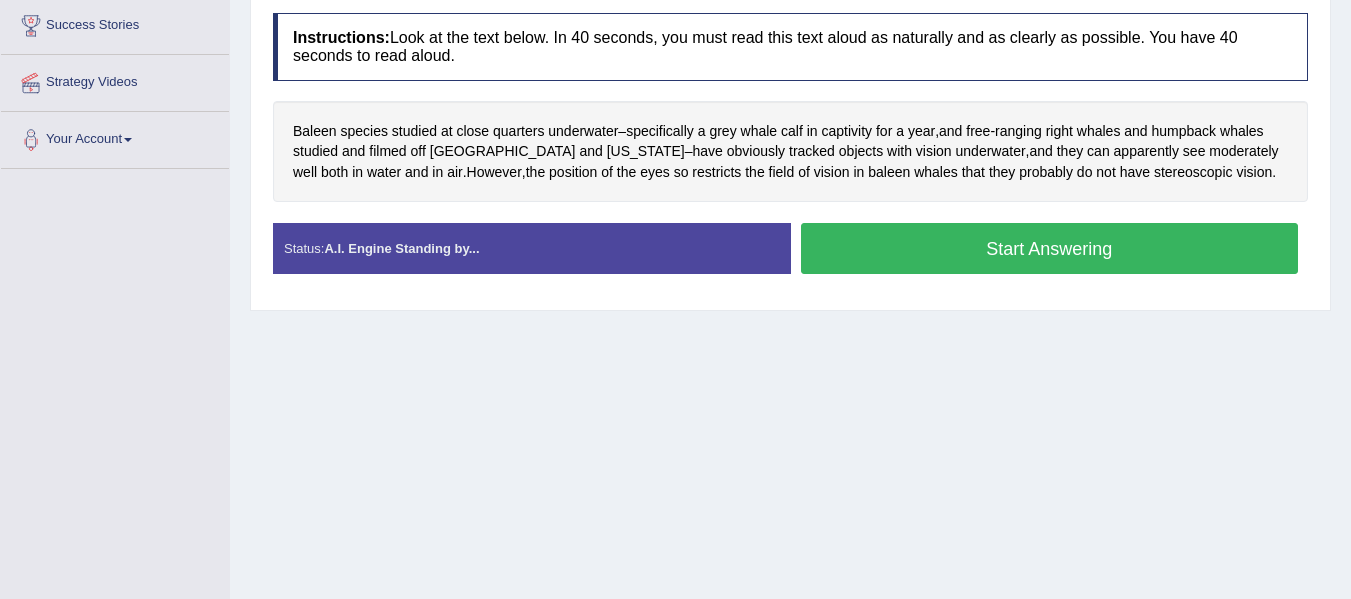 scroll, scrollTop: 386, scrollLeft: 0, axis: vertical 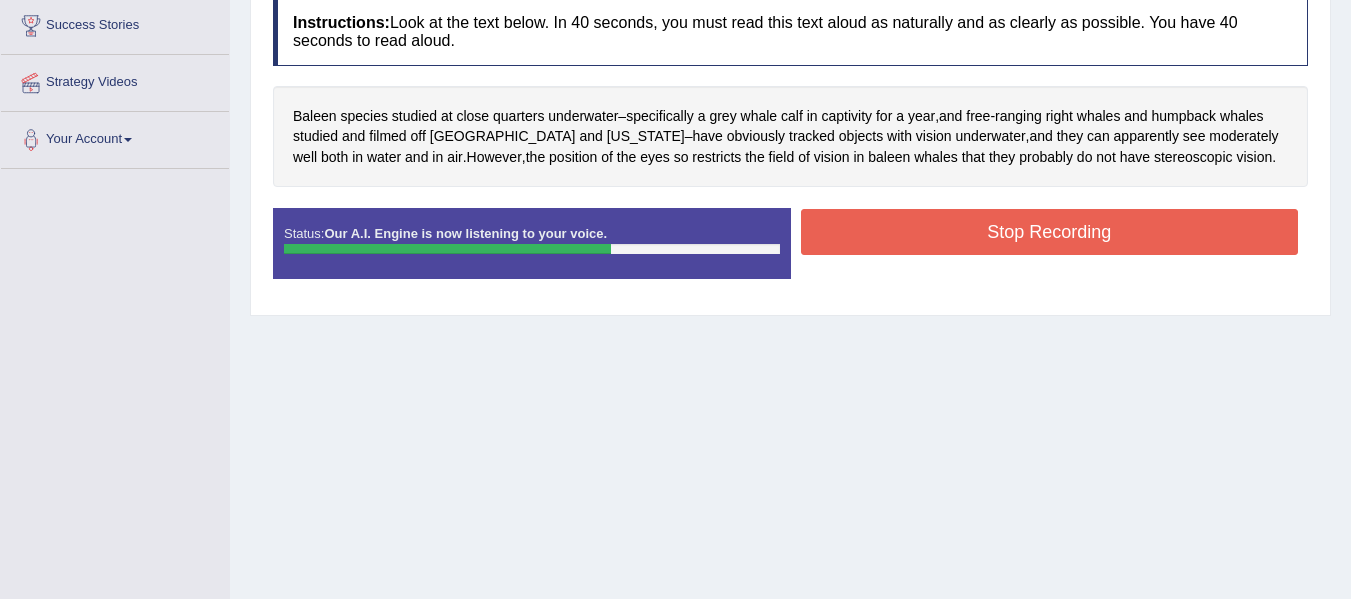 click on "Stop Recording" at bounding box center [1050, 232] 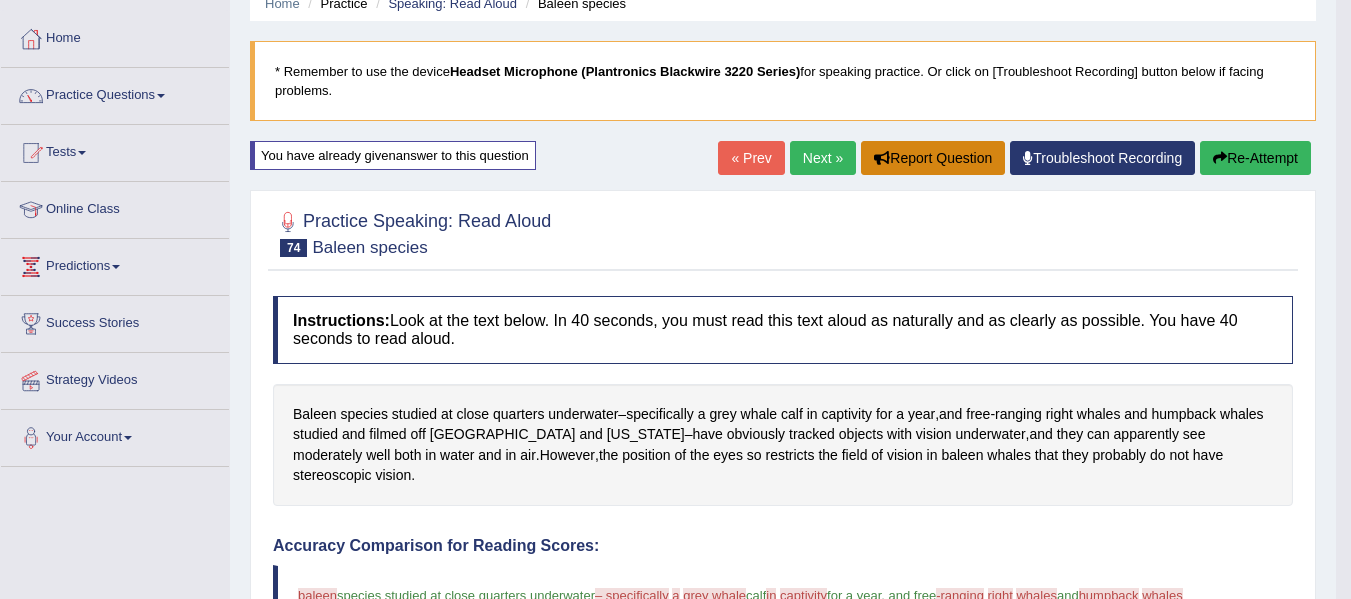 scroll, scrollTop: 86, scrollLeft: 0, axis: vertical 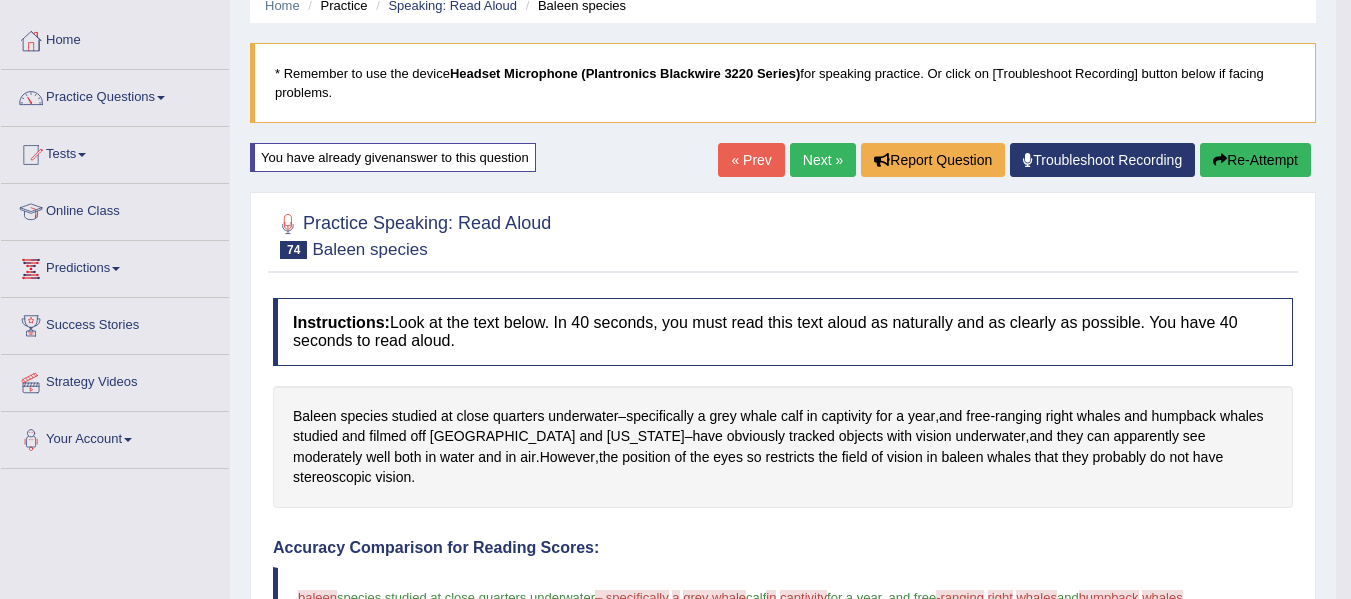 click on "Next »" at bounding box center (823, 160) 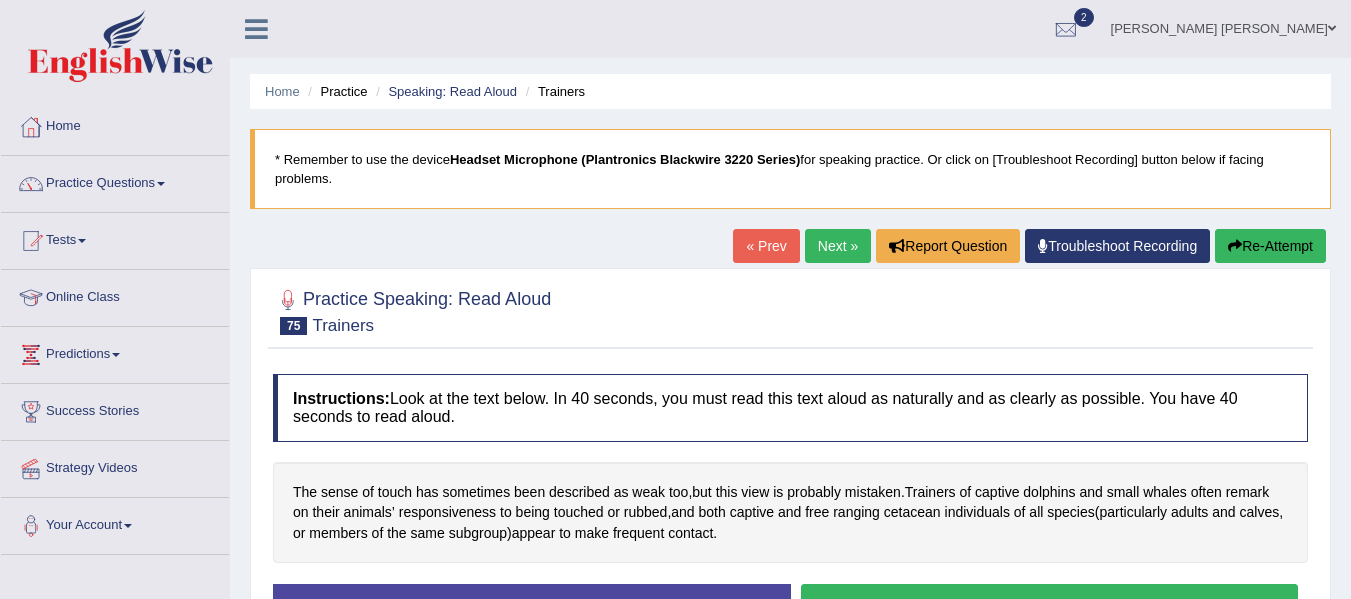 scroll, scrollTop: 0, scrollLeft: 0, axis: both 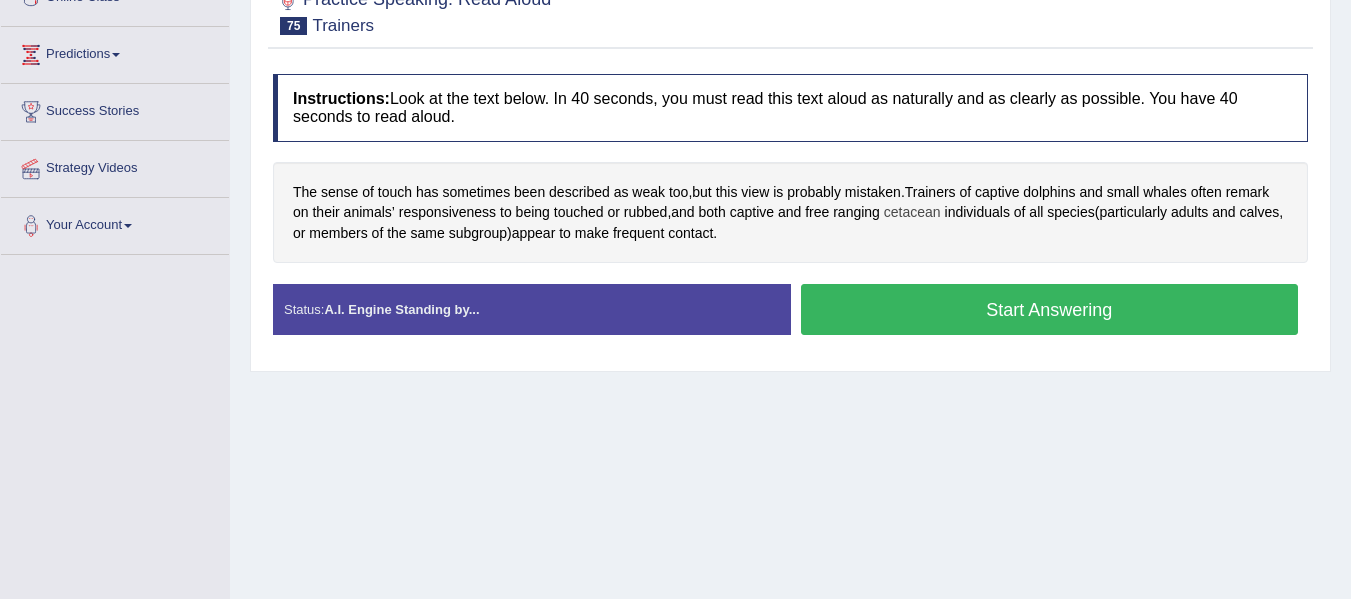 click on "cetacean" at bounding box center (912, 212) 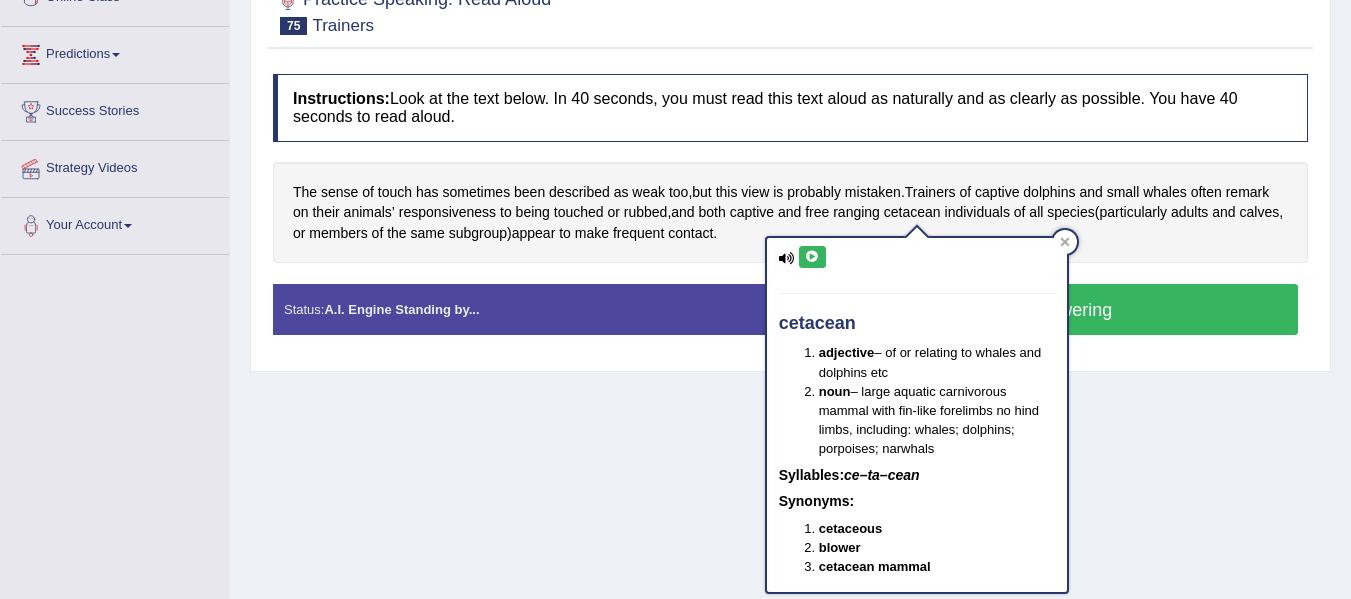 click at bounding box center (812, 257) 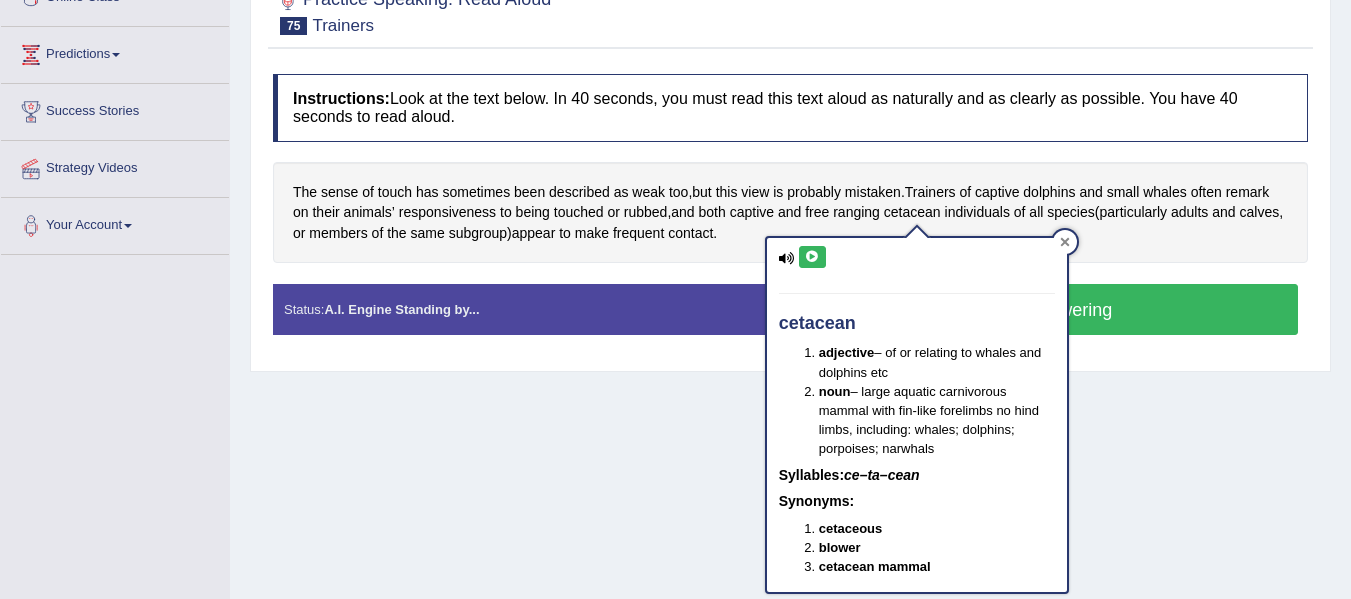 click 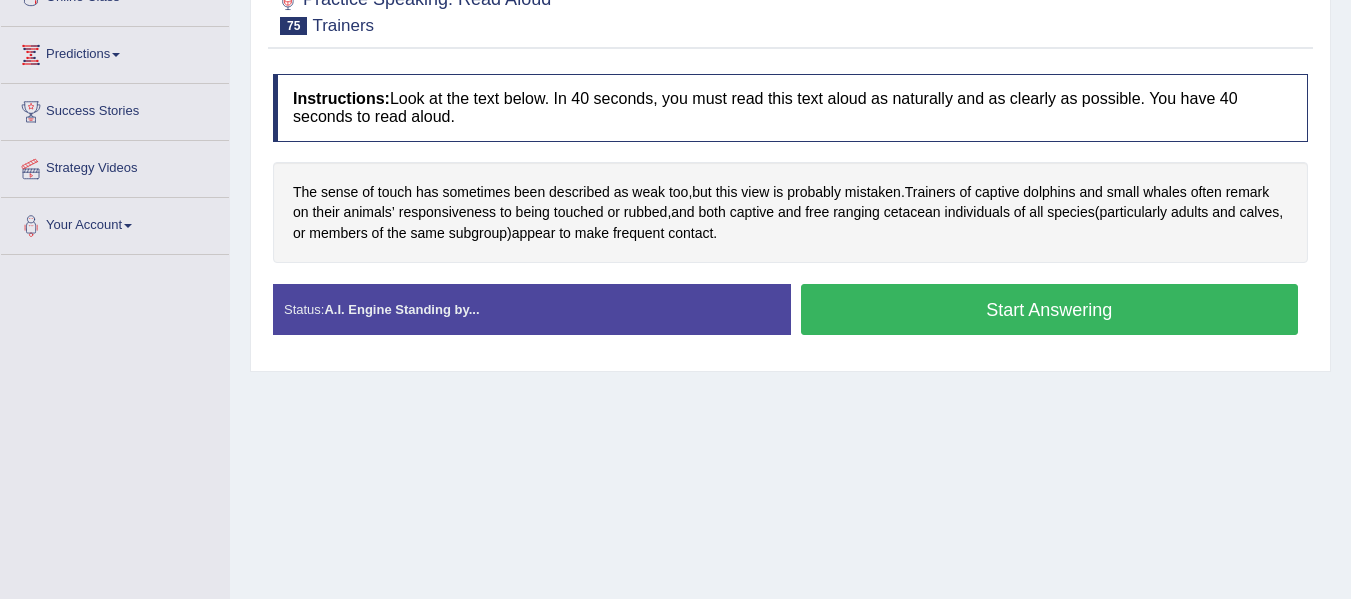 click on "Start Answering" at bounding box center [1050, 309] 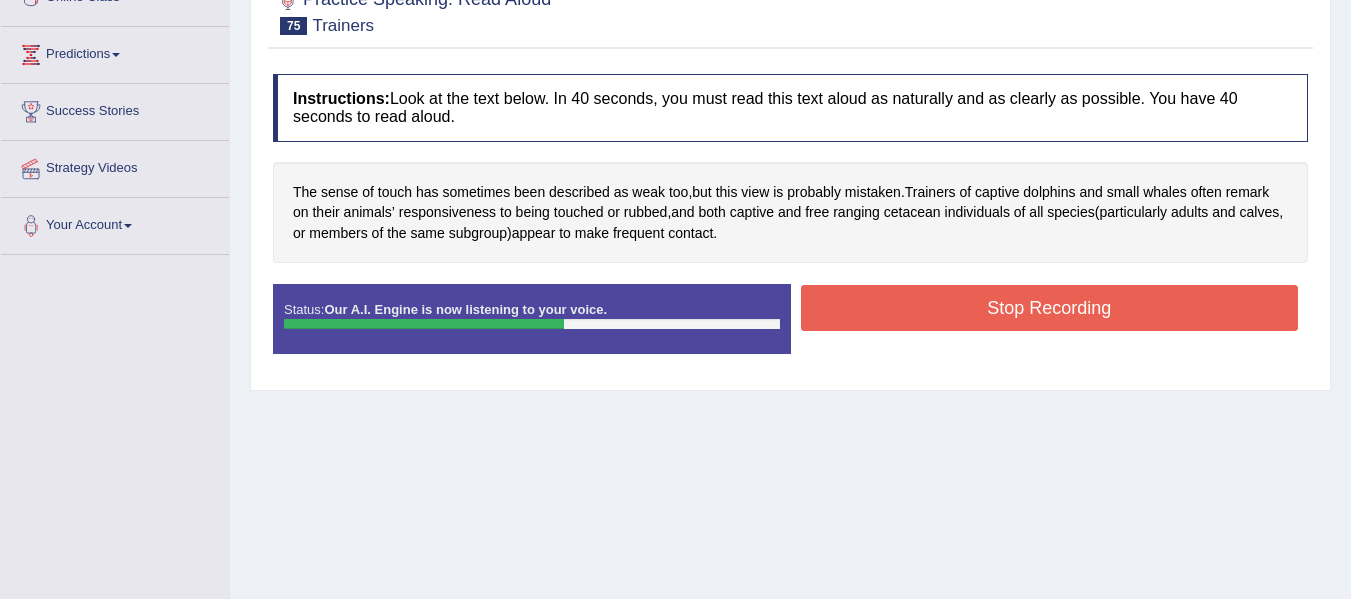 click on "Stop Recording" at bounding box center (1050, 308) 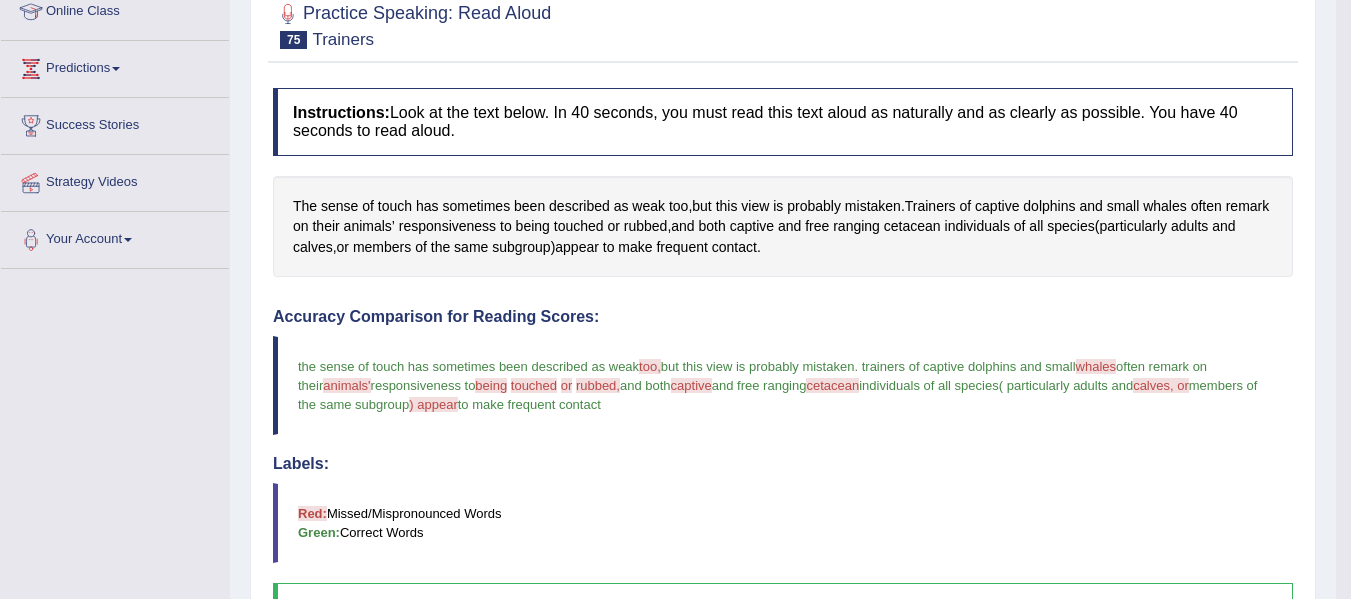 scroll, scrollTop: 86, scrollLeft: 0, axis: vertical 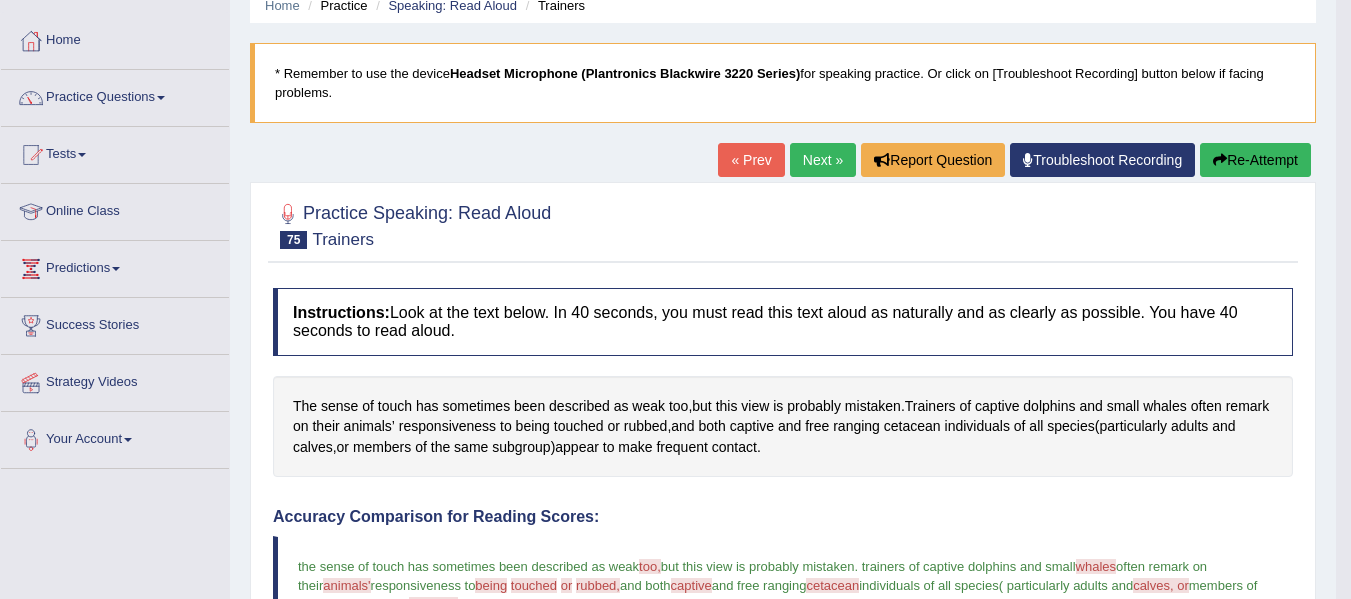 click on "Next »" at bounding box center [823, 160] 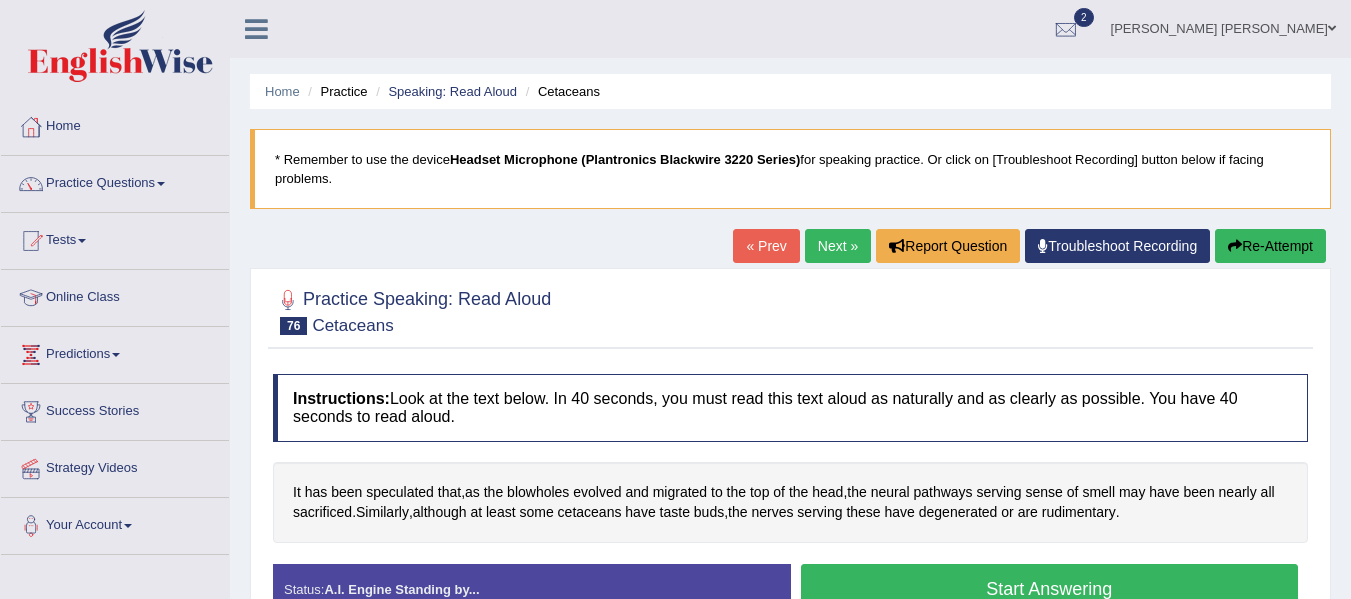 scroll, scrollTop: 0, scrollLeft: 0, axis: both 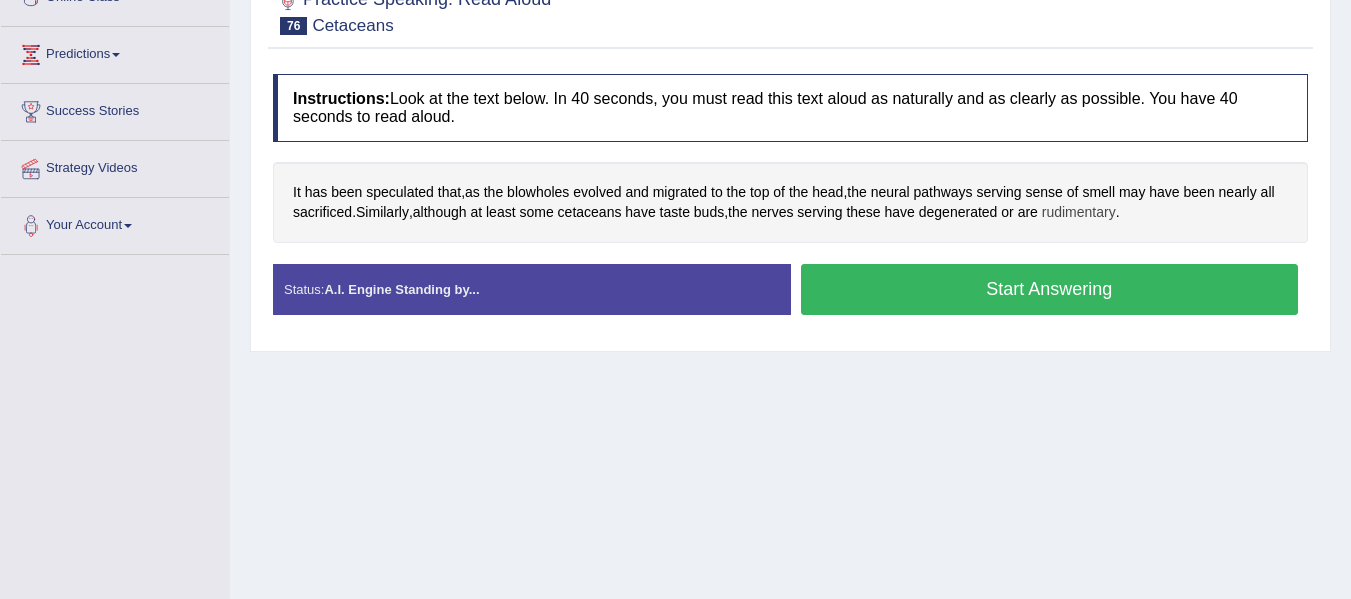click on "rudimentary" at bounding box center [1079, 212] 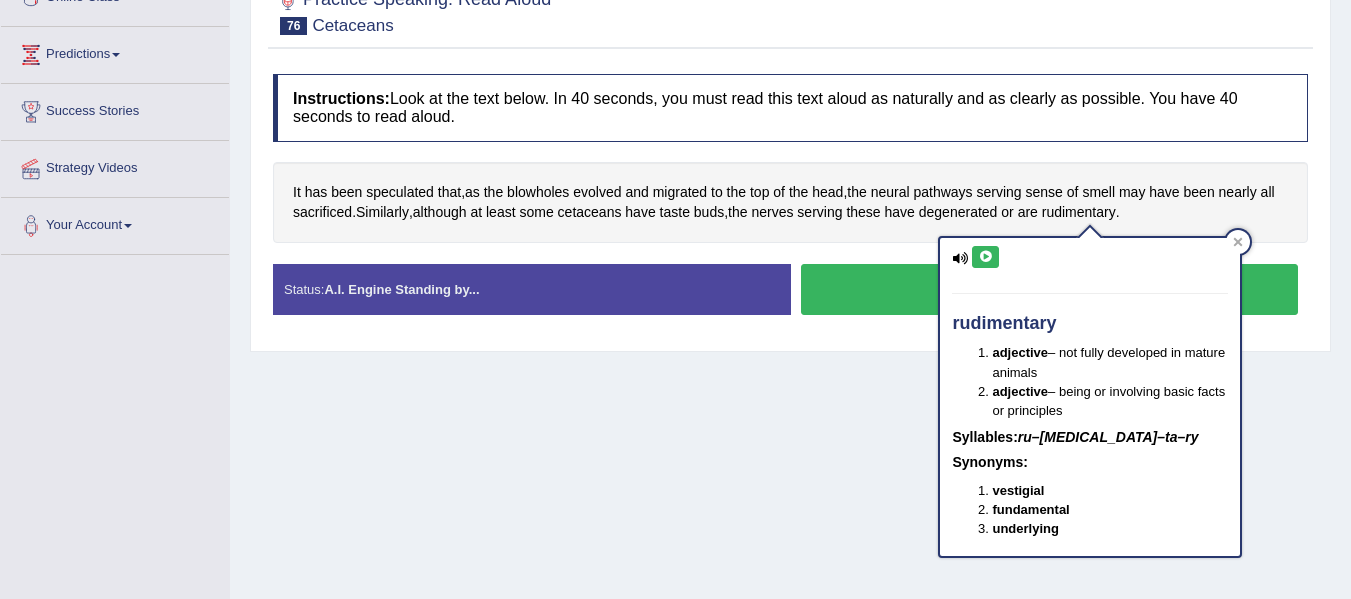 click at bounding box center (985, 257) 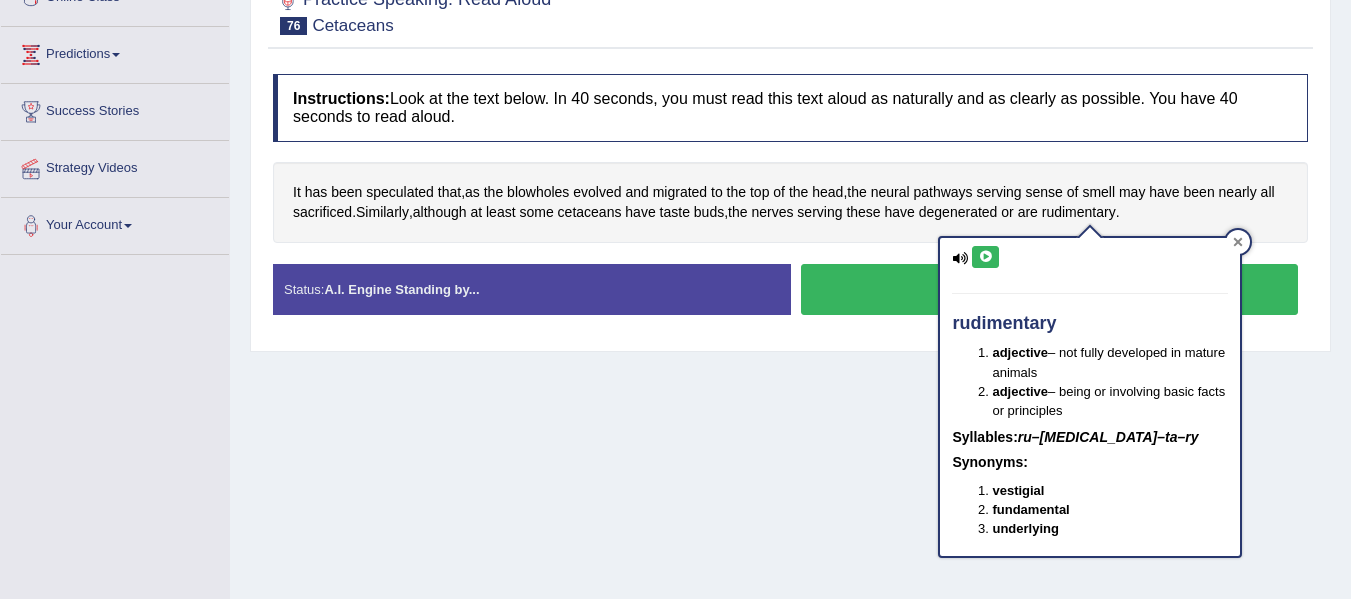 click 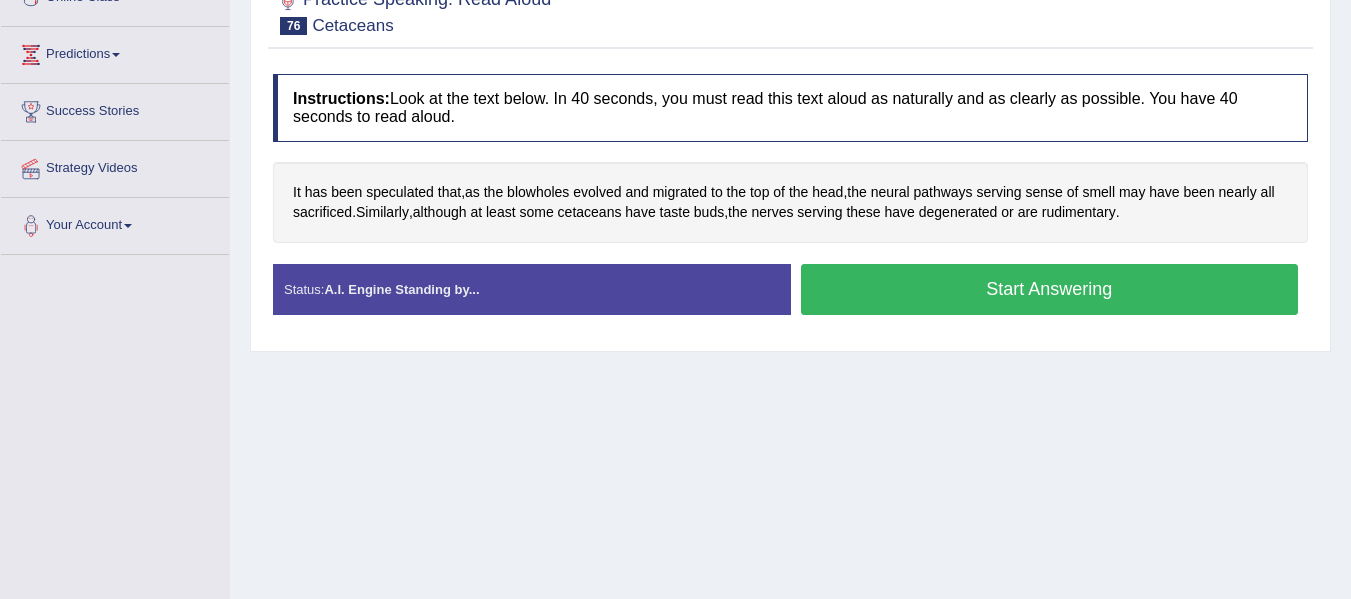 click on "Start Answering" at bounding box center (1050, 289) 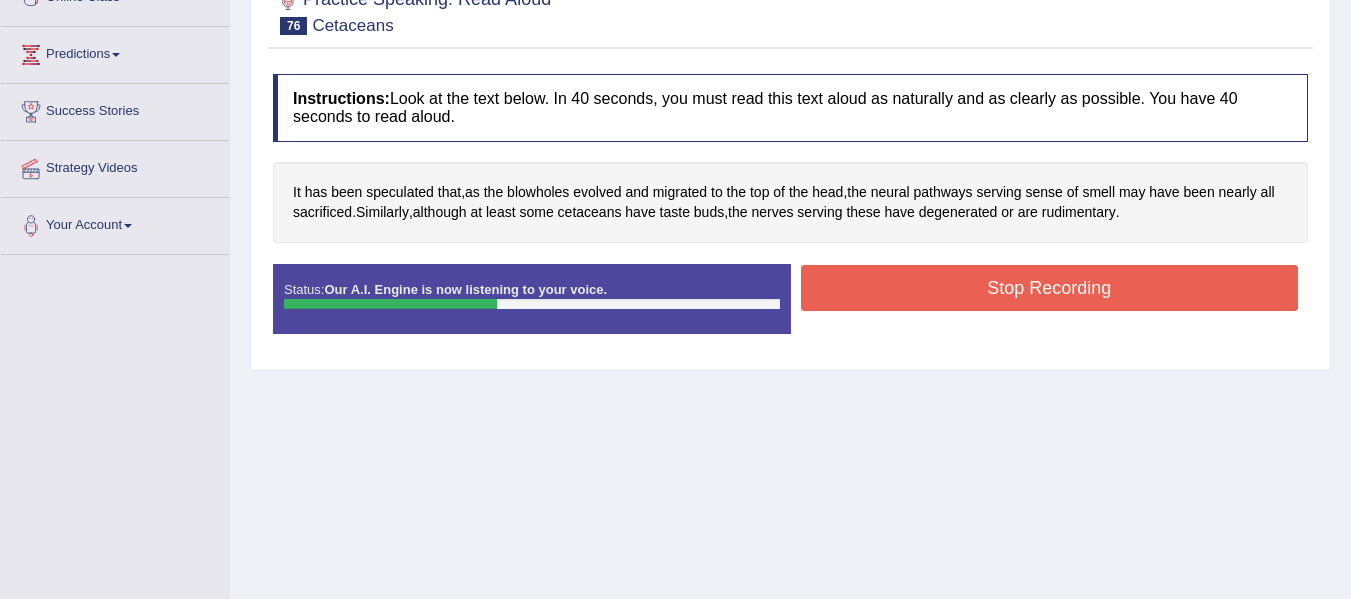 click on "Stop Recording" at bounding box center (1050, 288) 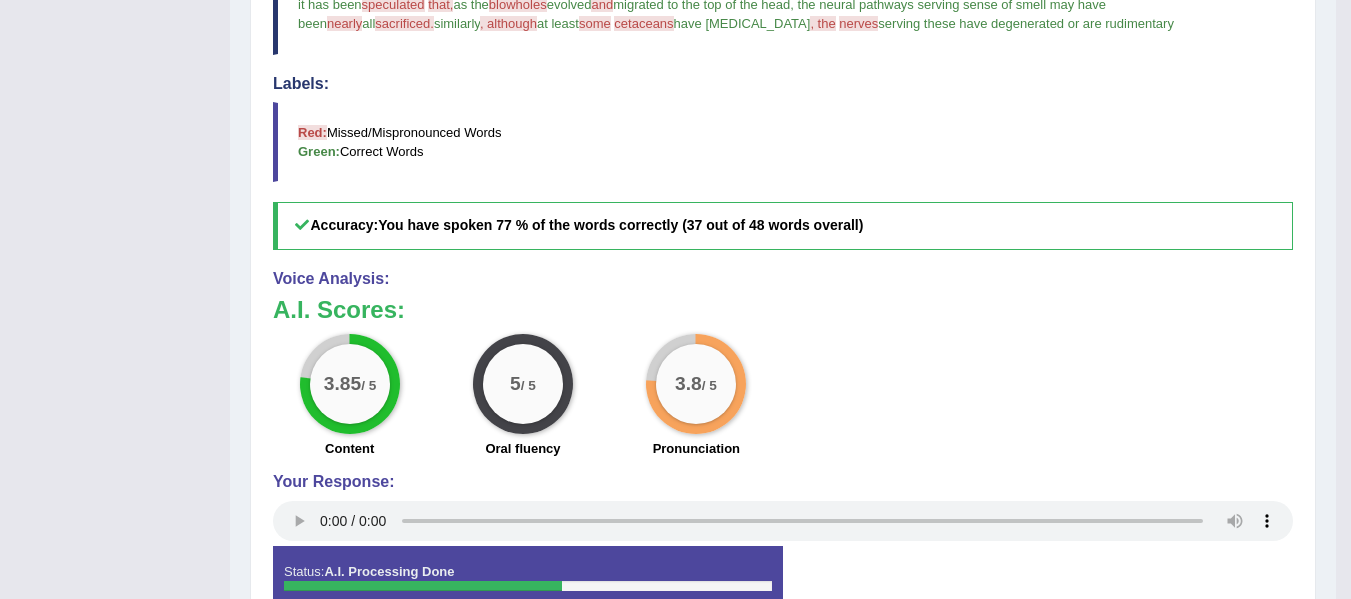 scroll, scrollTop: 746, scrollLeft: 0, axis: vertical 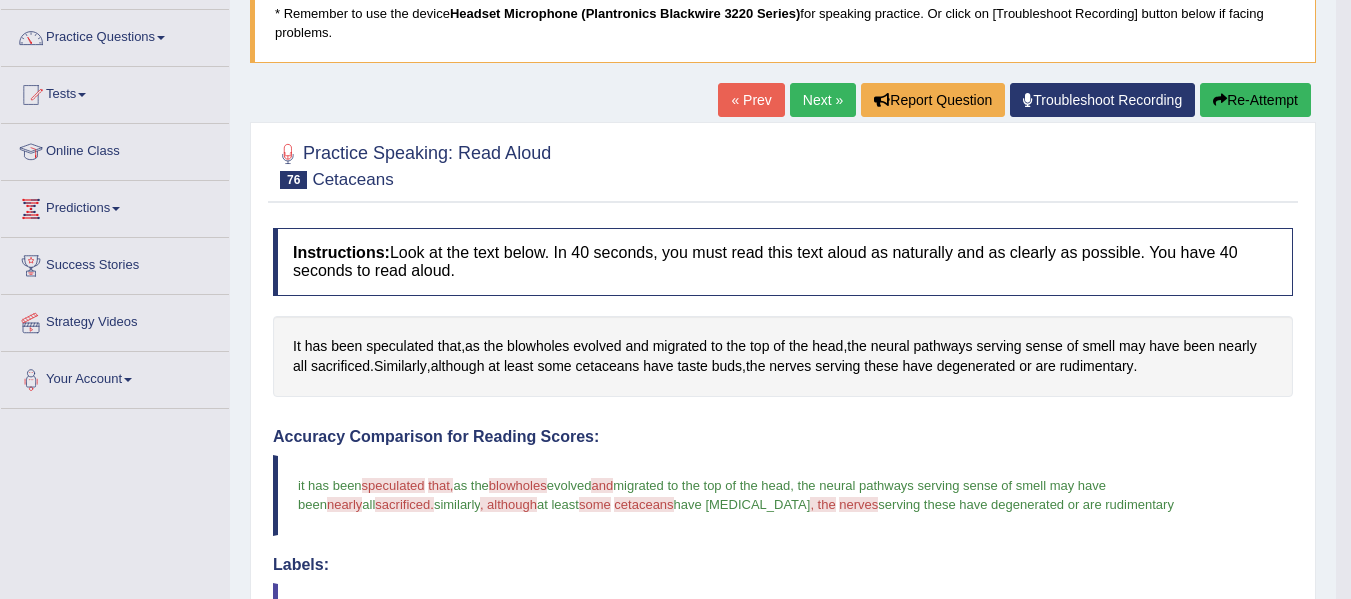 click on "Re-Attempt" at bounding box center [1255, 100] 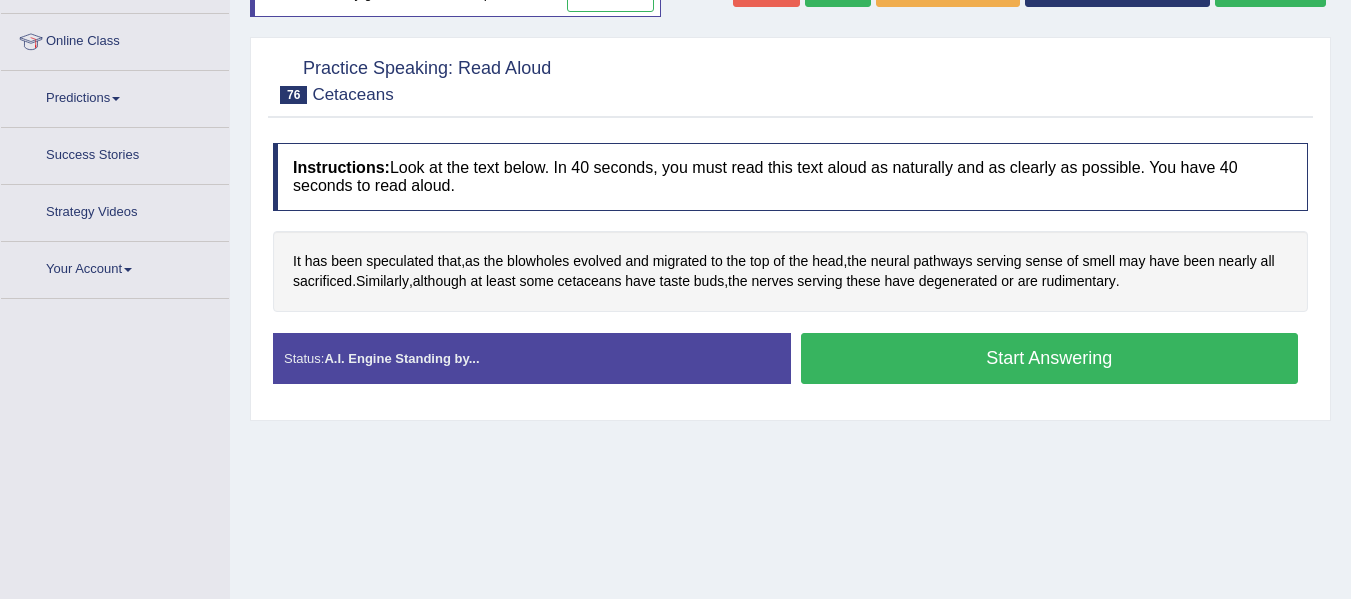 scroll, scrollTop: 261, scrollLeft: 0, axis: vertical 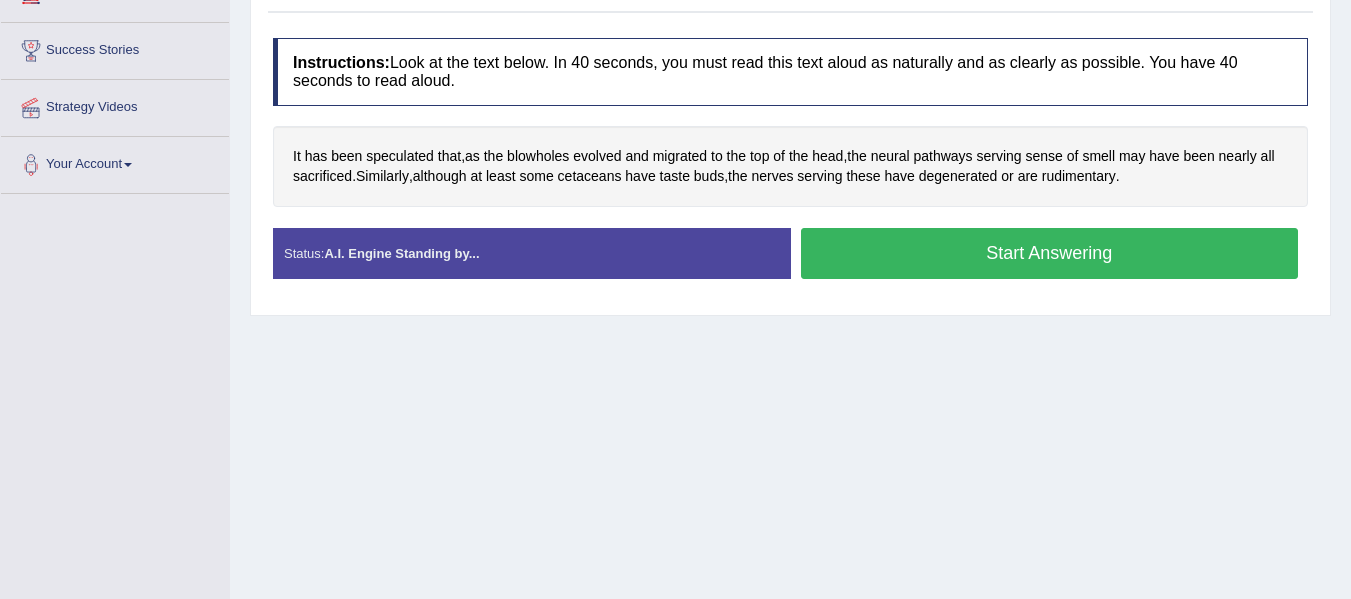 click on "Start Answering" at bounding box center (1050, 253) 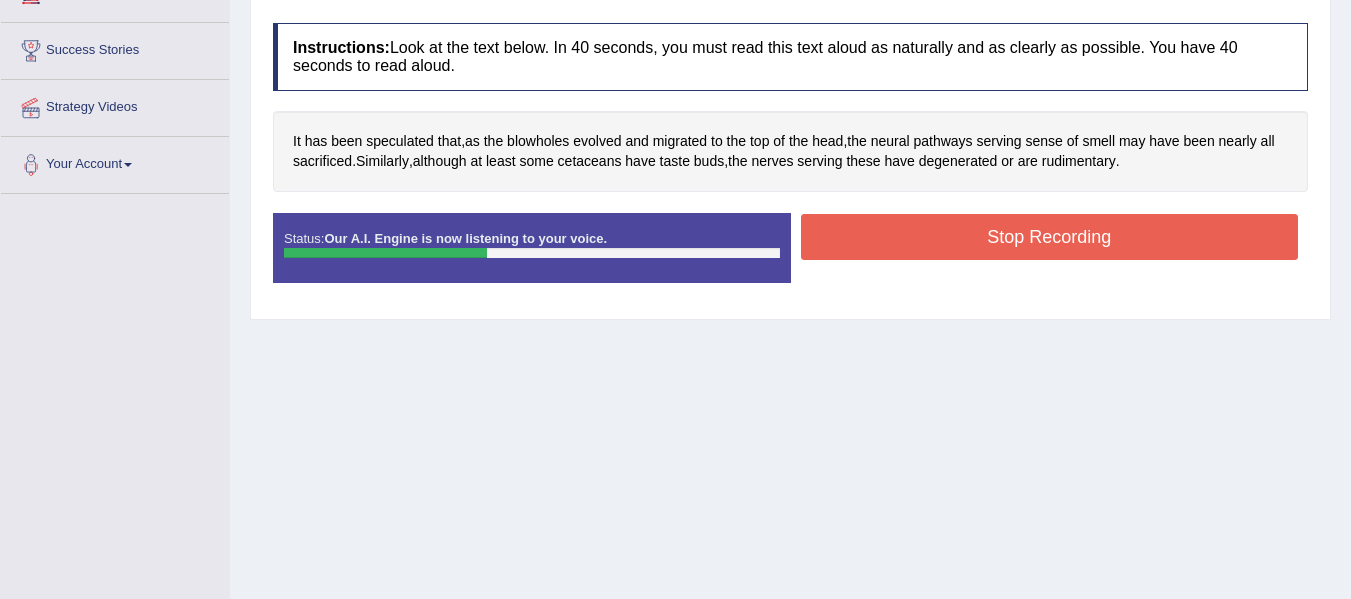 click on "Stop Recording" at bounding box center [1050, 237] 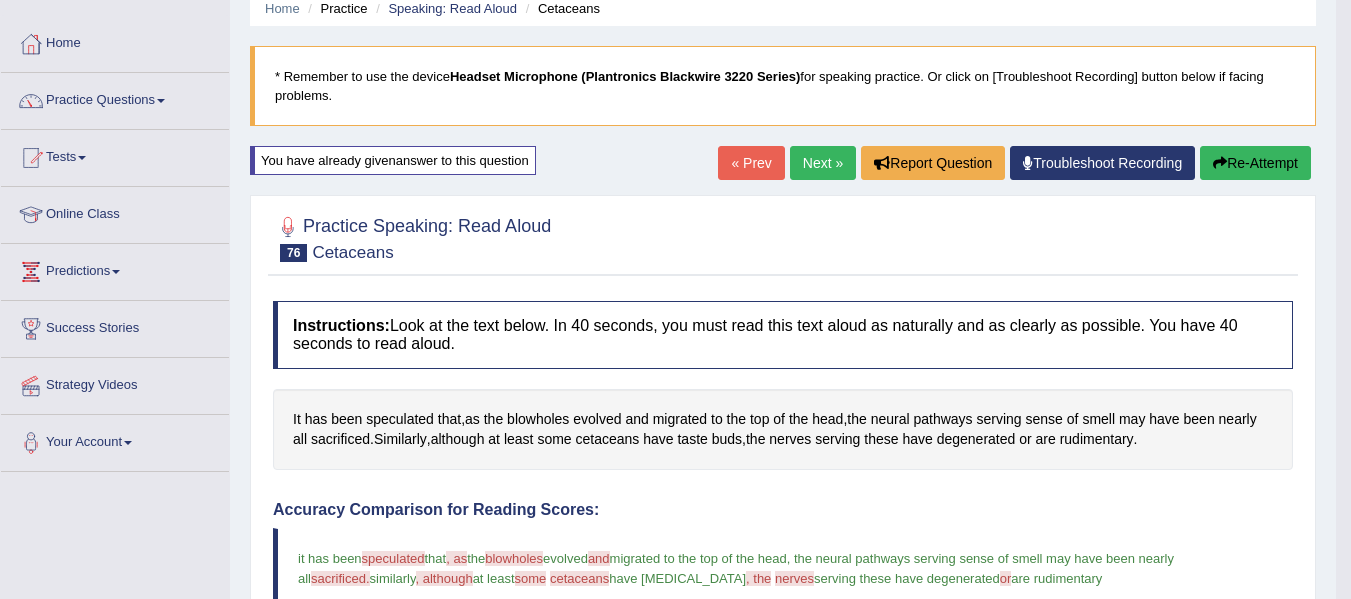 scroll, scrollTop: 56, scrollLeft: 0, axis: vertical 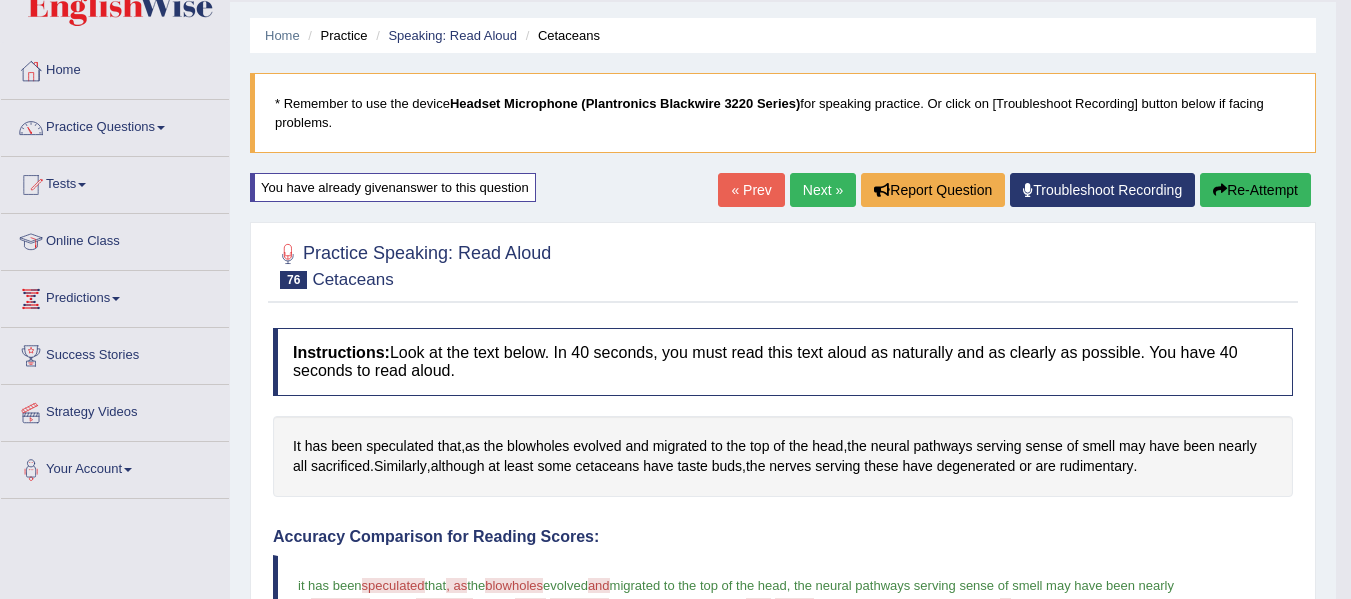 click on "Next »" at bounding box center [823, 190] 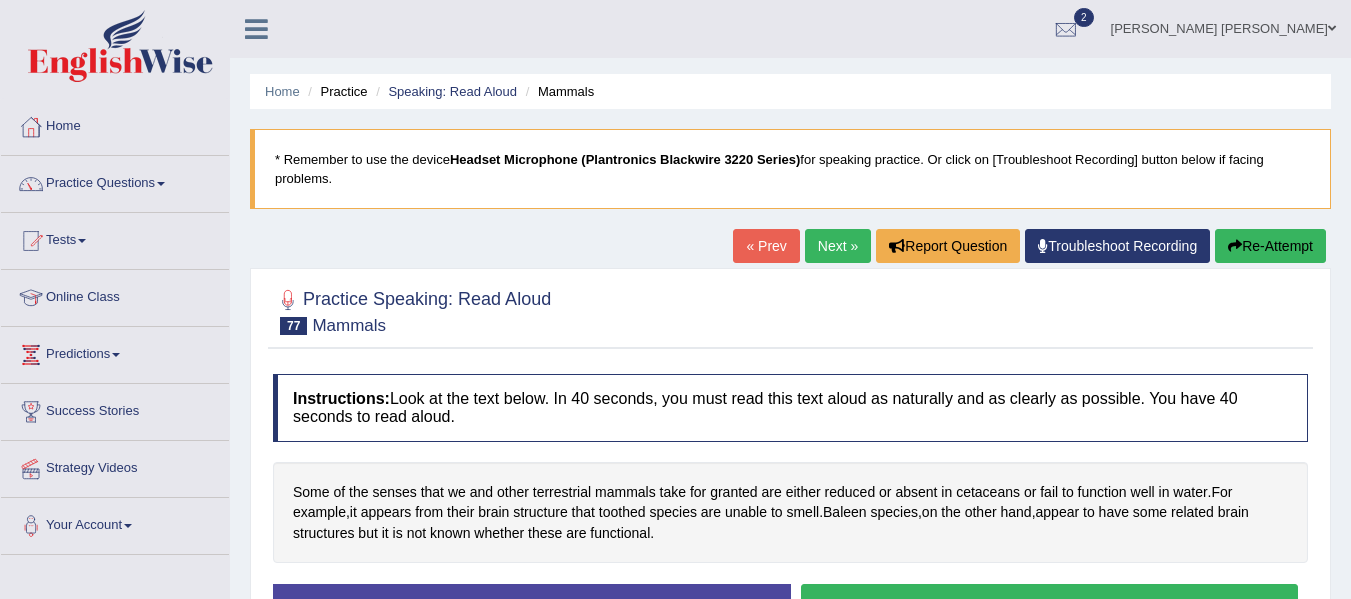 scroll, scrollTop: 0, scrollLeft: 0, axis: both 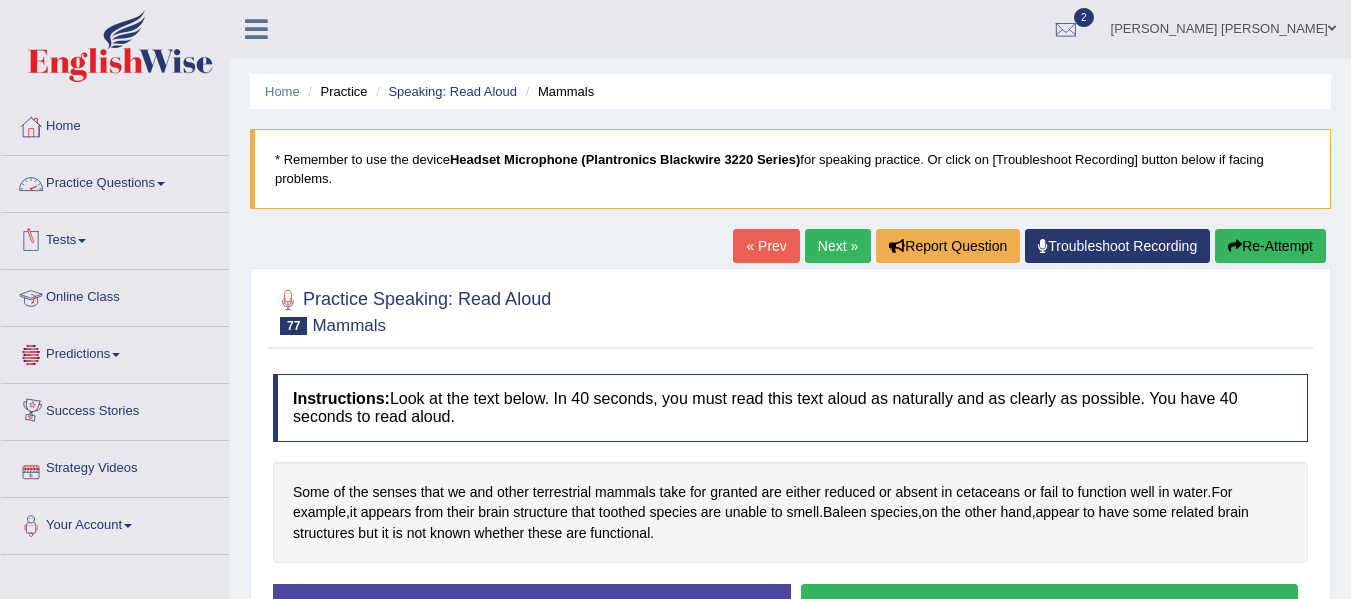 click on "Practice Questions" at bounding box center (115, 181) 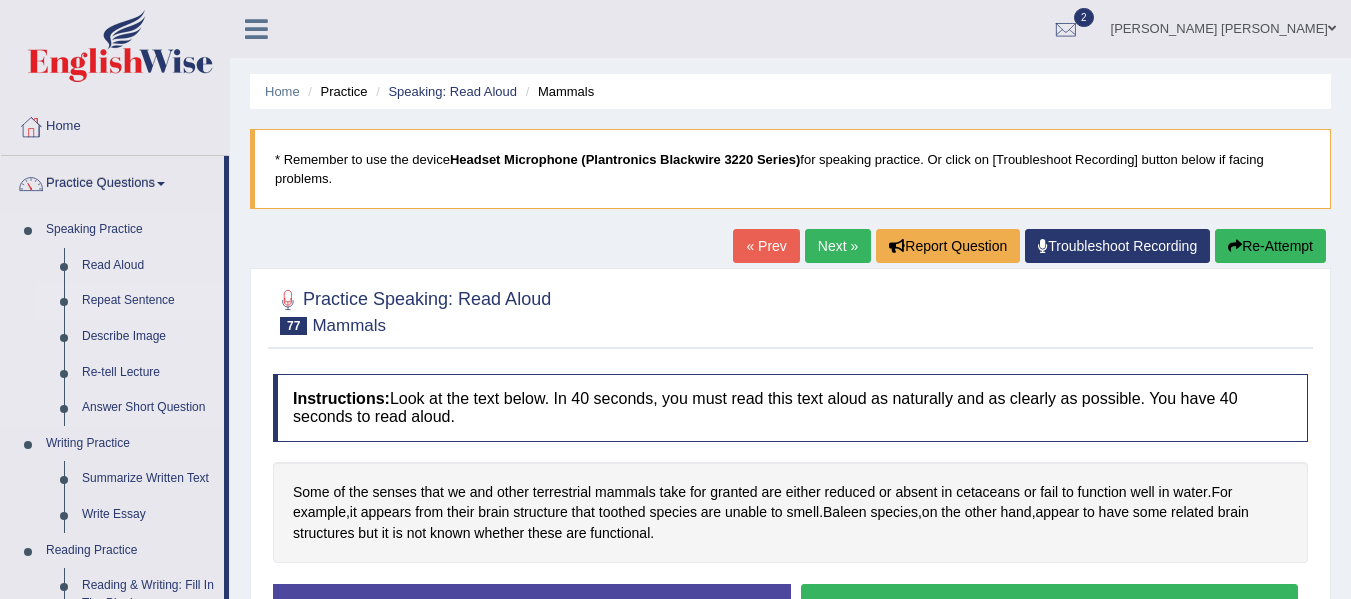 click on "Repeat Sentence" at bounding box center (148, 301) 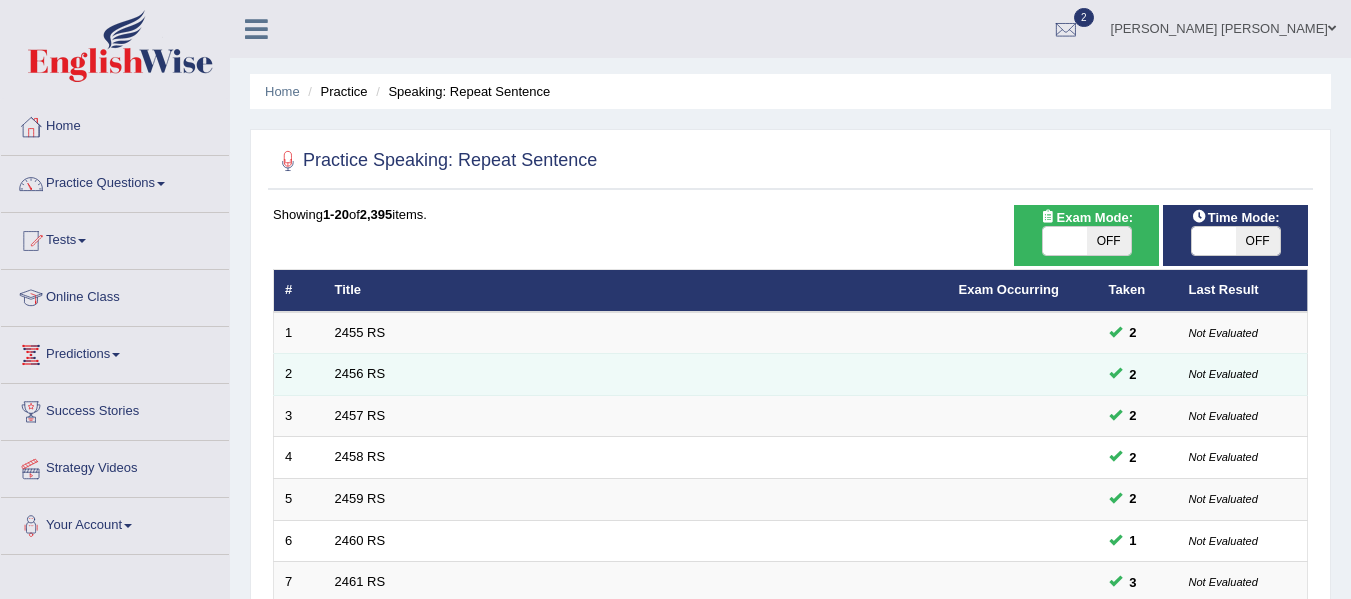 scroll, scrollTop: 0, scrollLeft: 0, axis: both 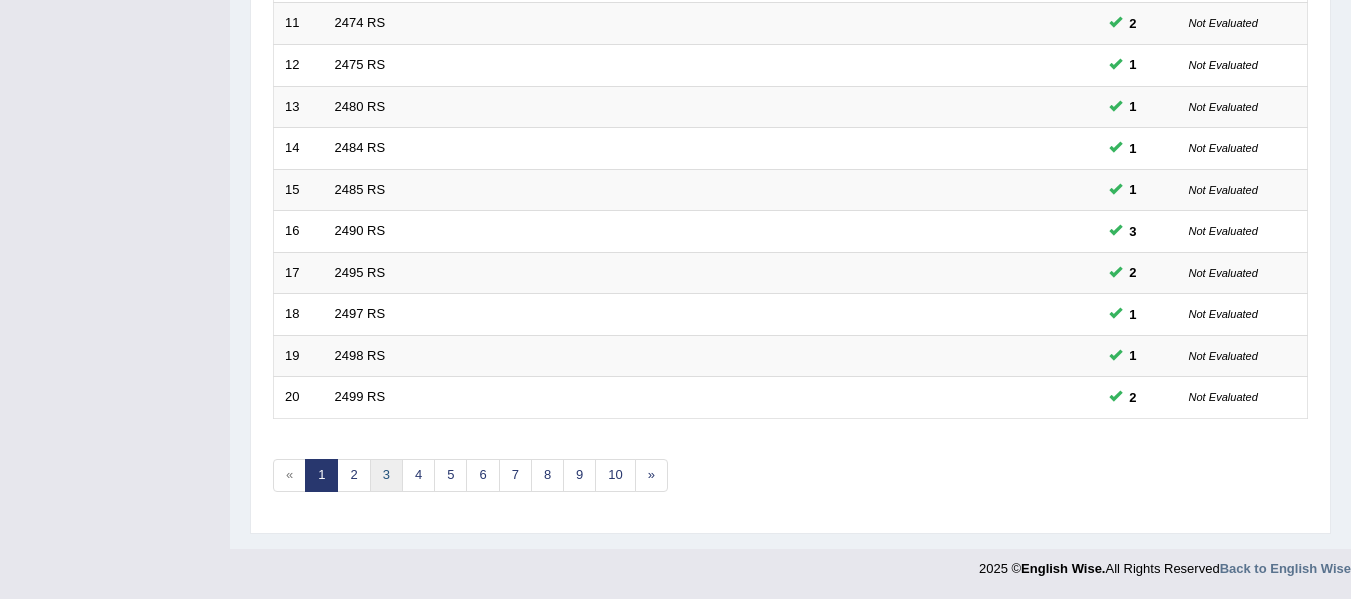 click on "3" at bounding box center [386, 475] 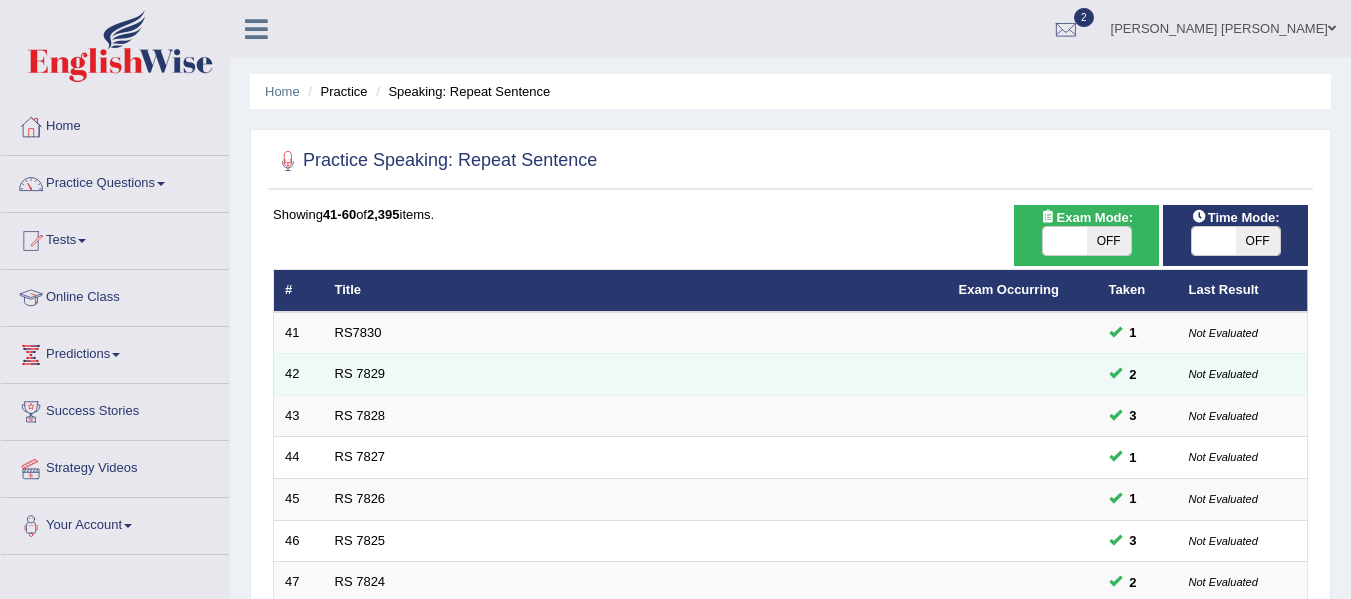 scroll, scrollTop: 0, scrollLeft: 0, axis: both 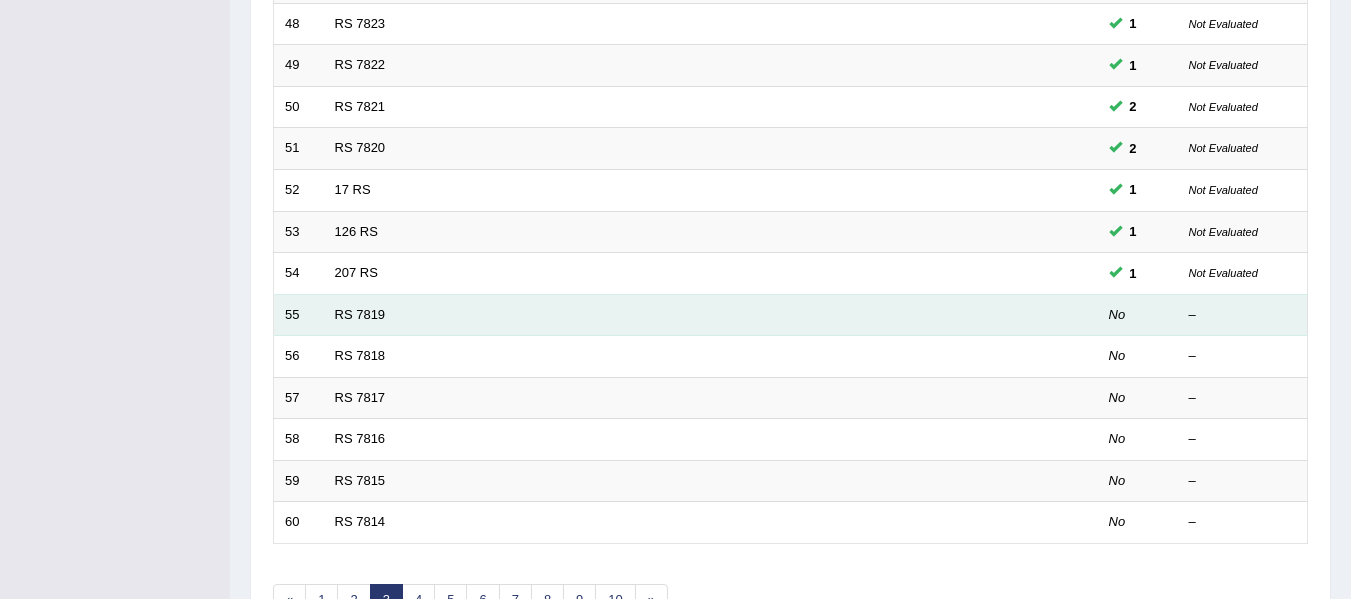 click on "RS 7819" at bounding box center (636, 315) 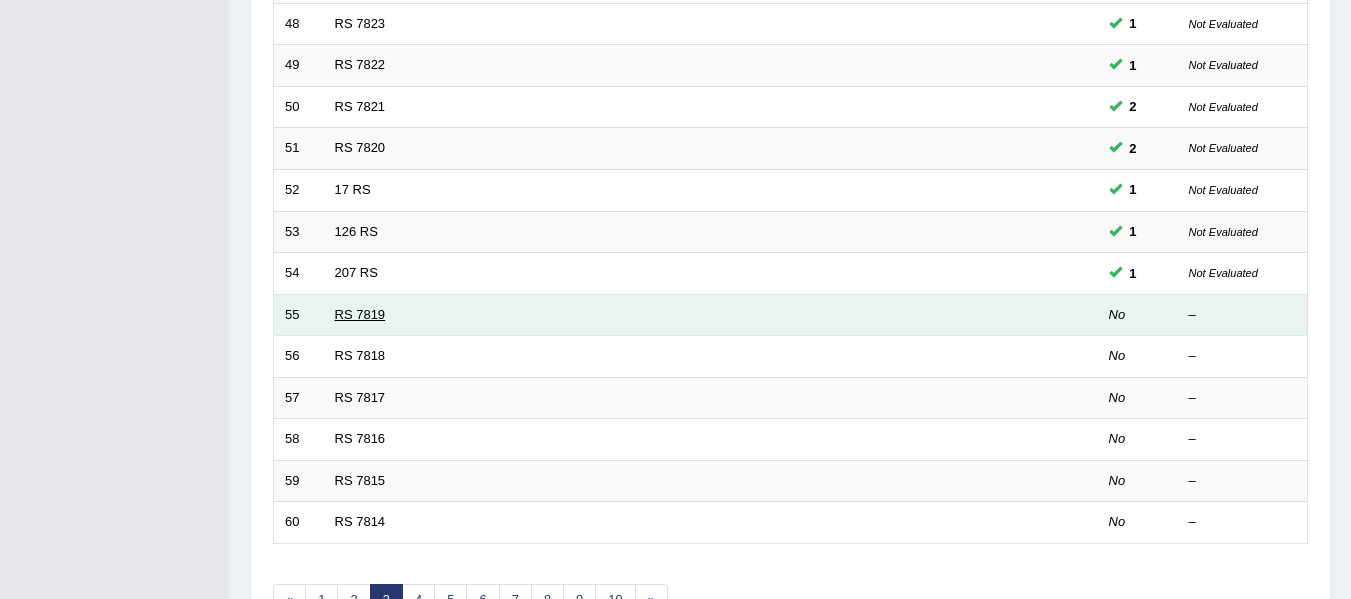 click on "RS 7819" at bounding box center (360, 314) 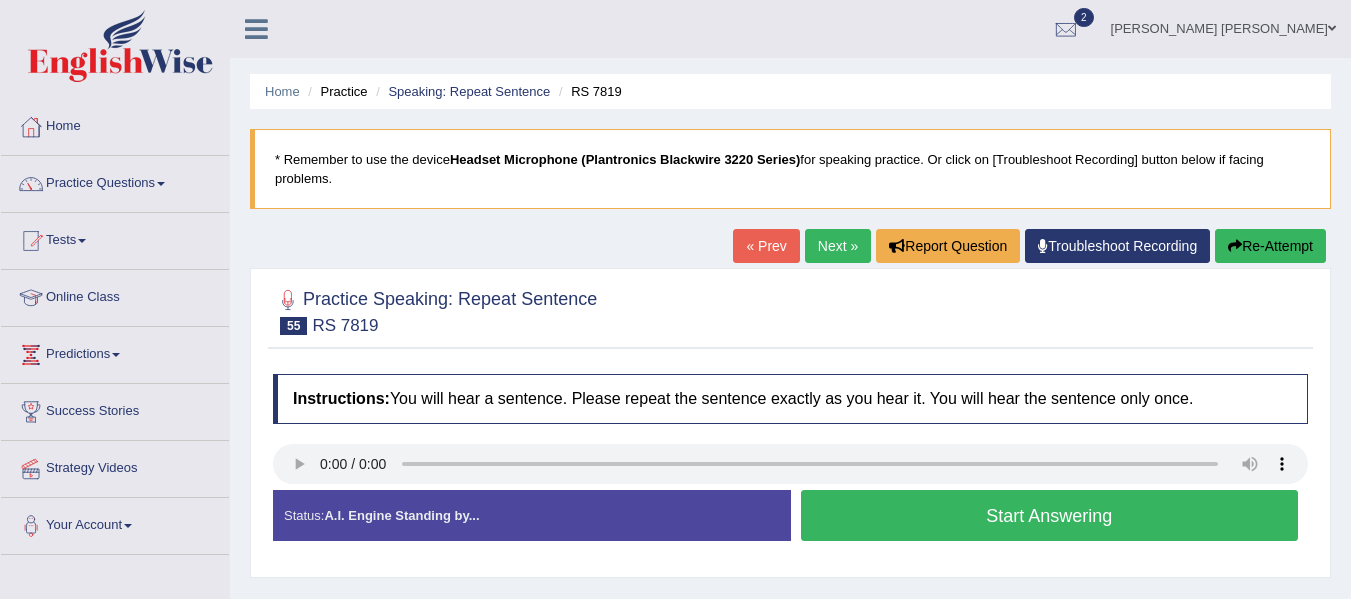 scroll, scrollTop: 0, scrollLeft: 0, axis: both 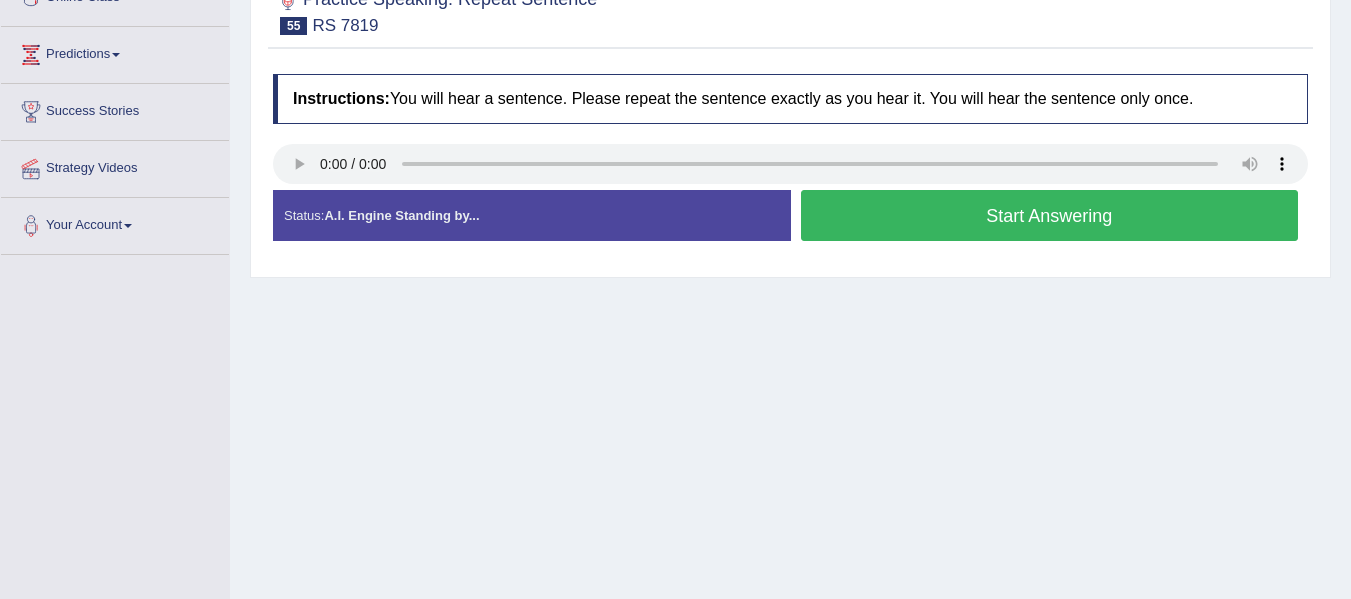click on "Start Answering" at bounding box center (1050, 215) 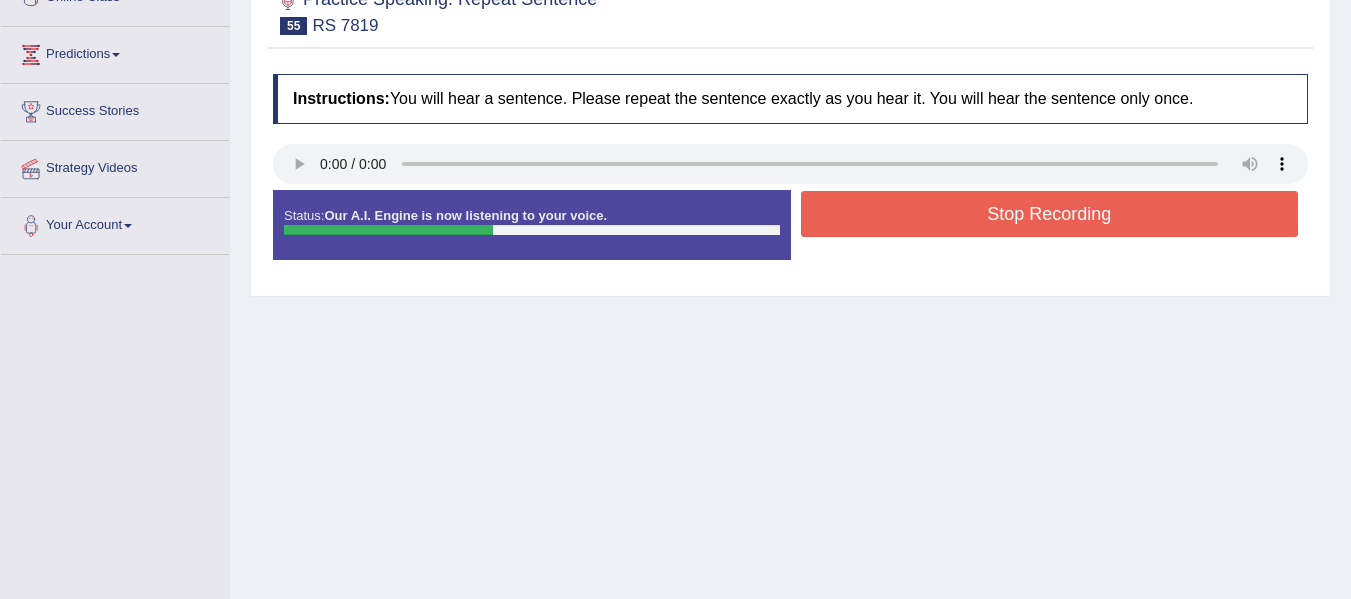 click on "Stop Recording" at bounding box center (1050, 214) 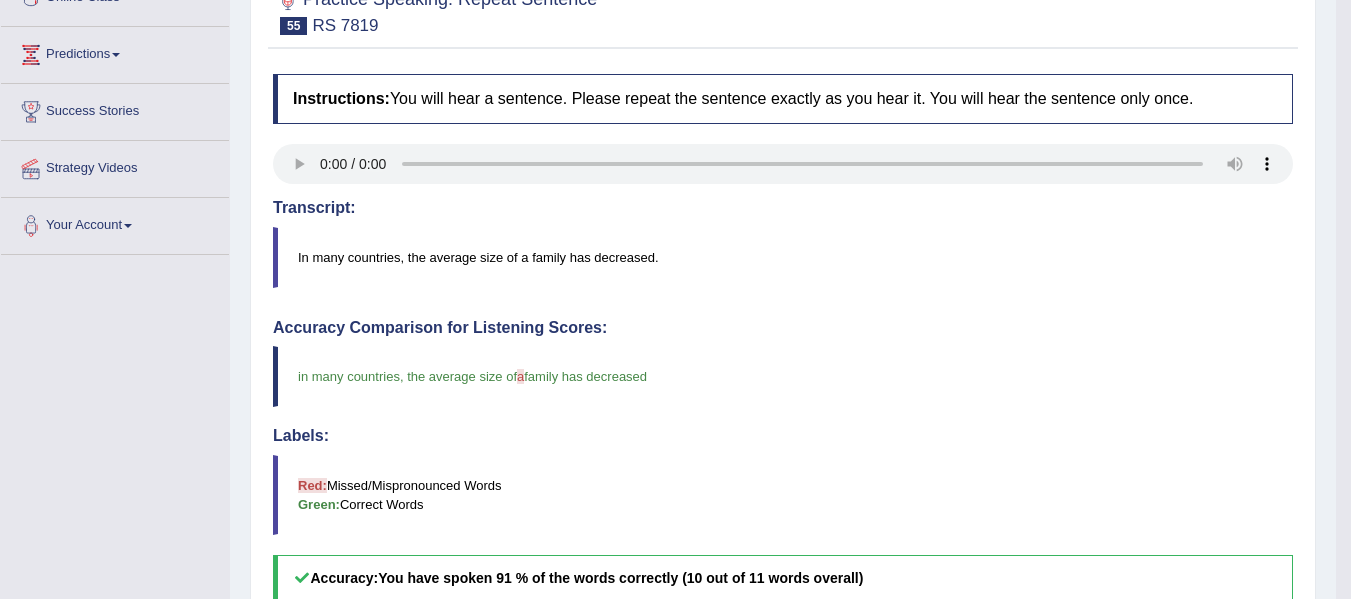 scroll, scrollTop: 200, scrollLeft: 0, axis: vertical 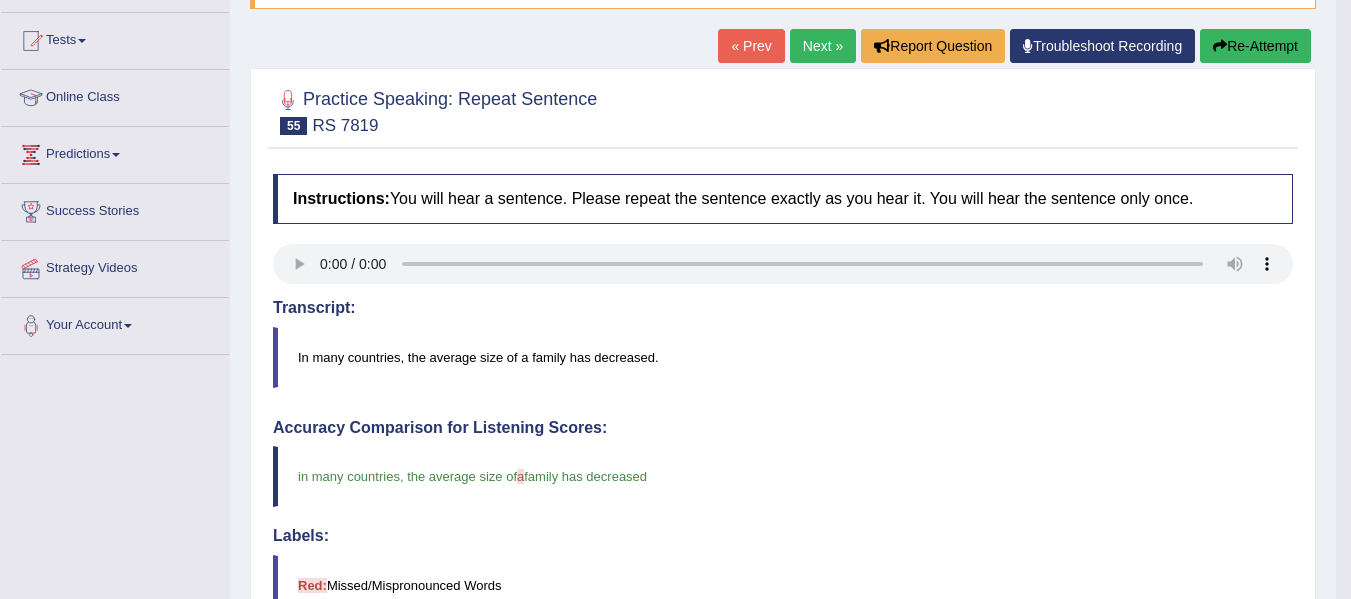 click on "Next »" at bounding box center [823, 46] 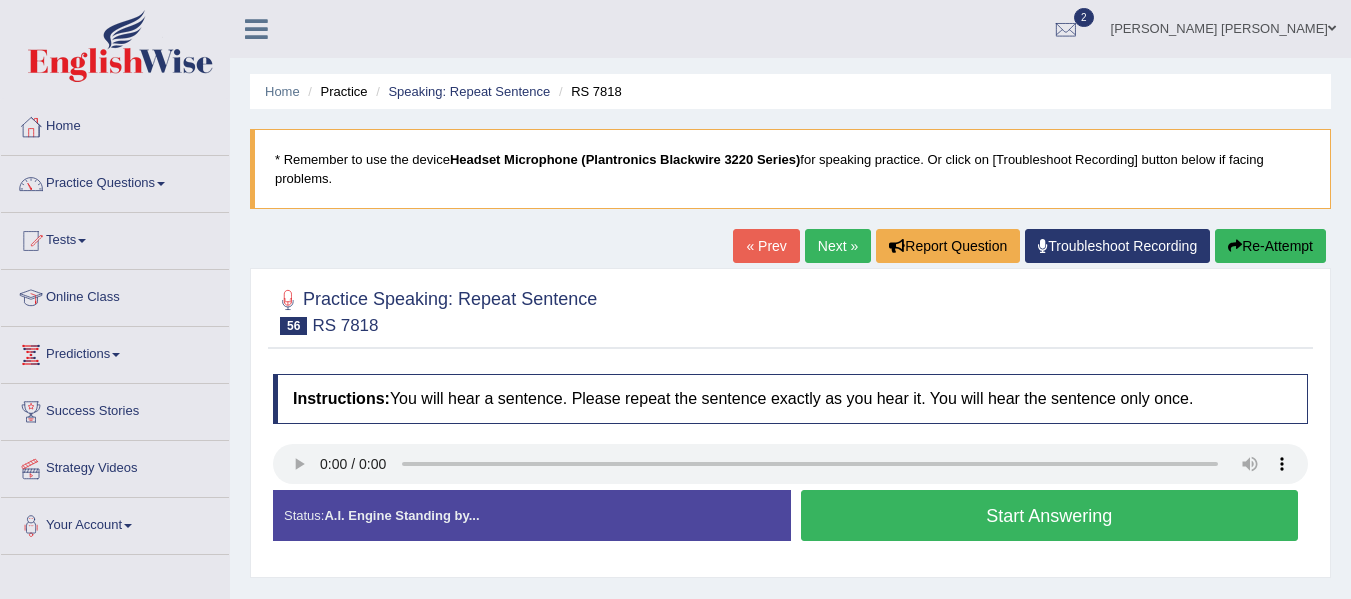scroll, scrollTop: 300, scrollLeft: 0, axis: vertical 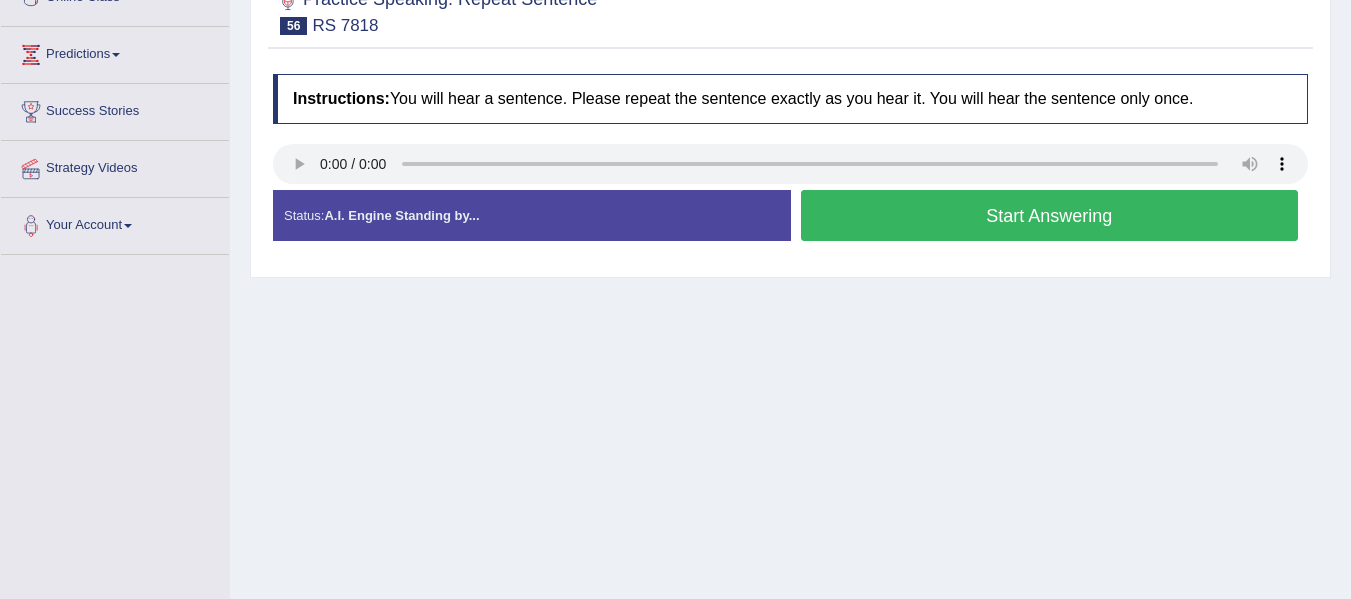 click on "Start Answering" at bounding box center [1050, 215] 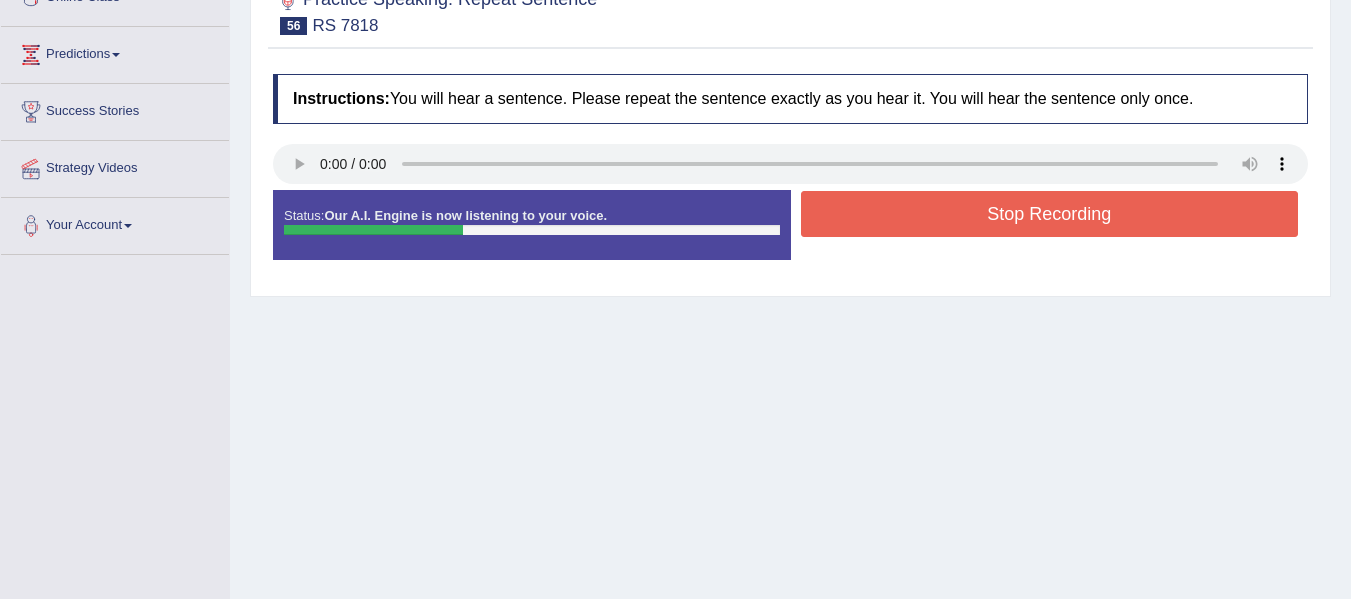 click on "Stop Recording" at bounding box center (1050, 214) 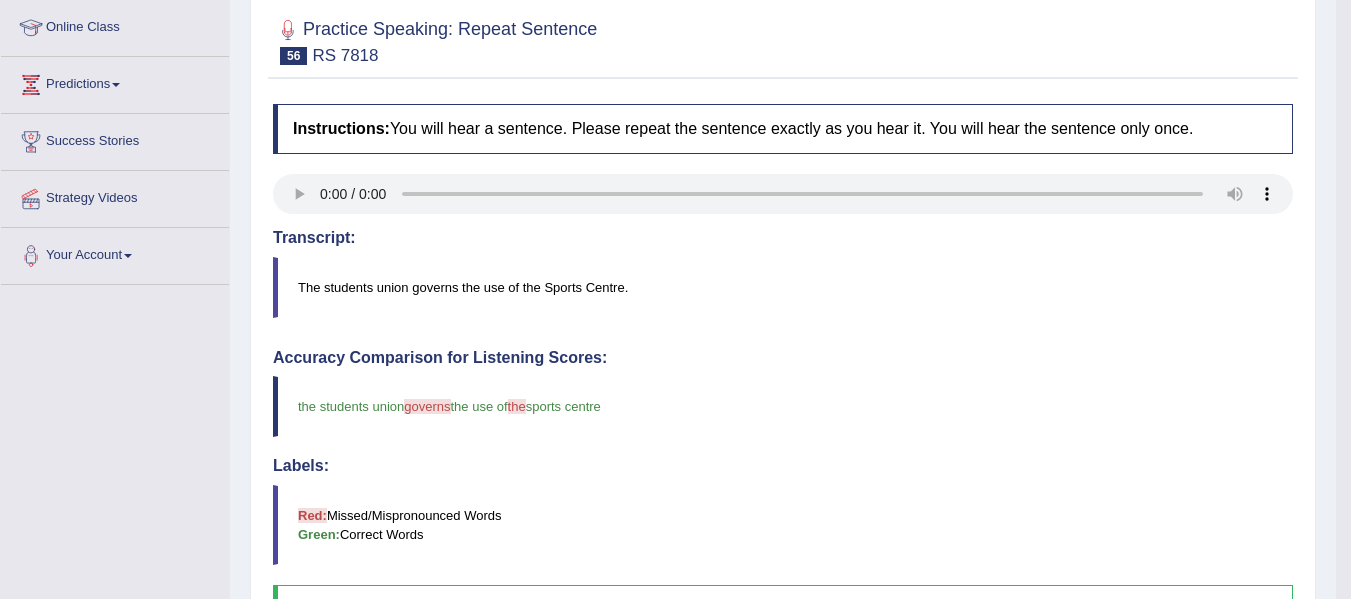 scroll, scrollTop: 0, scrollLeft: 0, axis: both 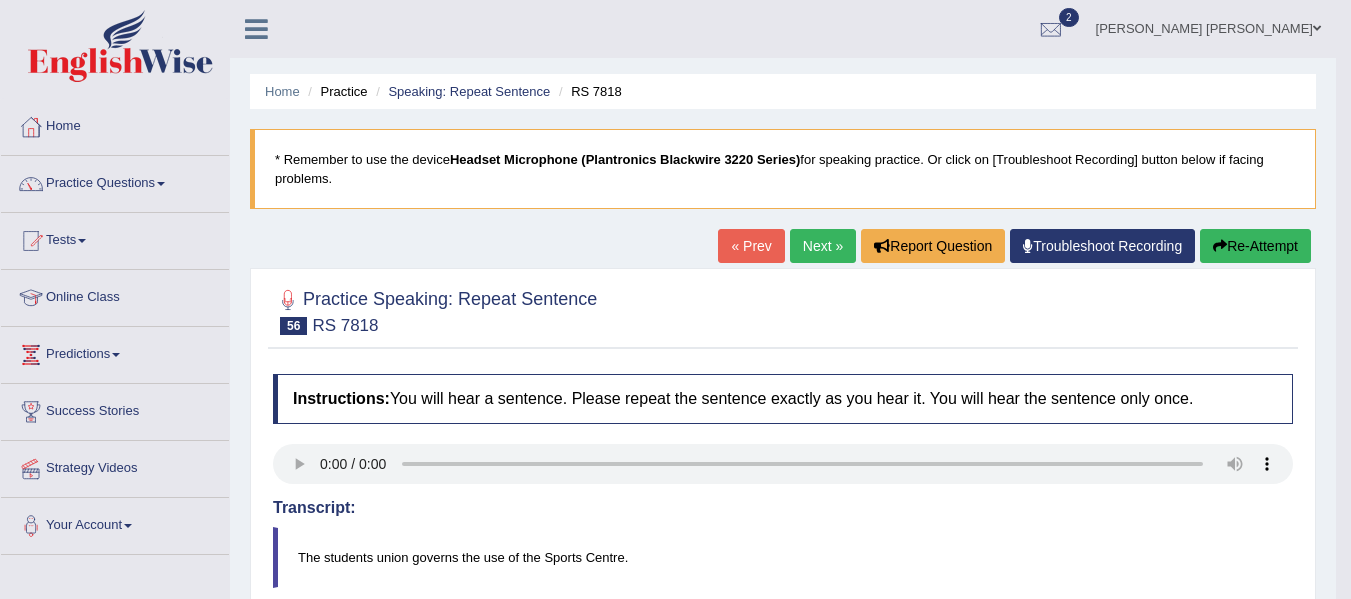 click on "Next »" at bounding box center (823, 246) 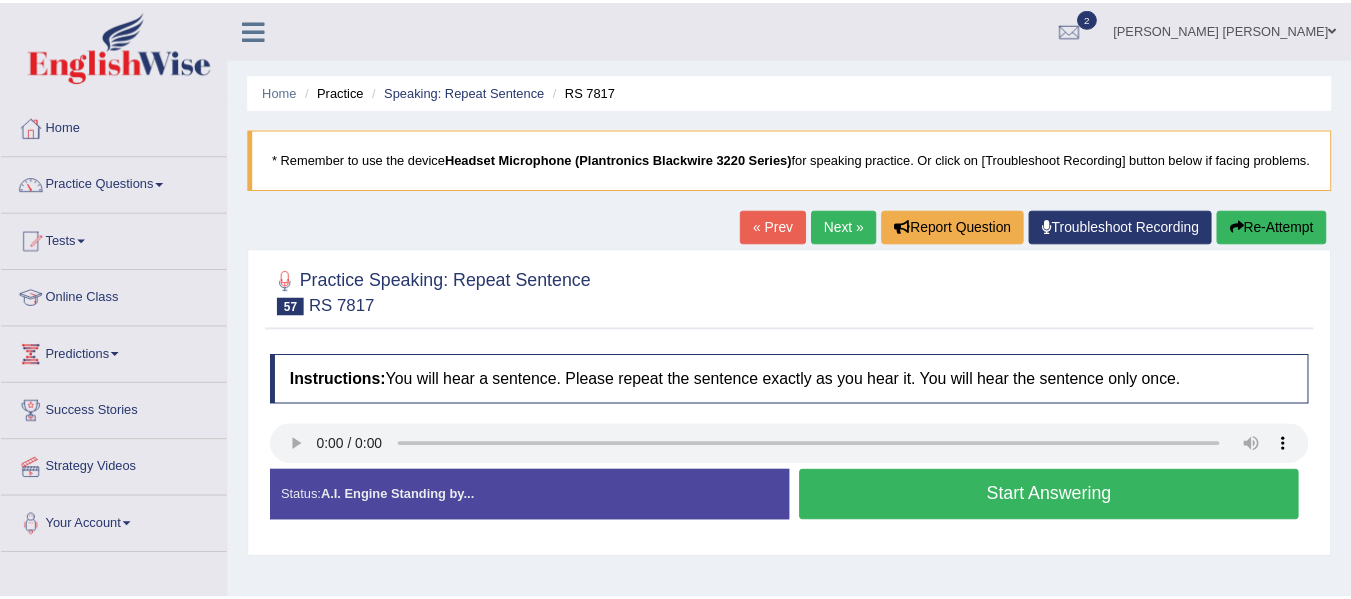 scroll, scrollTop: 0, scrollLeft: 0, axis: both 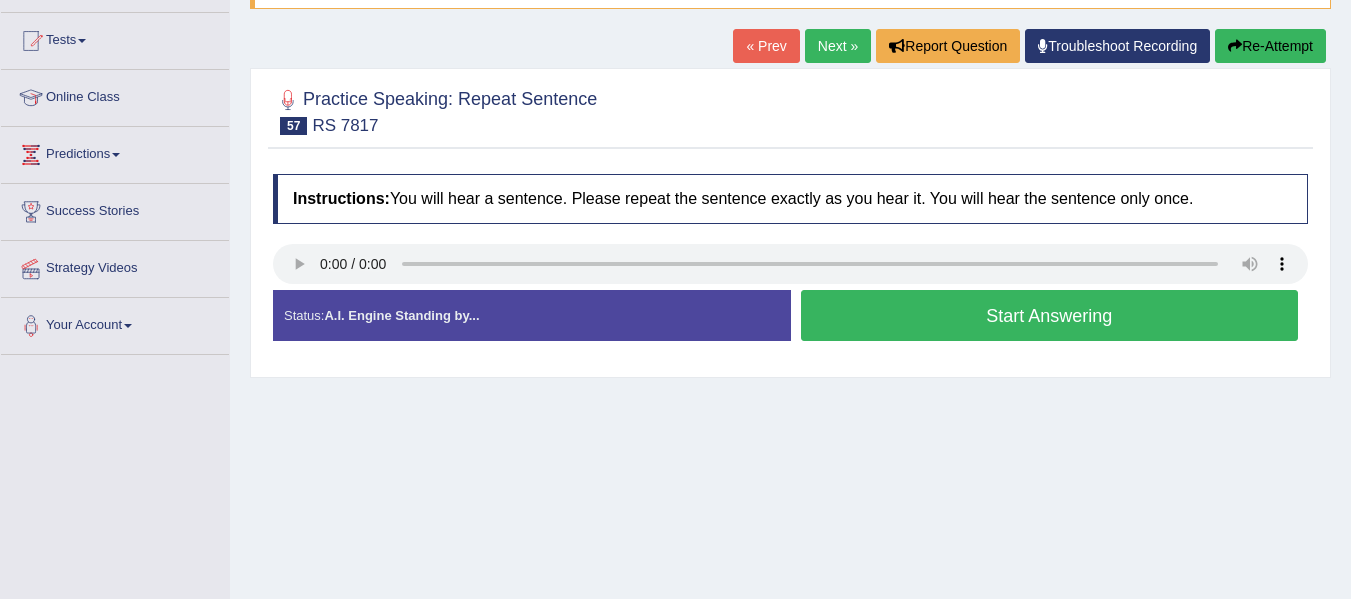 click on "Start Answering" at bounding box center (1050, 315) 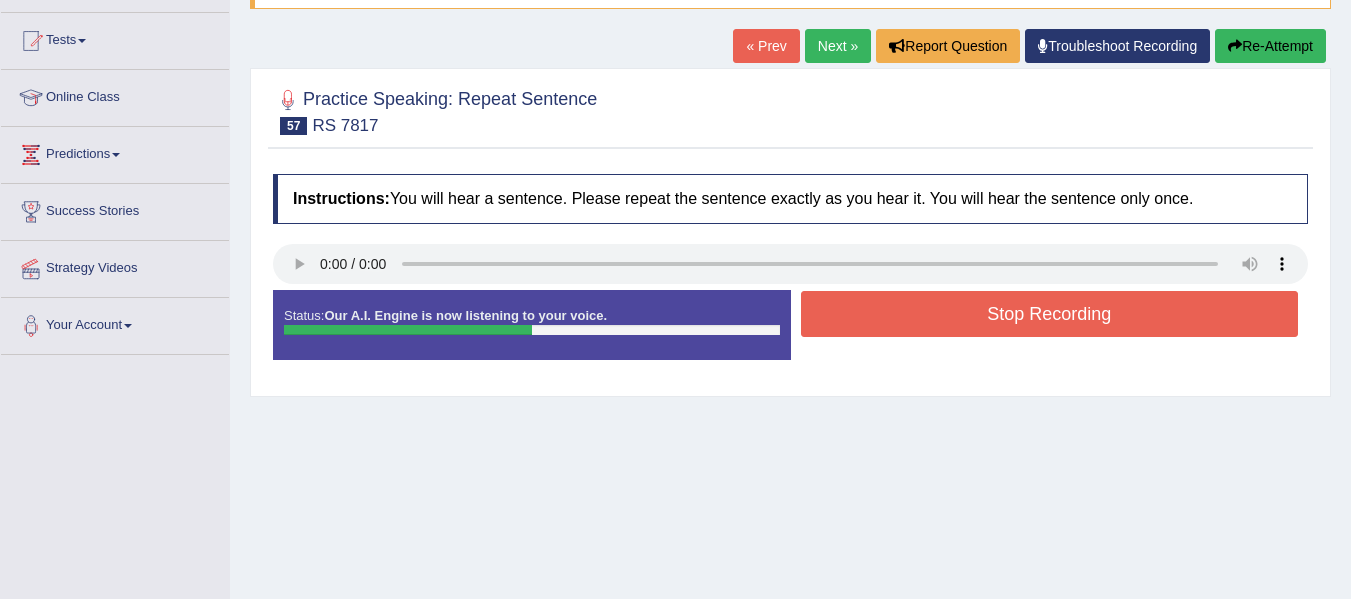 click on "Stop Recording" at bounding box center (1050, 314) 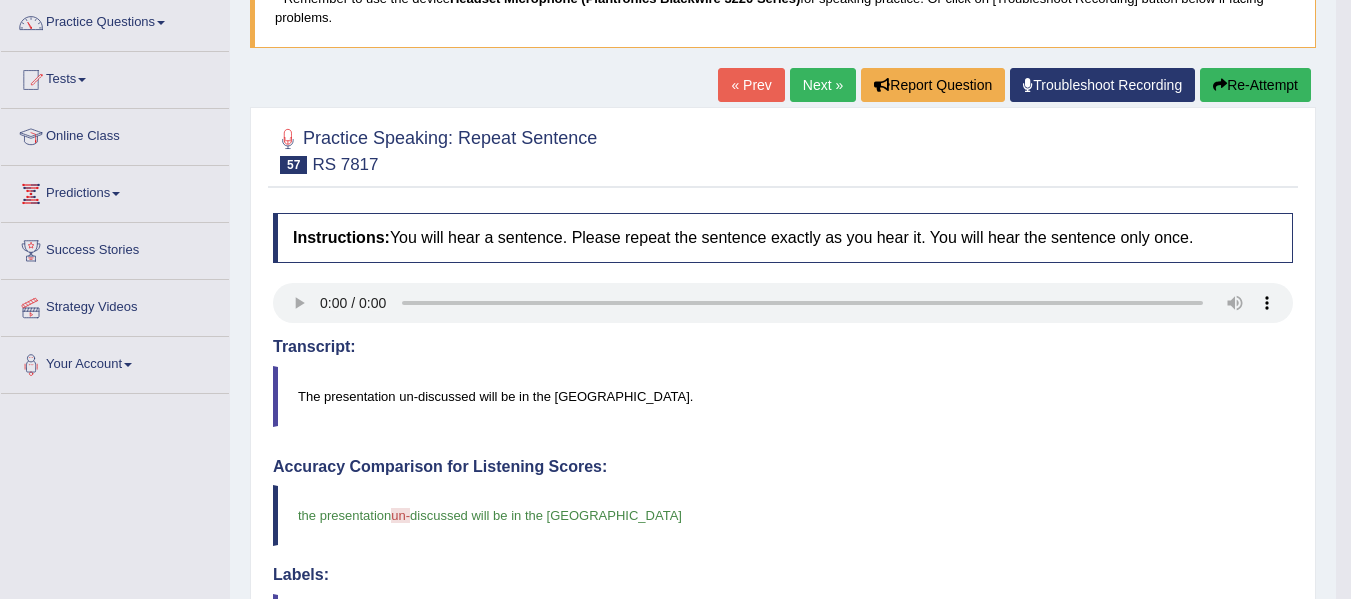 scroll, scrollTop: 100, scrollLeft: 0, axis: vertical 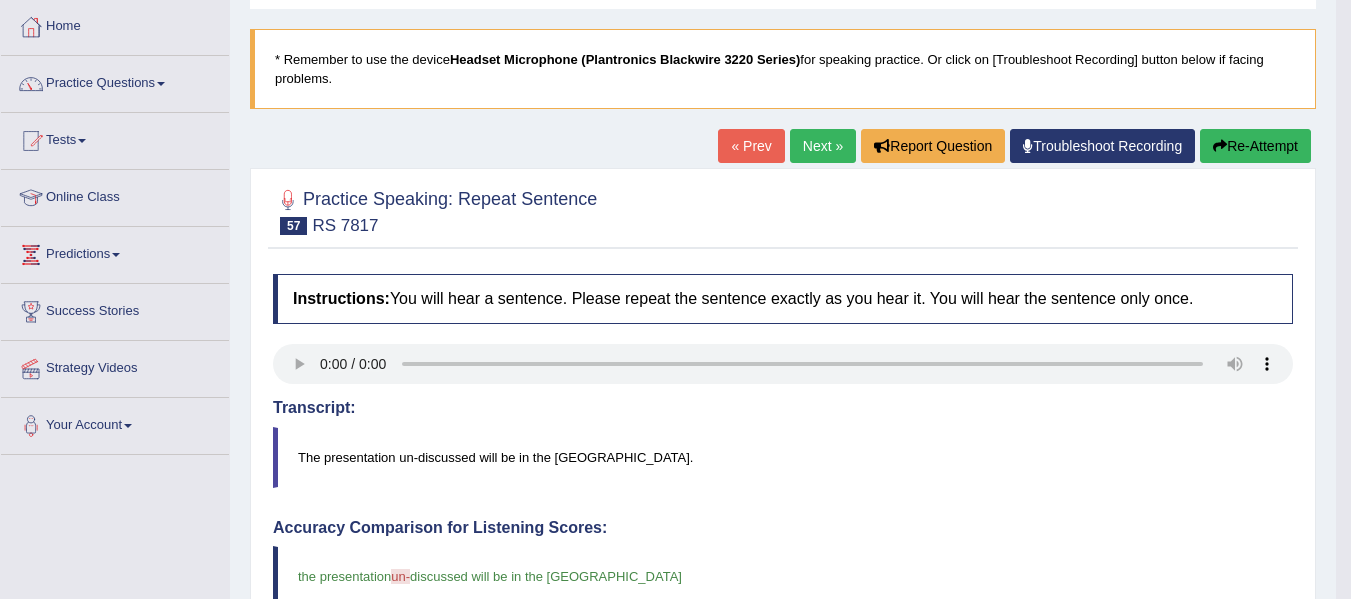 click on "Next »" at bounding box center [823, 146] 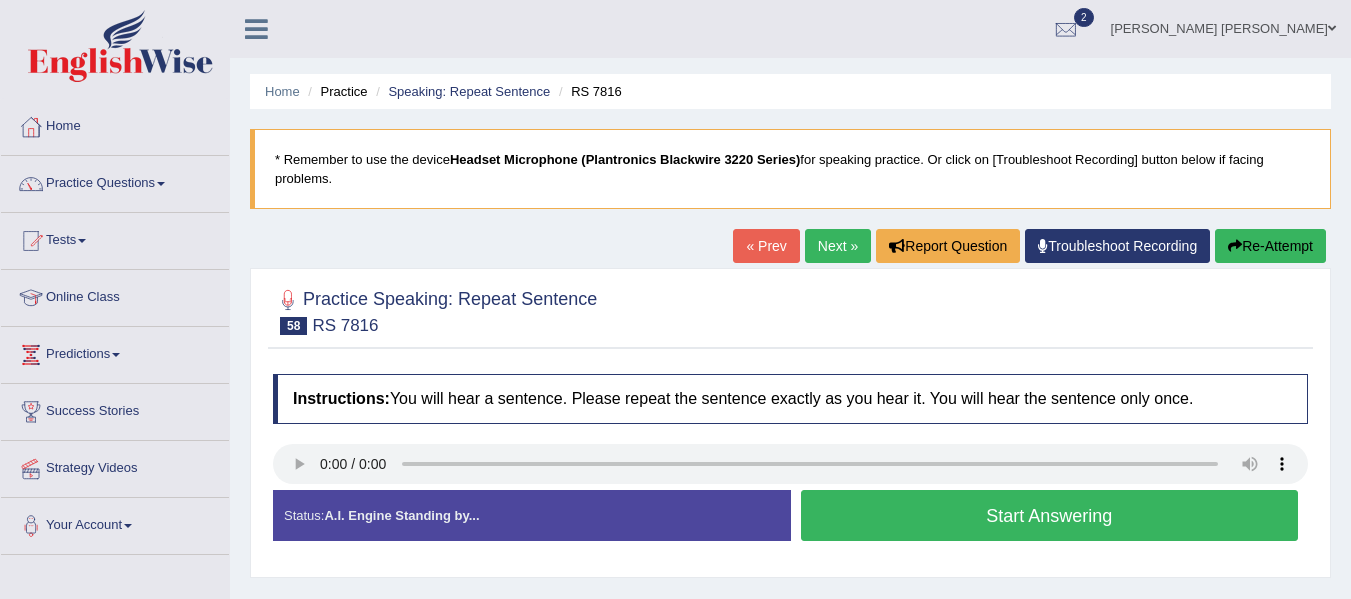 scroll, scrollTop: 94, scrollLeft: 0, axis: vertical 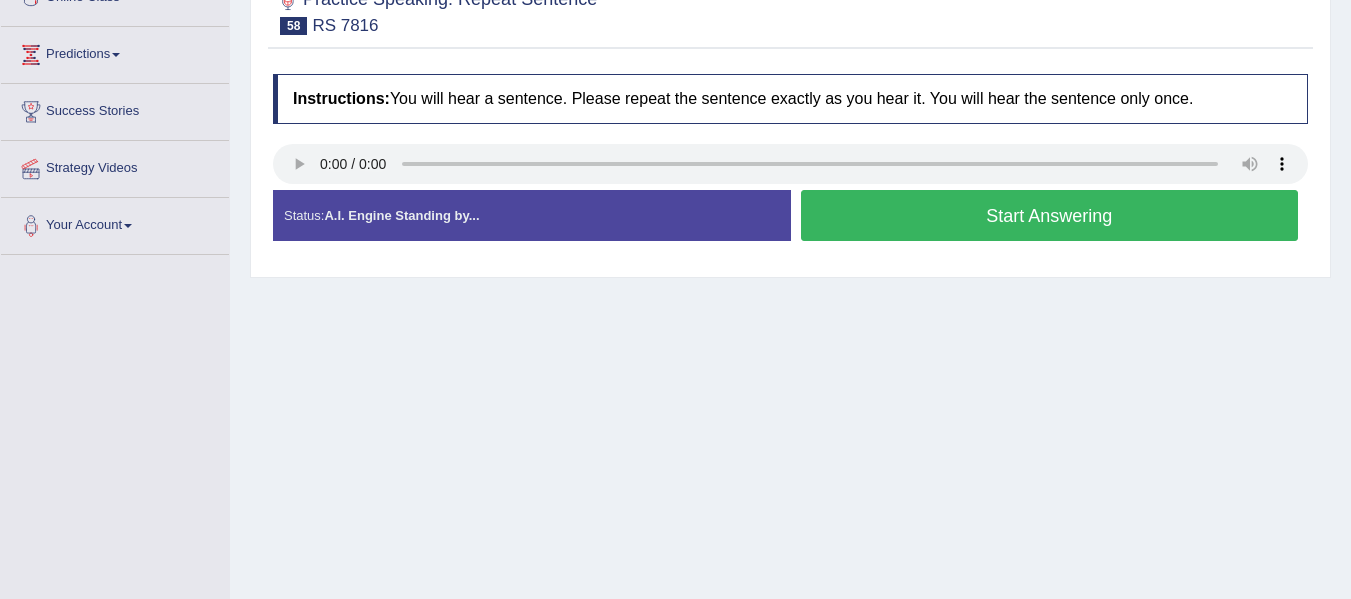 click on "Start Answering" at bounding box center (1050, 215) 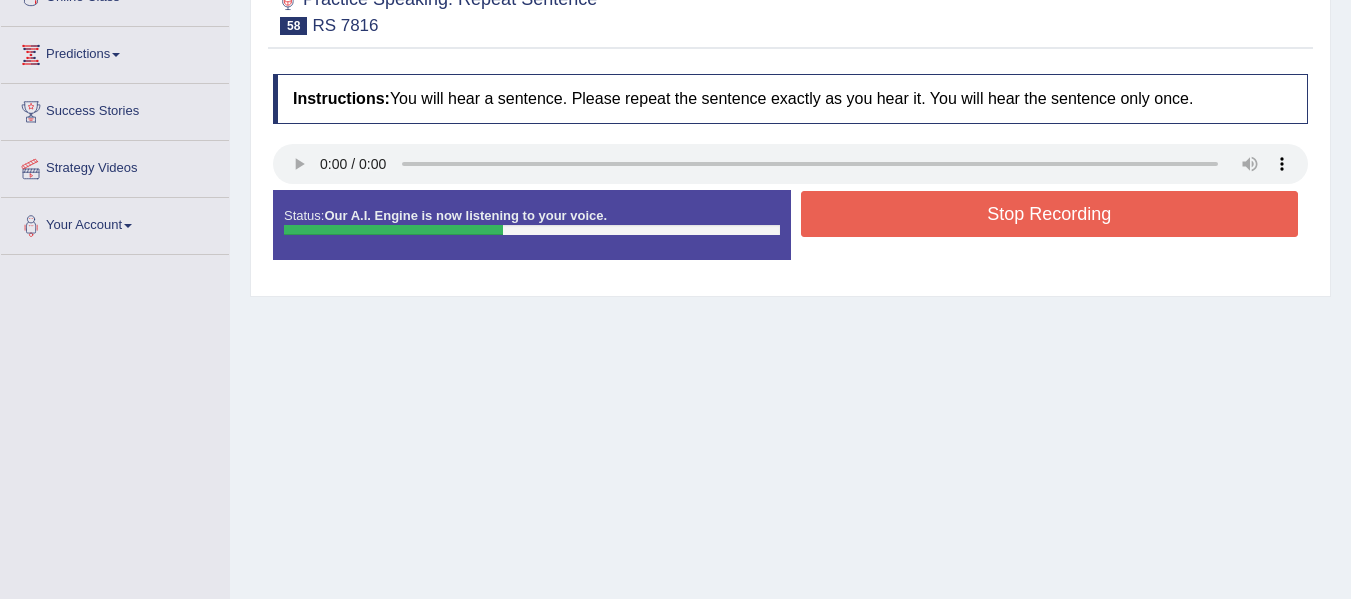 click on "Stop Recording" at bounding box center [1050, 214] 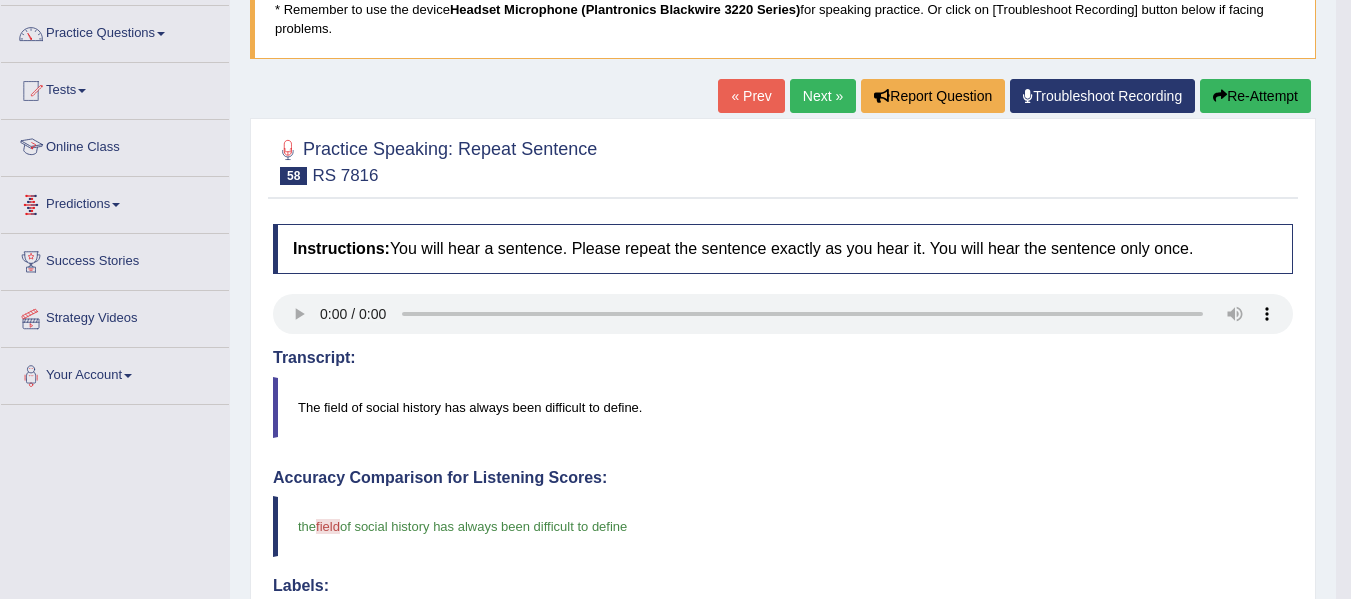 scroll, scrollTop: 72, scrollLeft: 0, axis: vertical 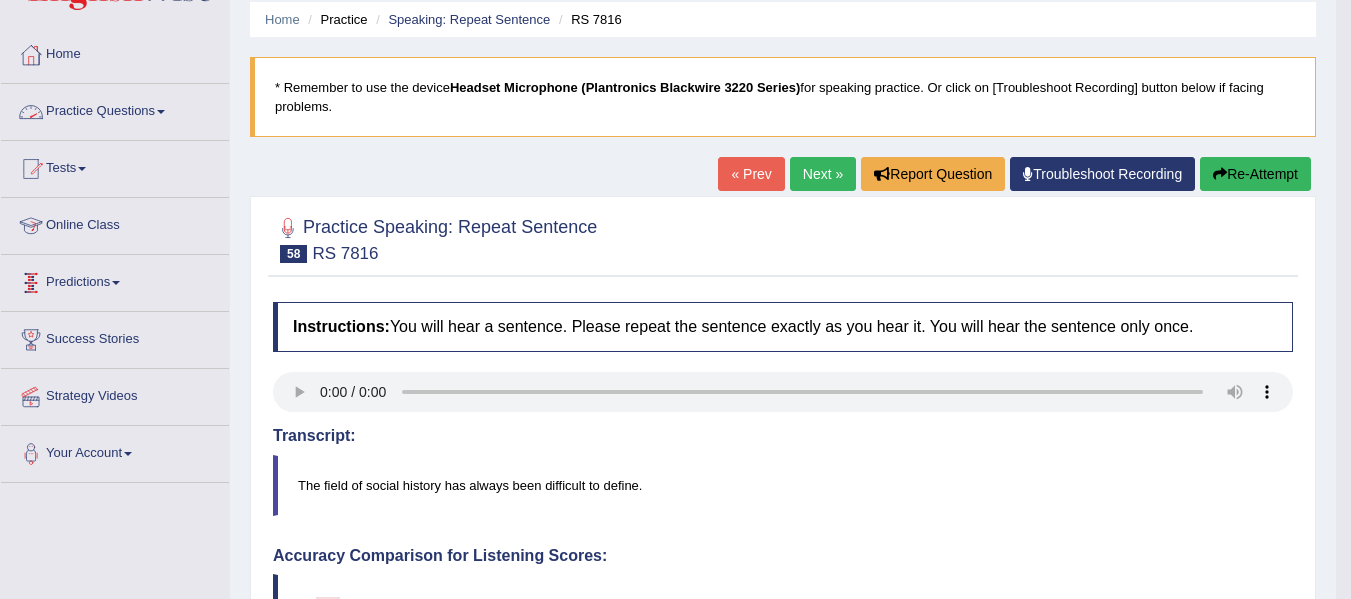 click on "Practice Questions" at bounding box center [115, 109] 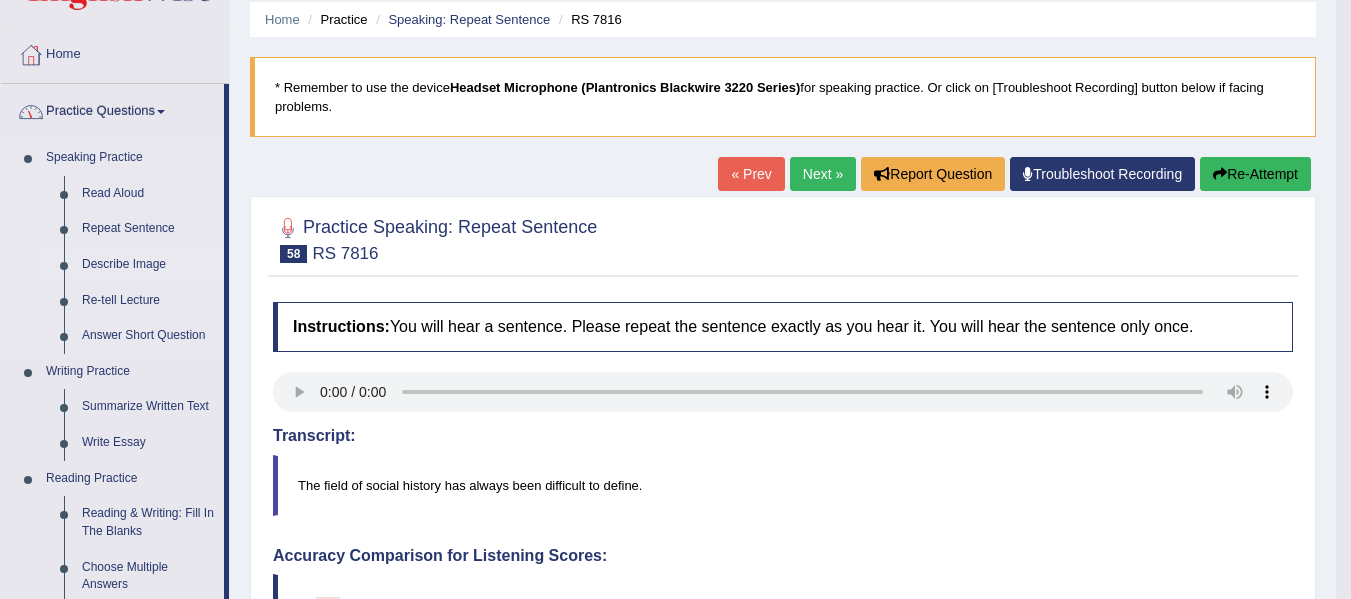 click on "Describe Image" at bounding box center [148, 265] 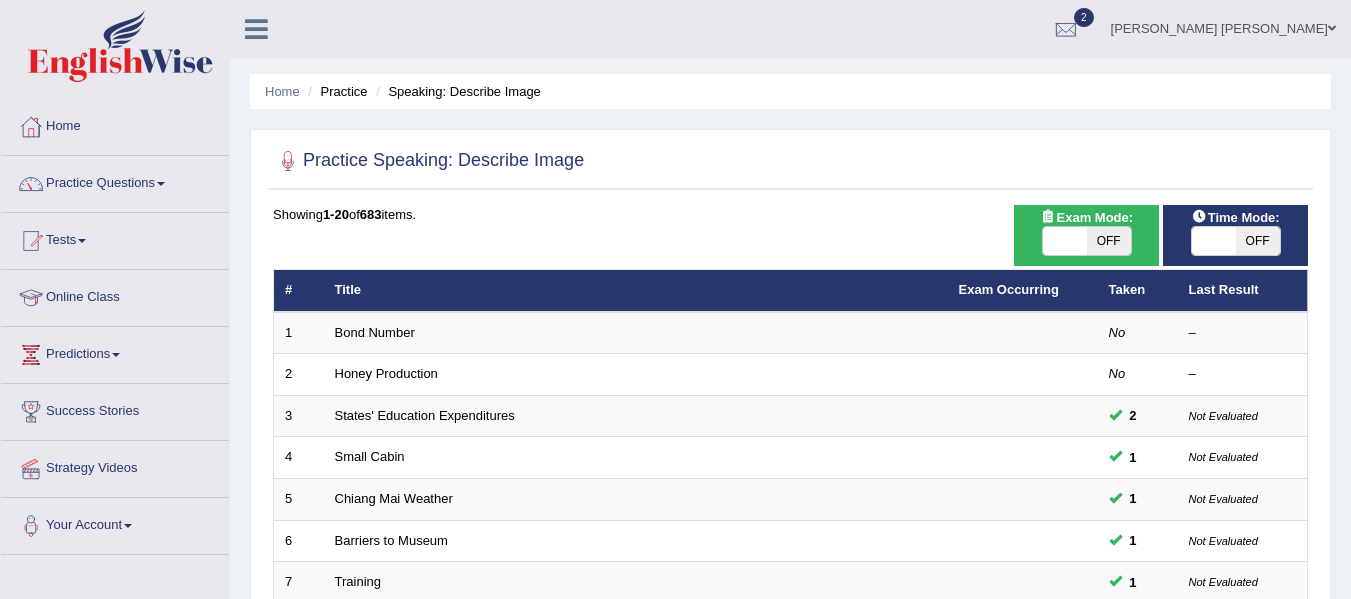 scroll, scrollTop: 400, scrollLeft: 0, axis: vertical 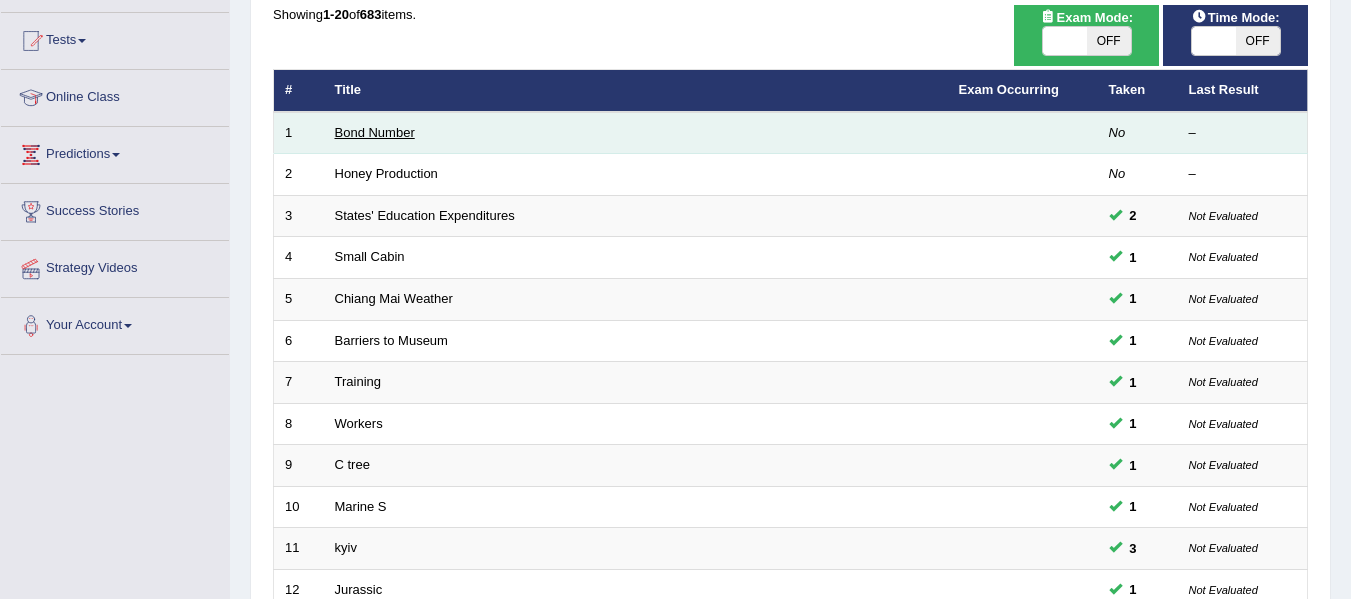 click on "Bond Number" at bounding box center (375, 132) 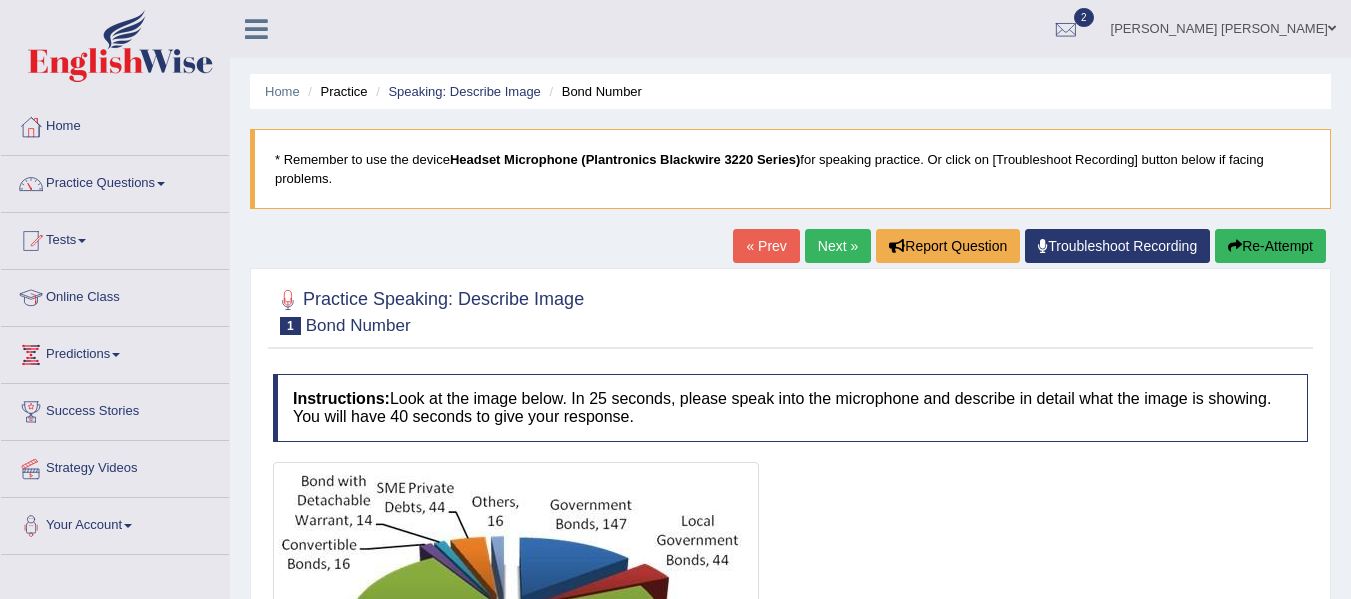 scroll, scrollTop: 0, scrollLeft: 0, axis: both 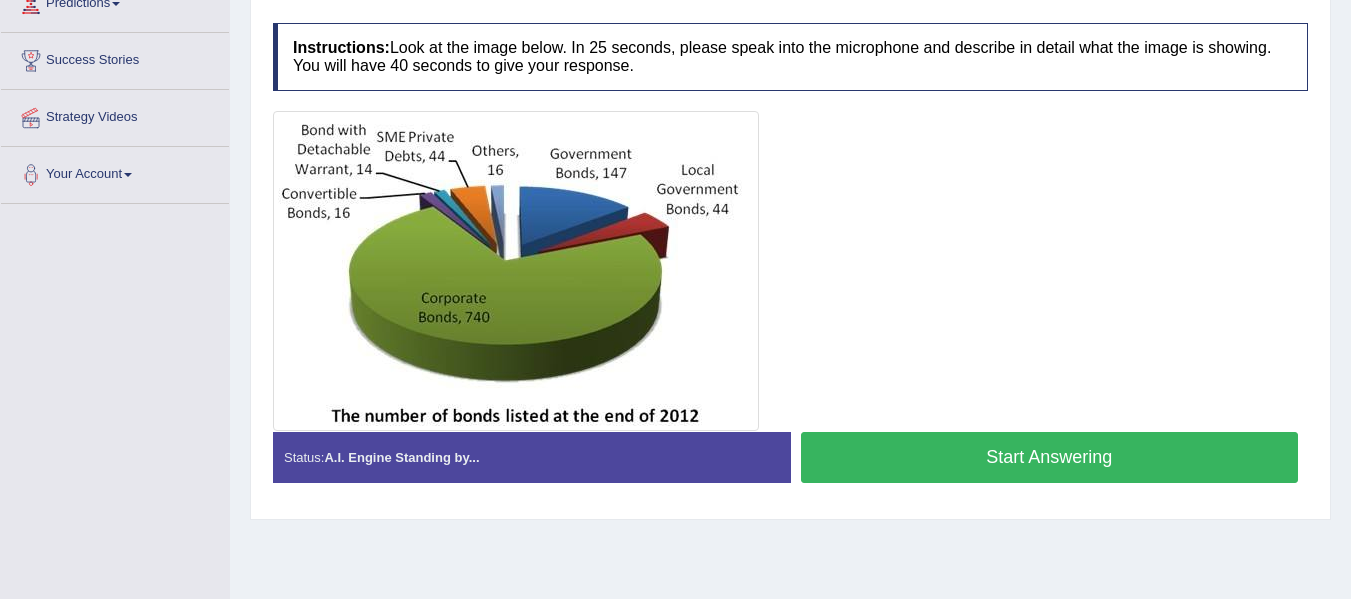 click on "Start Answering" at bounding box center [1050, 457] 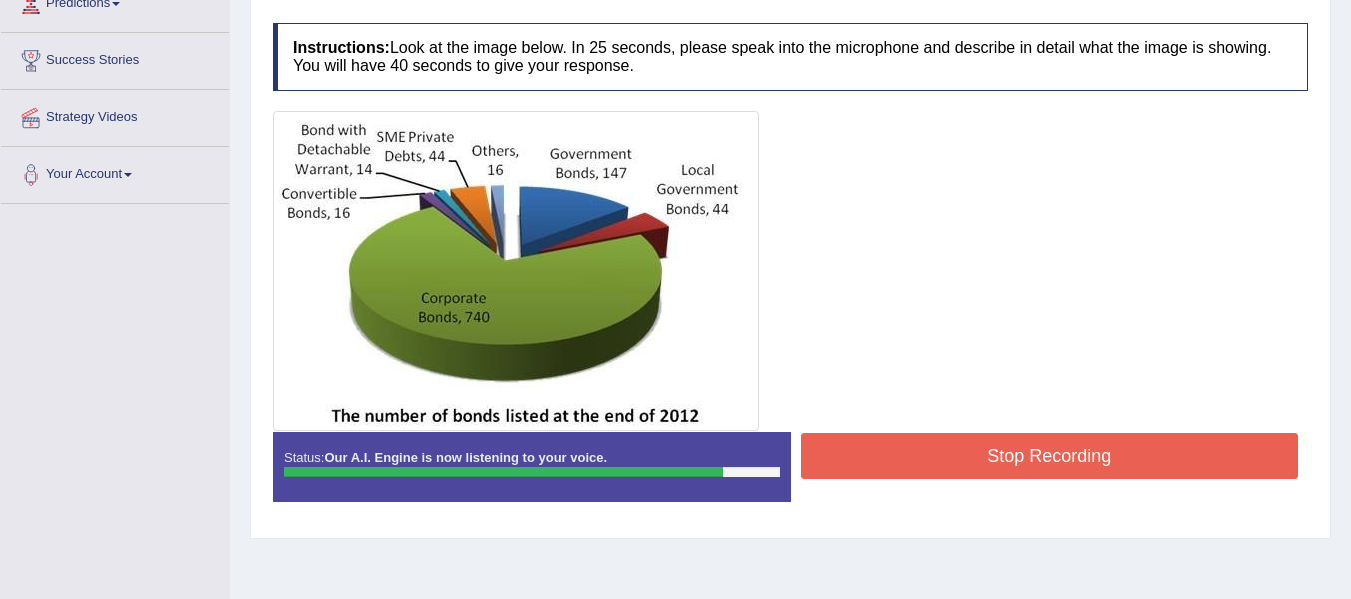 click on "Stop Recording" at bounding box center [1050, 456] 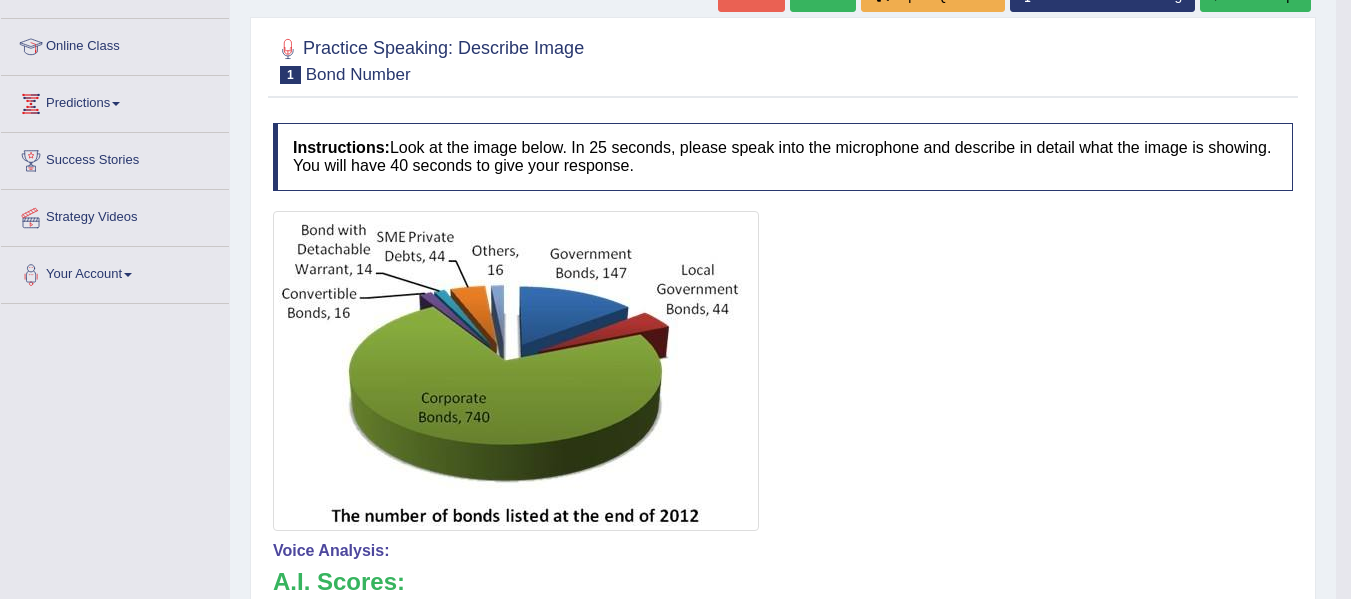 scroll, scrollTop: 0, scrollLeft: 0, axis: both 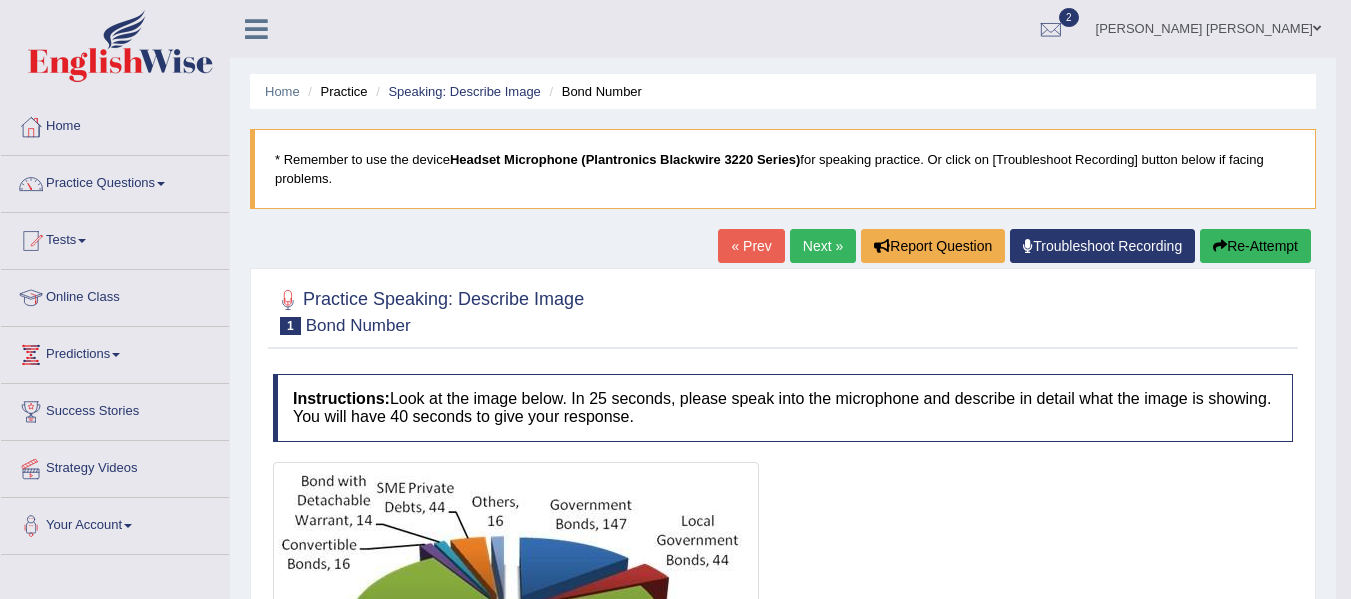 click on "Next »" at bounding box center (823, 246) 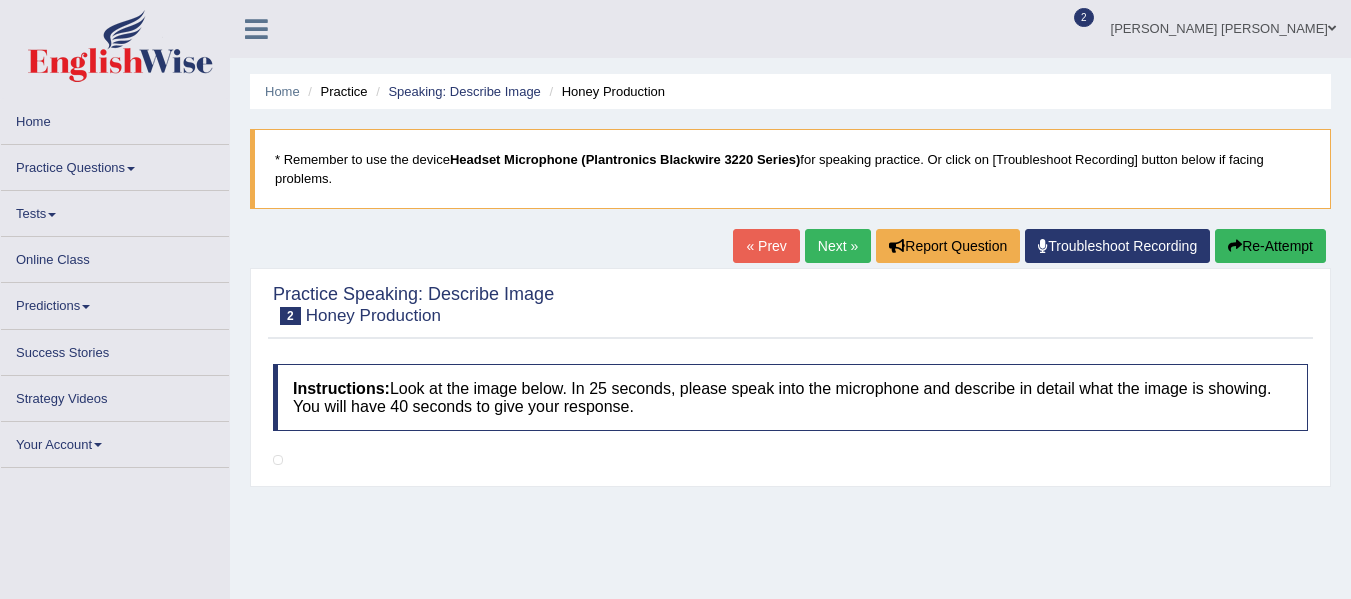 scroll, scrollTop: 0, scrollLeft: 0, axis: both 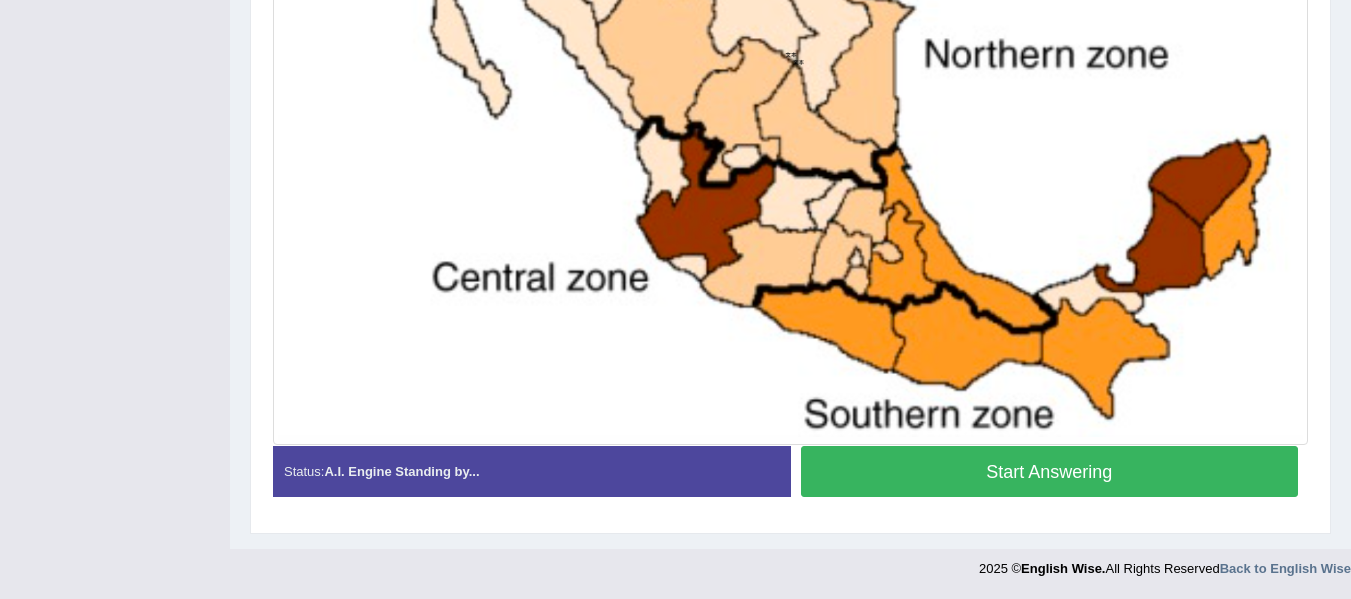 click on "Start Answering" at bounding box center (1050, 471) 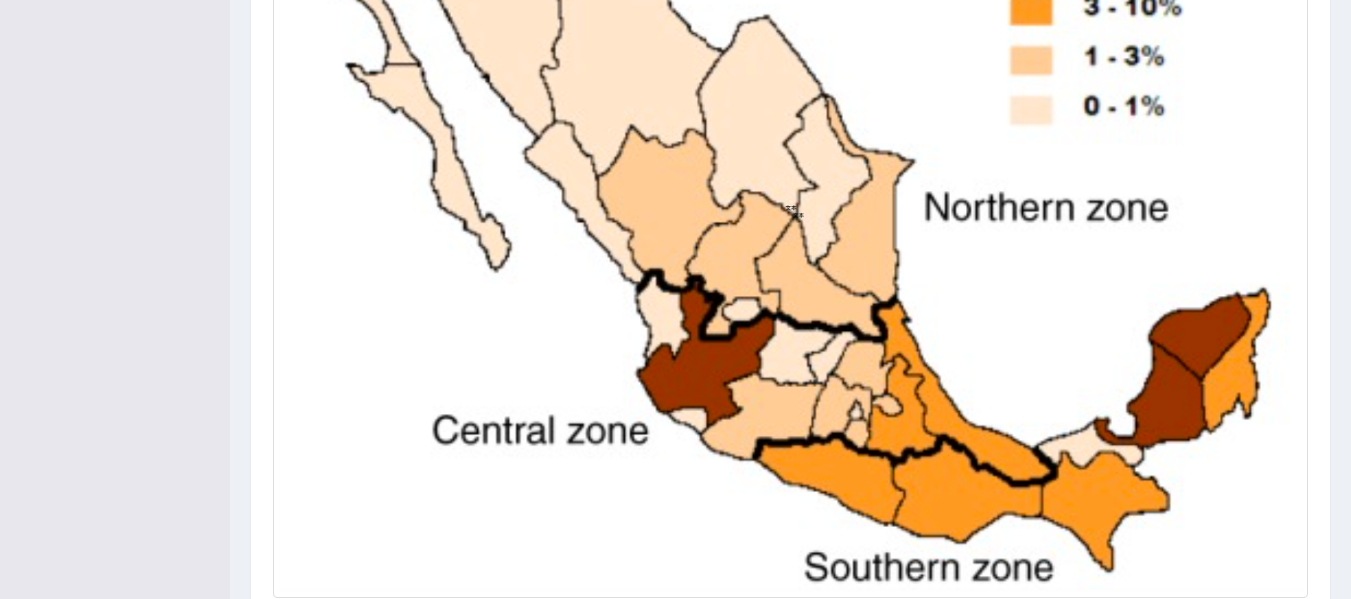 scroll, scrollTop: 798, scrollLeft: 0, axis: vertical 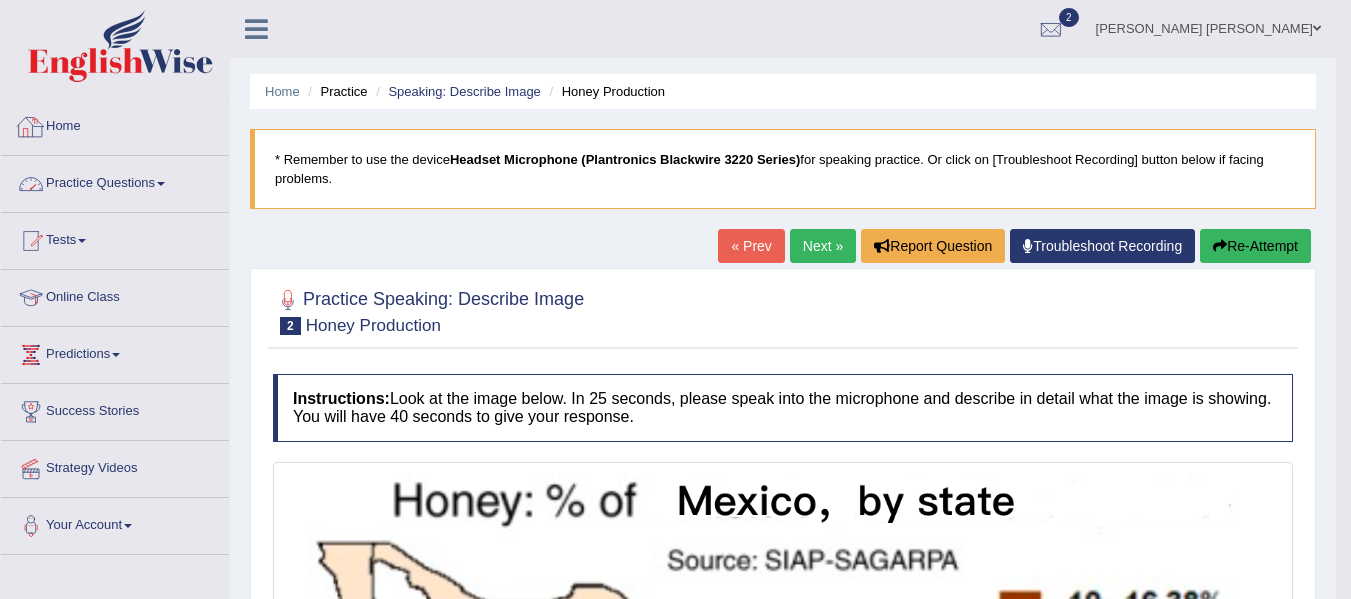 click on "Practice Questions" at bounding box center (115, 181) 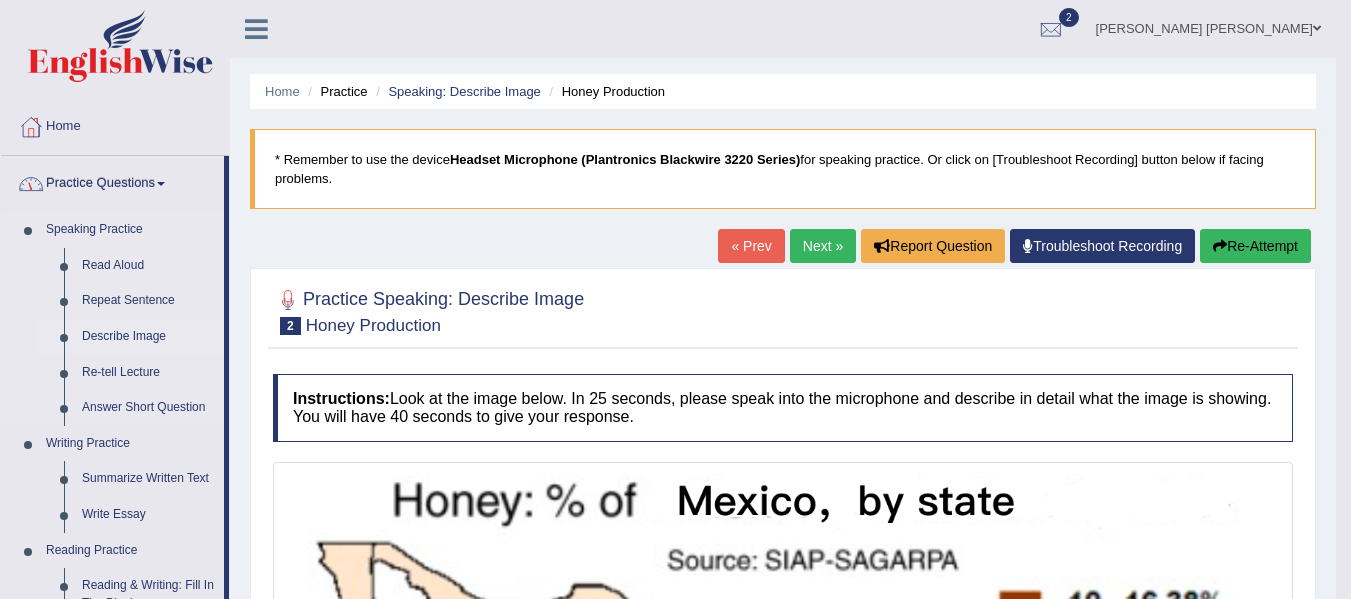 click on "Describe Image" at bounding box center [148, 337] 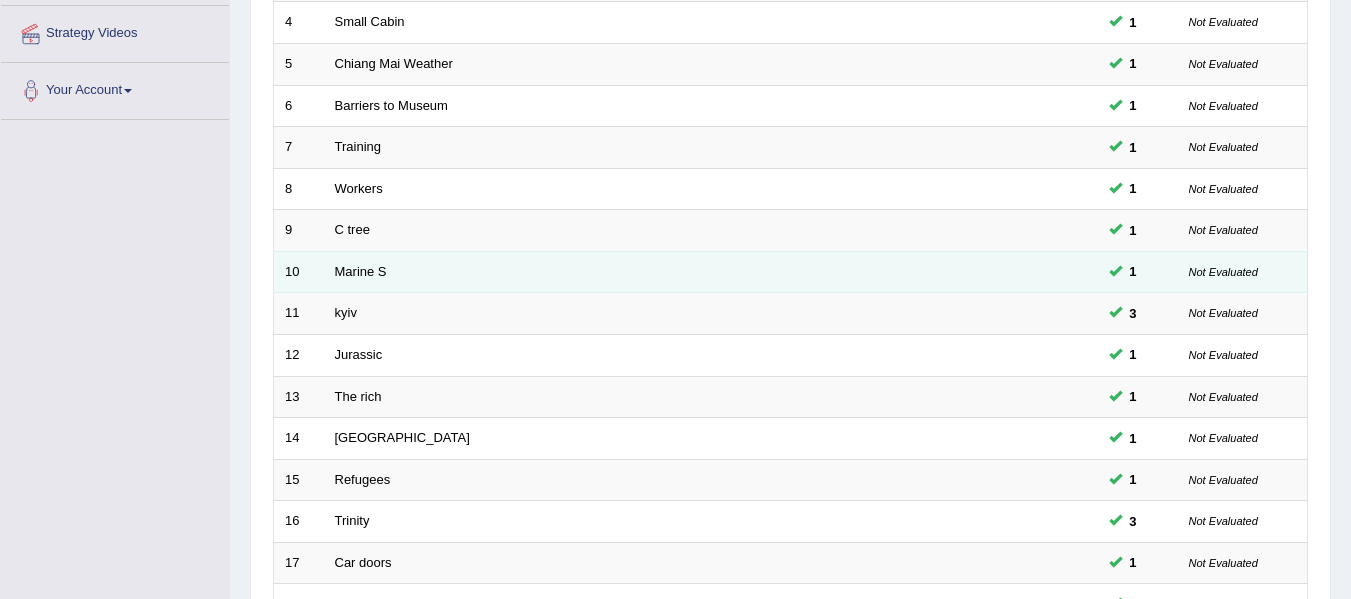 scroll, scrollTop: 500, scrollLeft: 0, axis: vertical 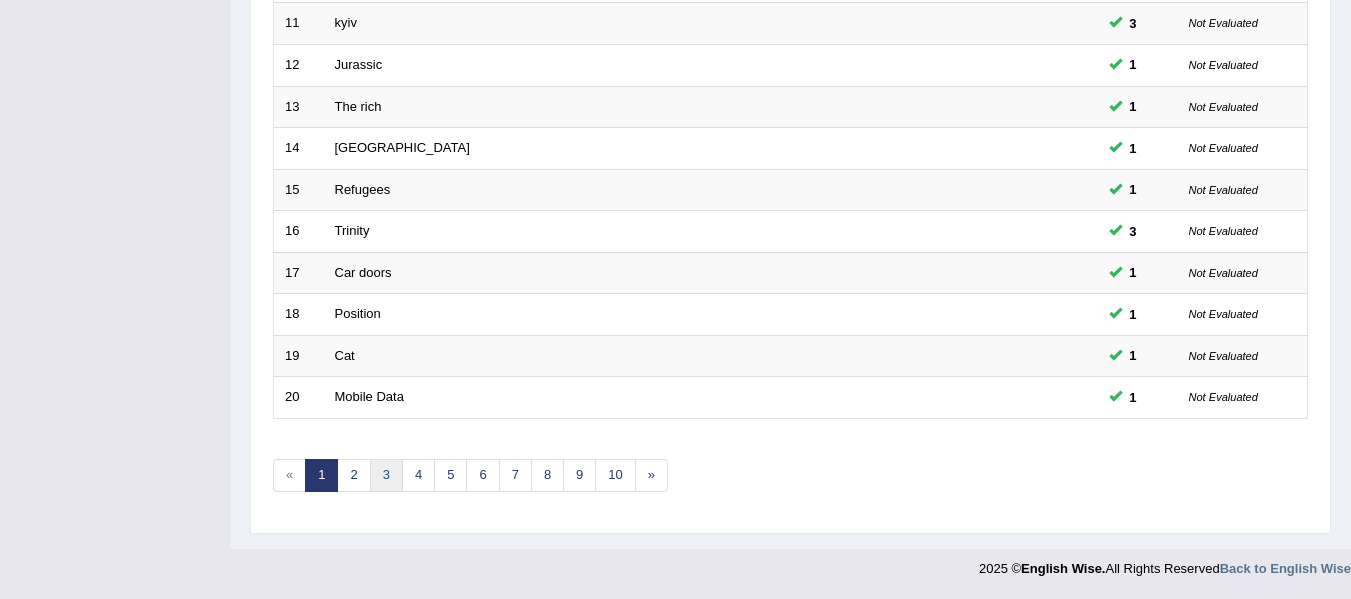 click on "3" at bounding box center [386, 475] 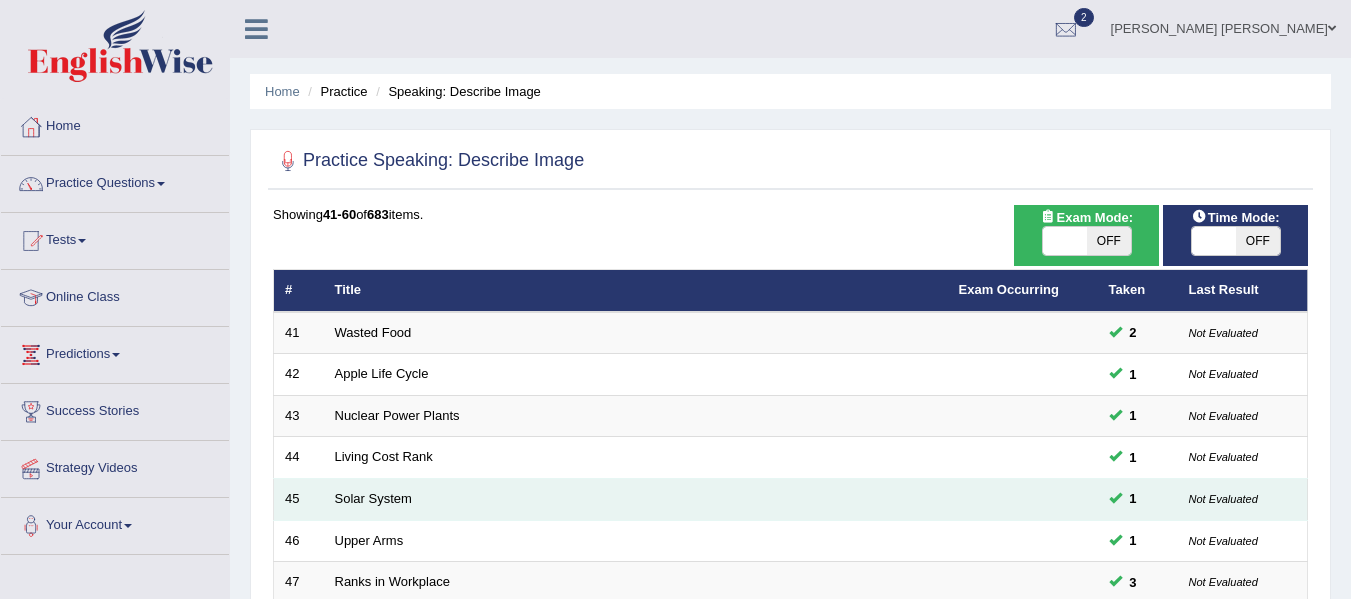 scroll, scrollTop: 238, scrollLeft: 0, axis: vertical 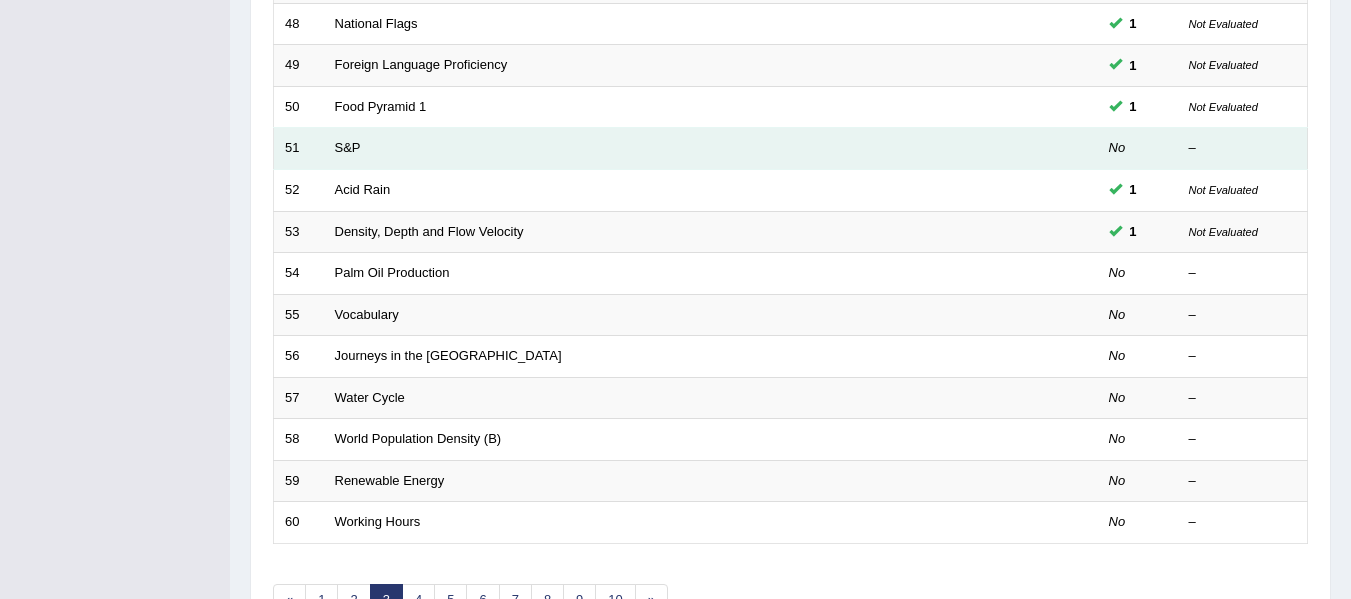 click on "S&P" at bounding box center (636, 149) 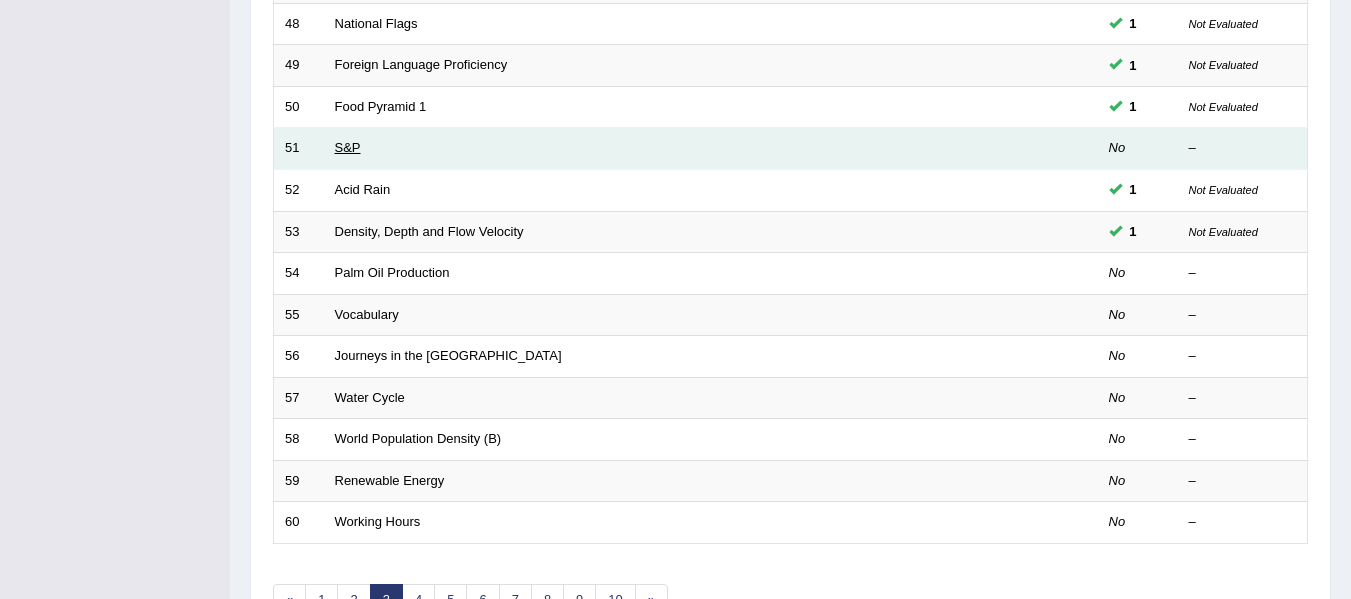 click on "S&P" at bounding box center [348, 147] 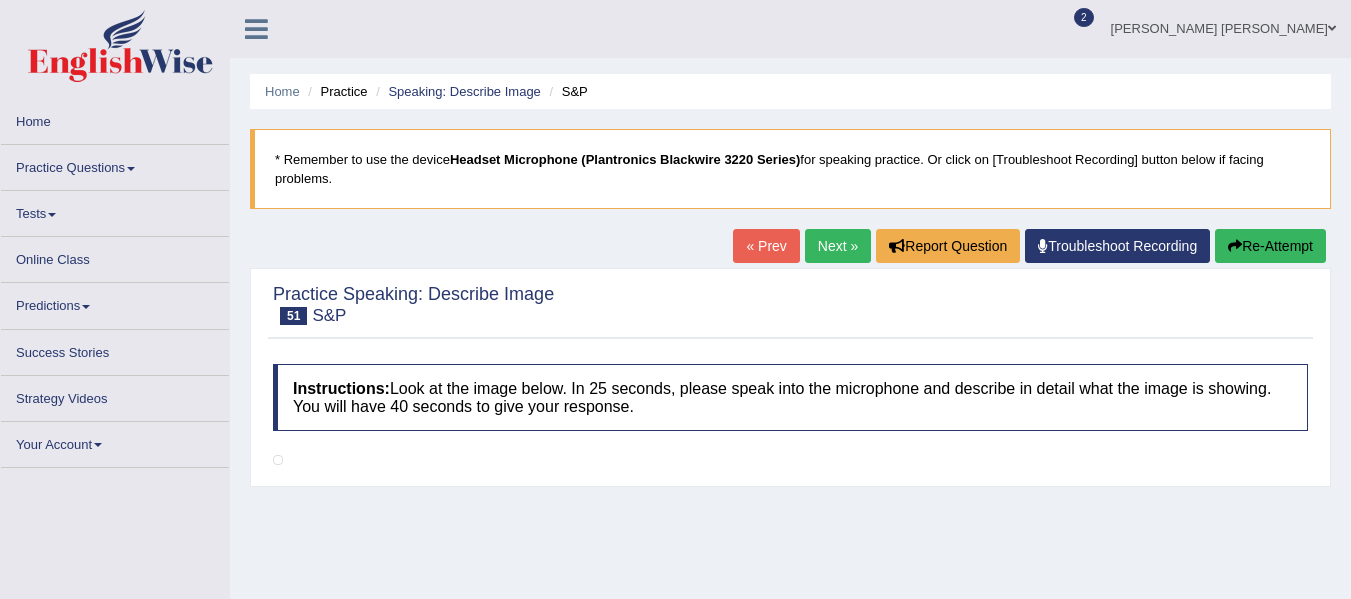 scroll, scrollTop: 0, scrollLeft: 0, axis: both 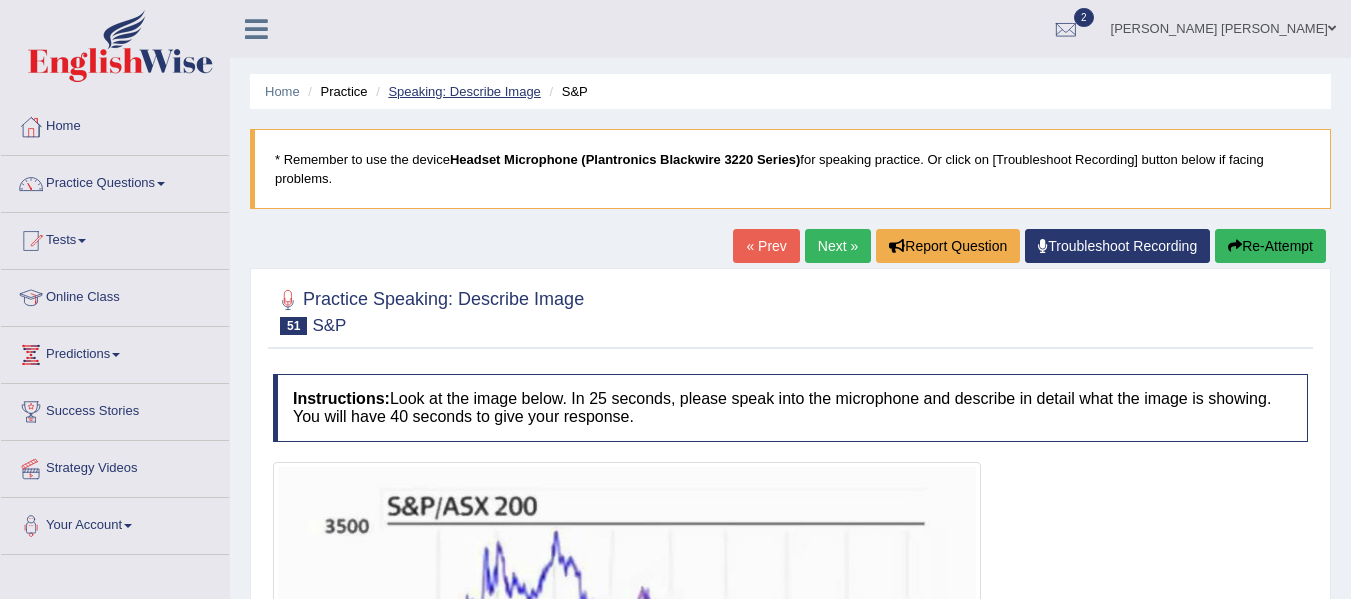 click on "Speaking: Describe Image" at bounding box center (464, 91) 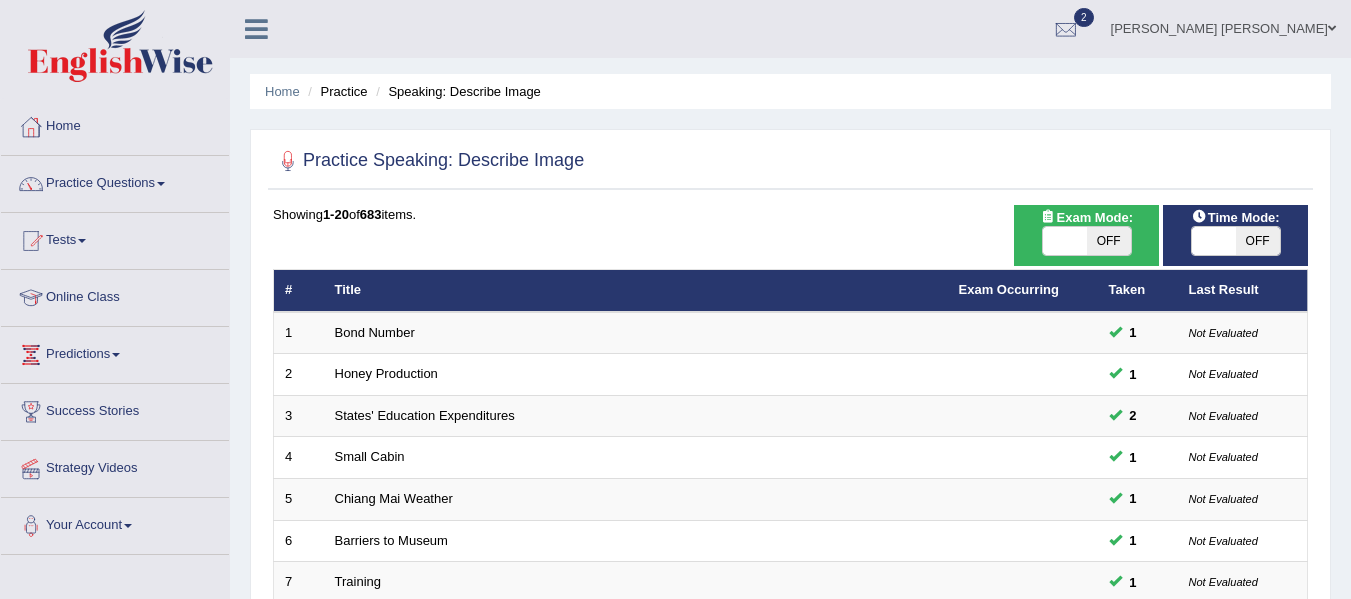 scroll, scrollTop: 0, scrollLeft: 0, axis: both 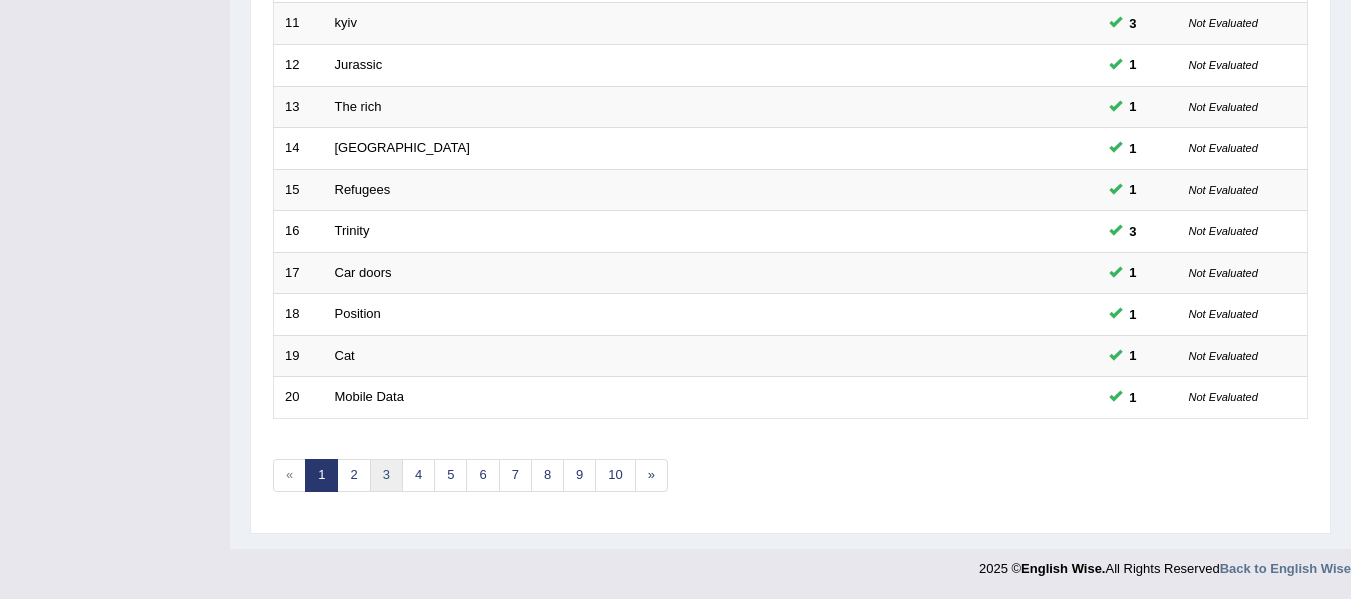 click on "3" at bounding box center (386, 475) 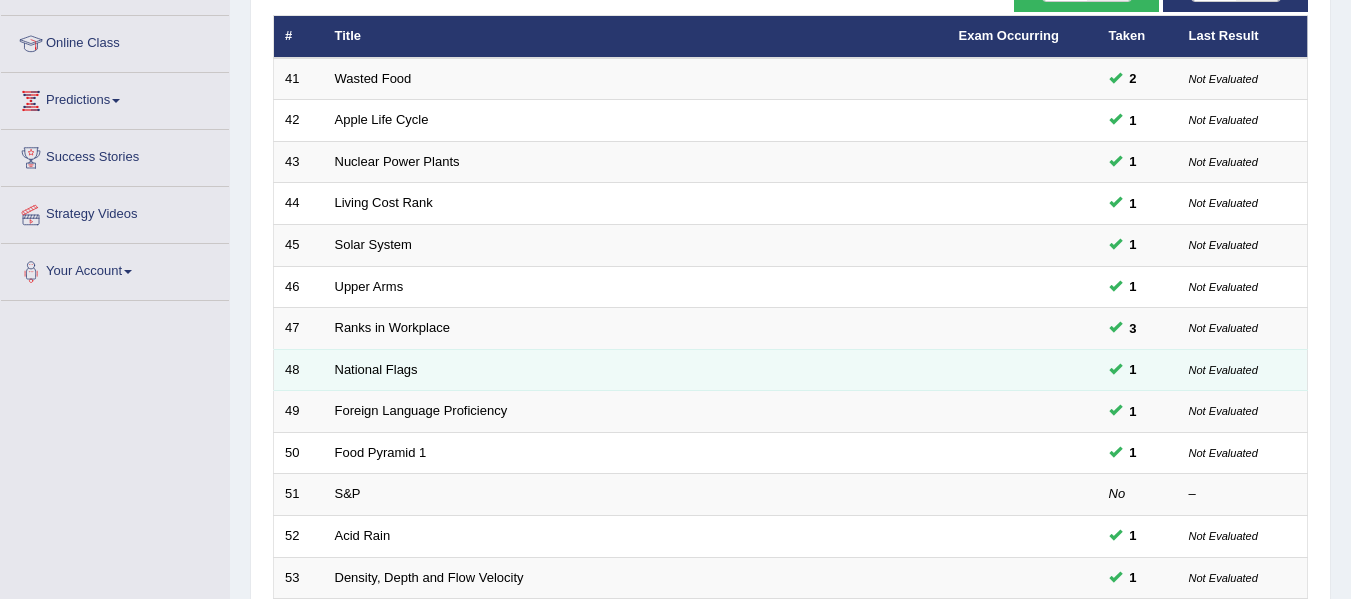scroll, scrollTop: 400, scrollLeft: 0, axis: vertical 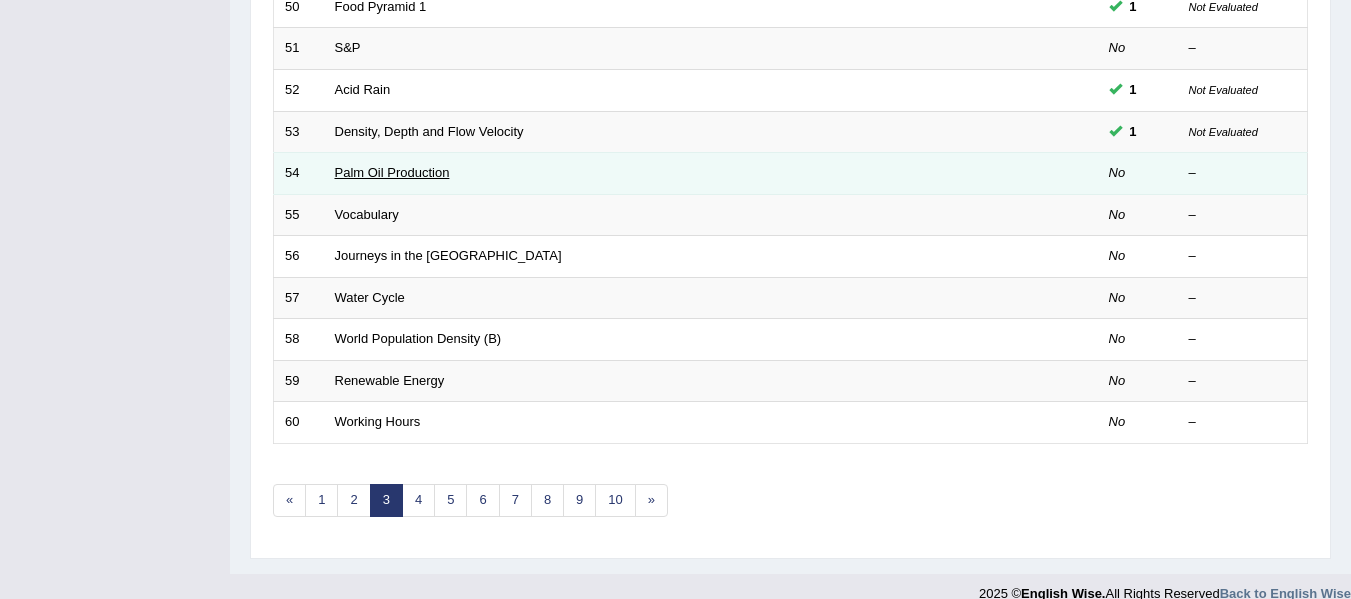 click on "Palm Oil Production" at bounding box center [392, 172] 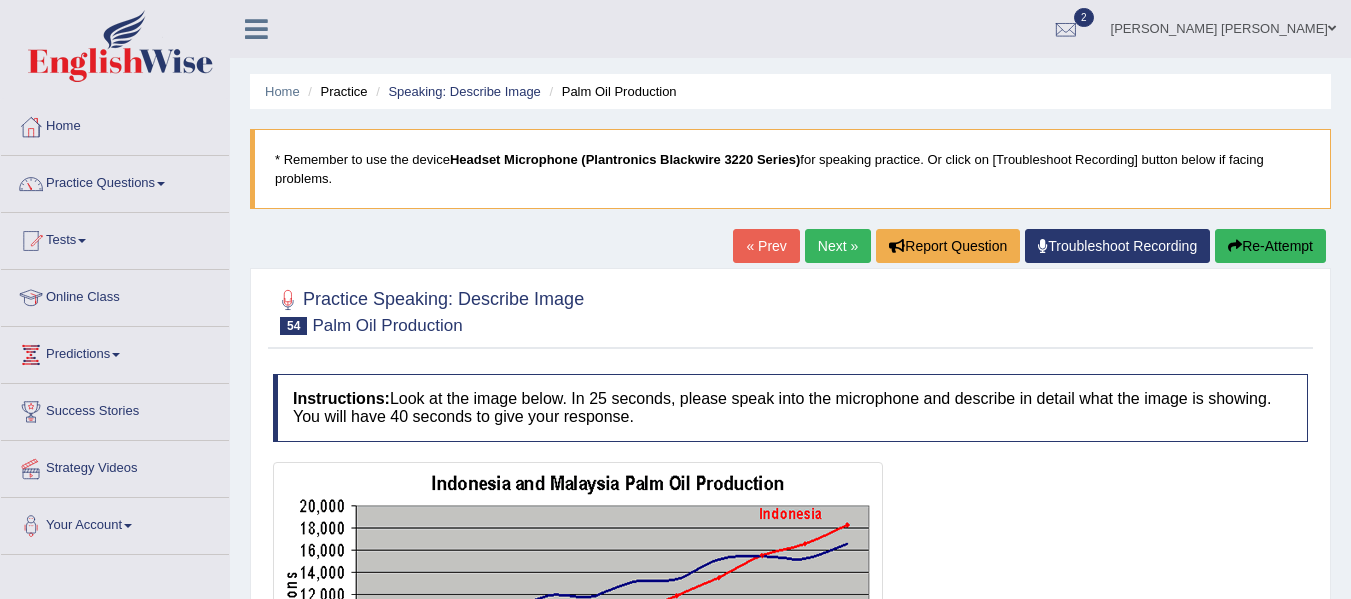 scroll, scrollTop: 0, scrollLeft: 0, axis: both 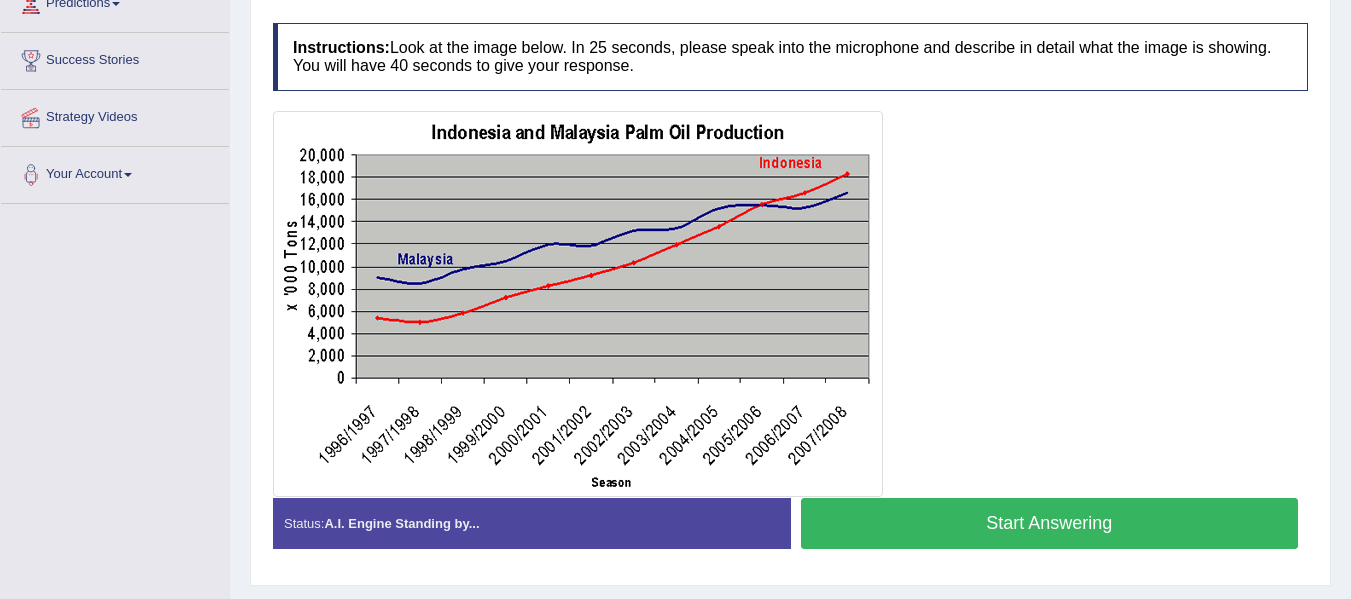 click on "Start Answering" at bounding box center (1050, 523) 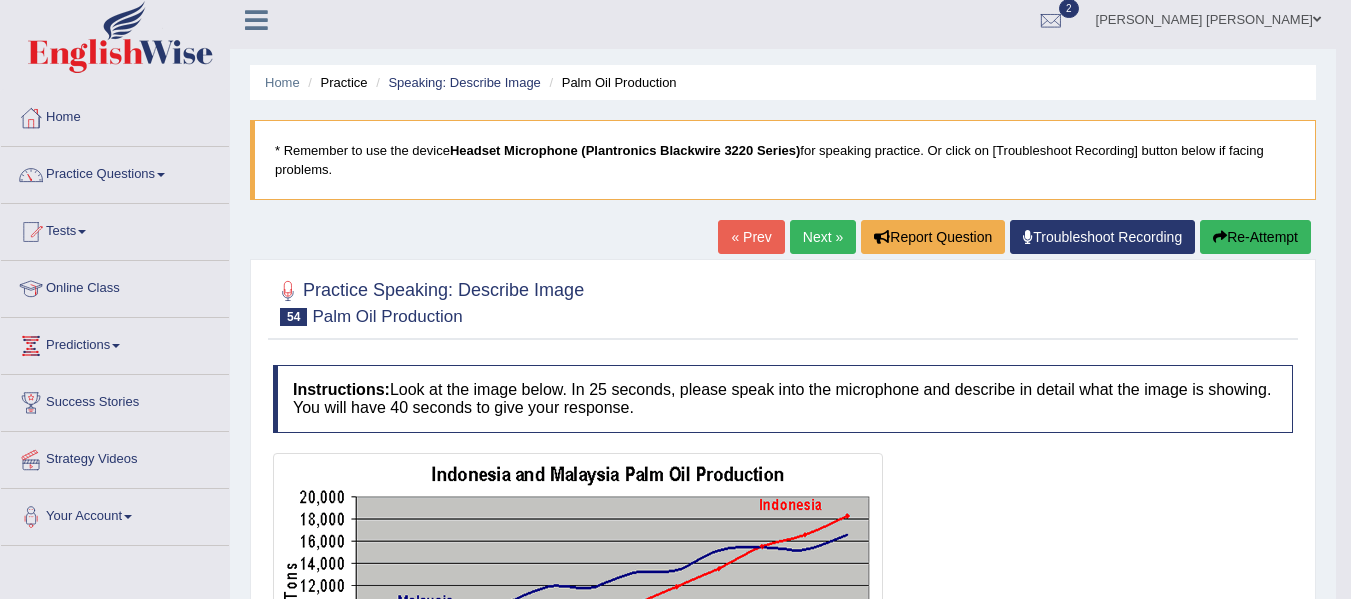 scroll, scrollTop: 0, scrollLeft: 0, axis: both 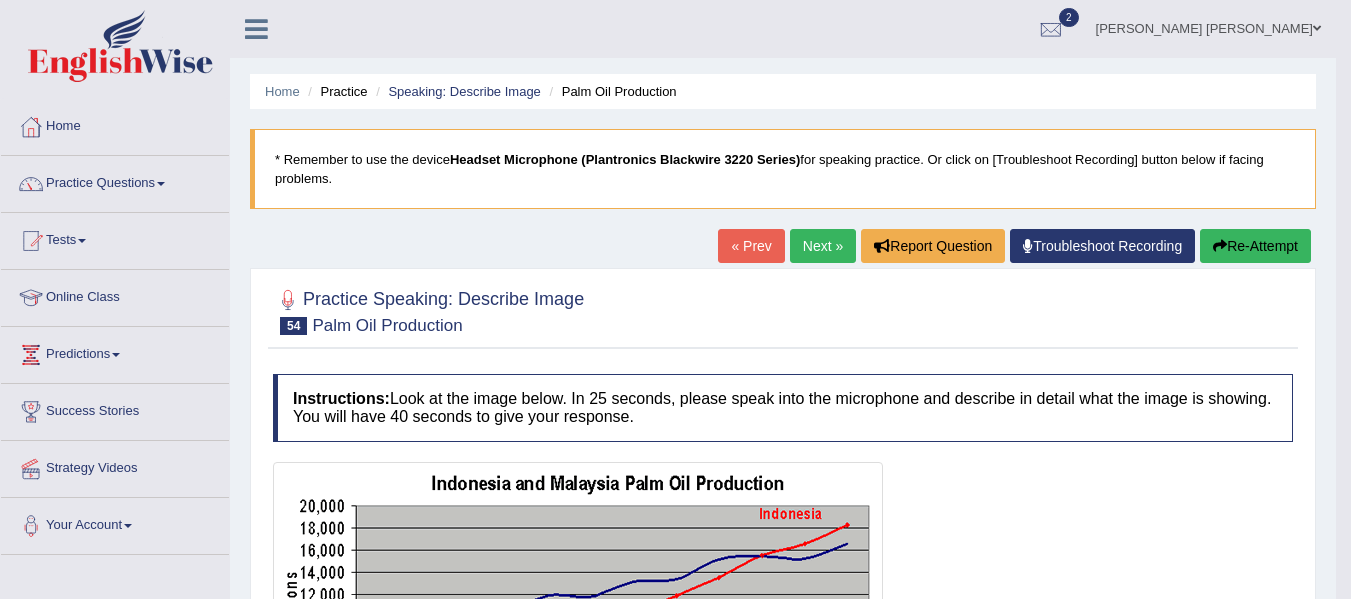 click on "Next »" at bounding box center (823, 246) 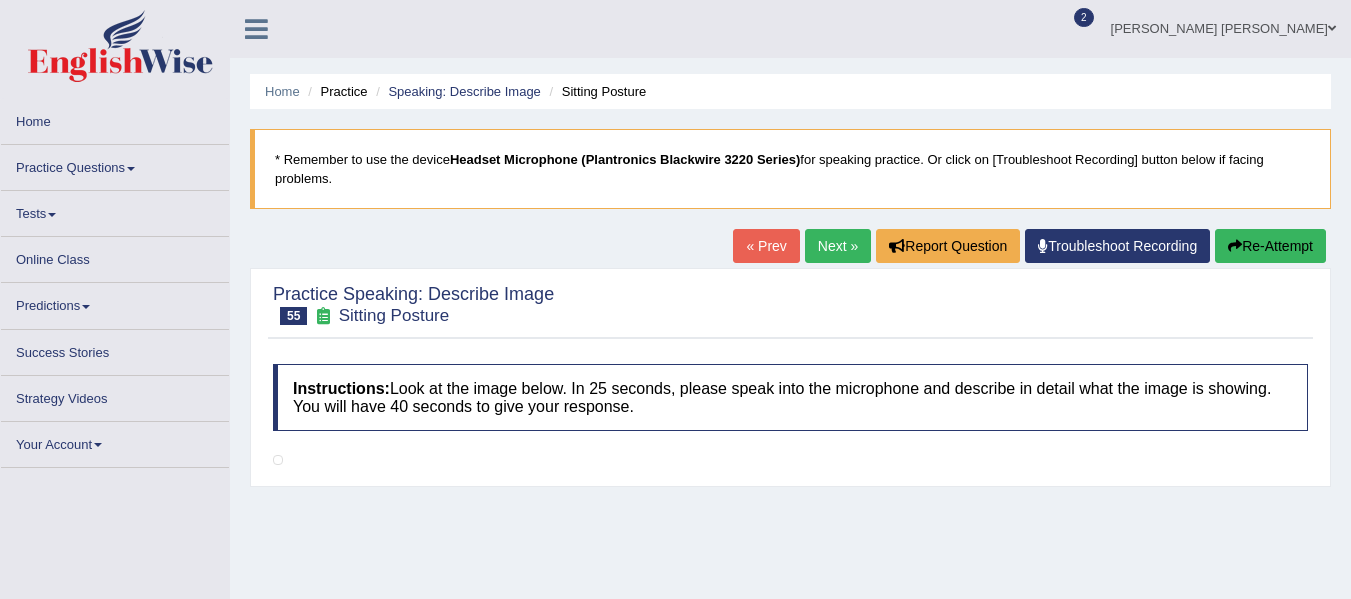 scroll, scrollTop: 0, scrollLeft: 0, axis: both 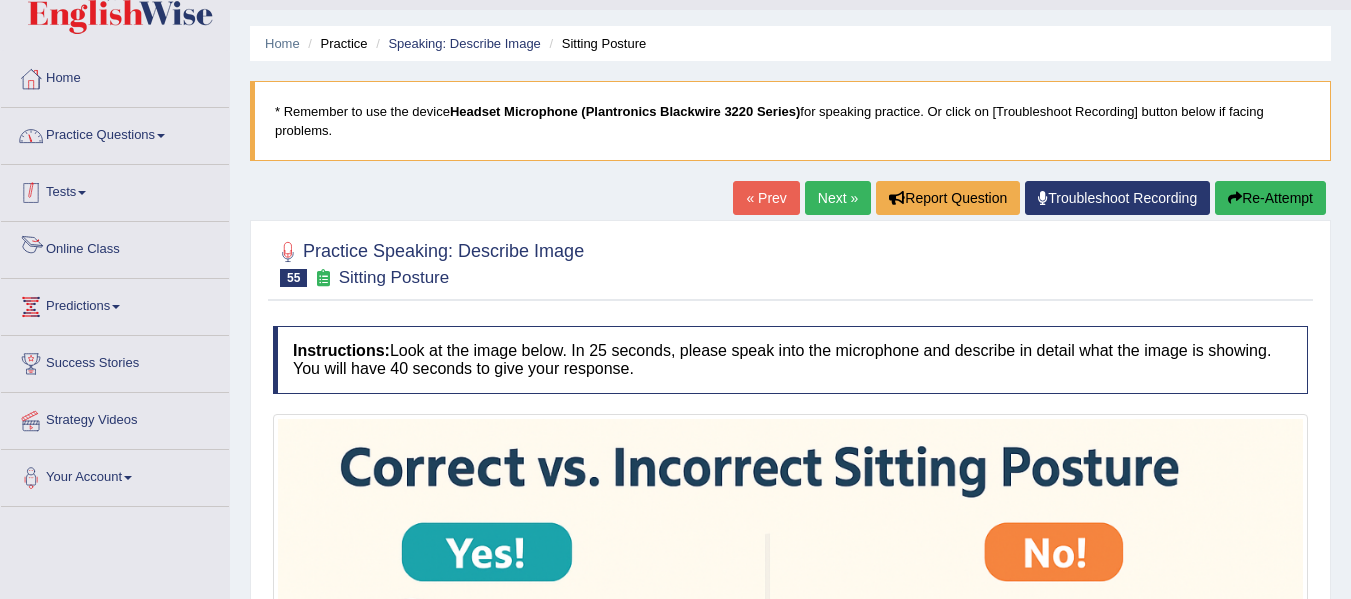 click on "Practice Questions" at bounding box center [115, 133] 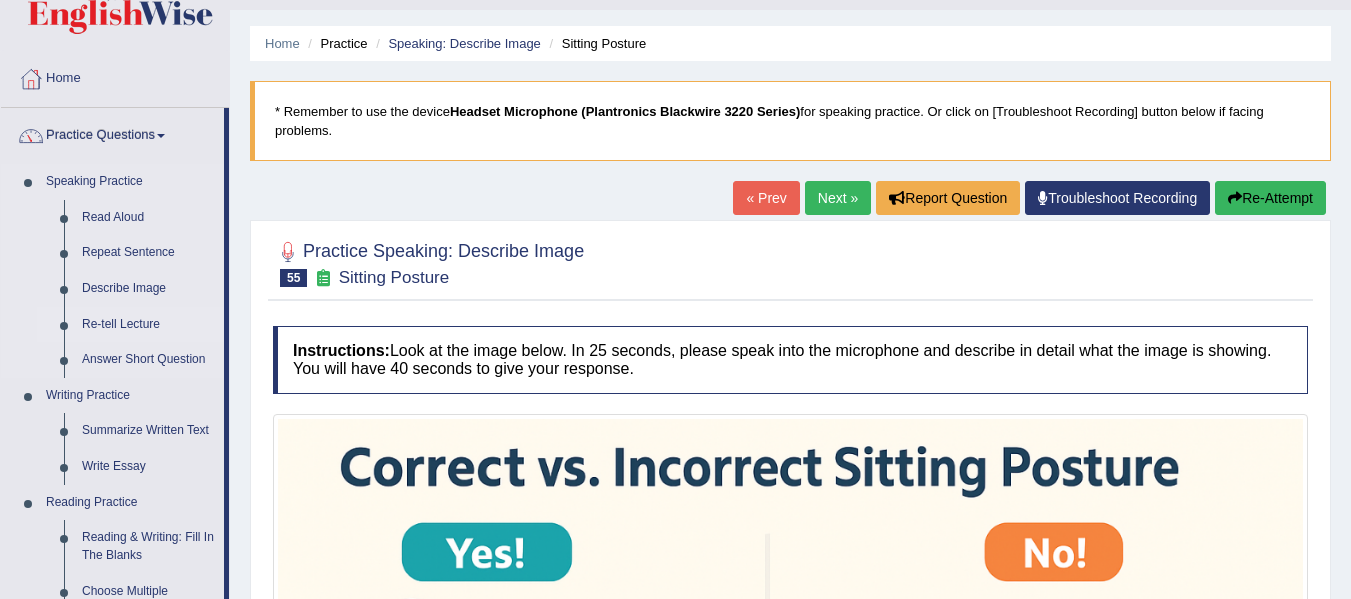 drag, startPoint x: 120, startPoint y: 327, endPoint x: 134, endPoint y: 322, distance: 14.866069 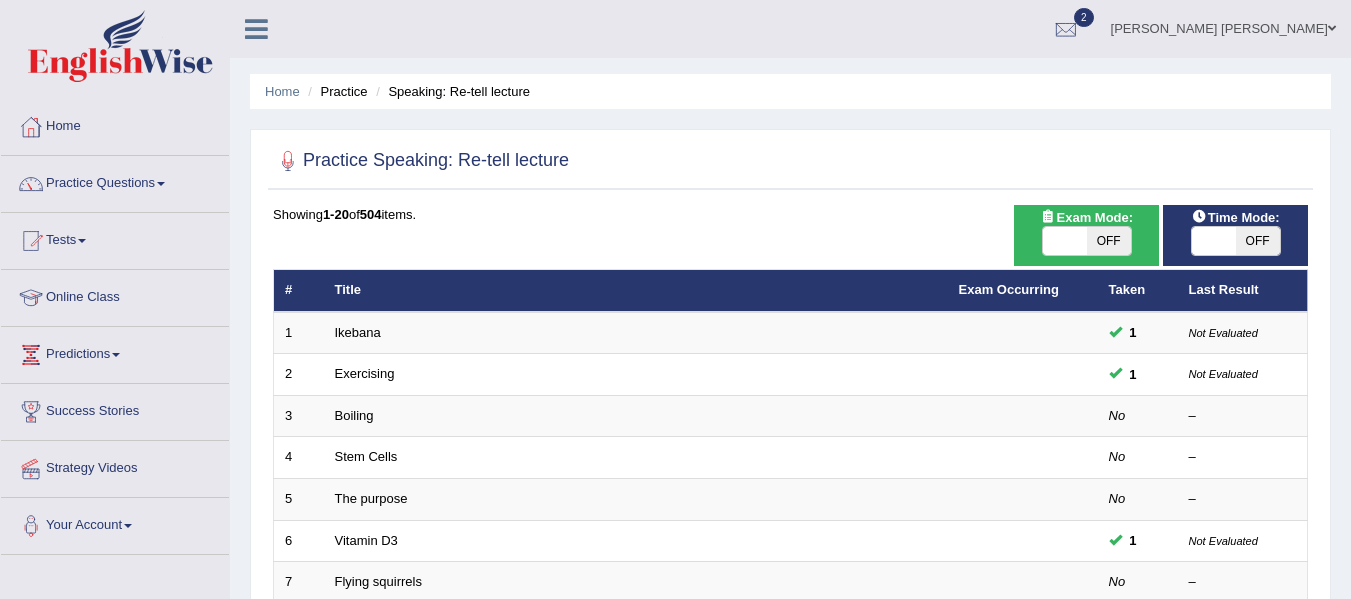 scroll, scrollTop: 0, scrollLeft: 0, axis: both 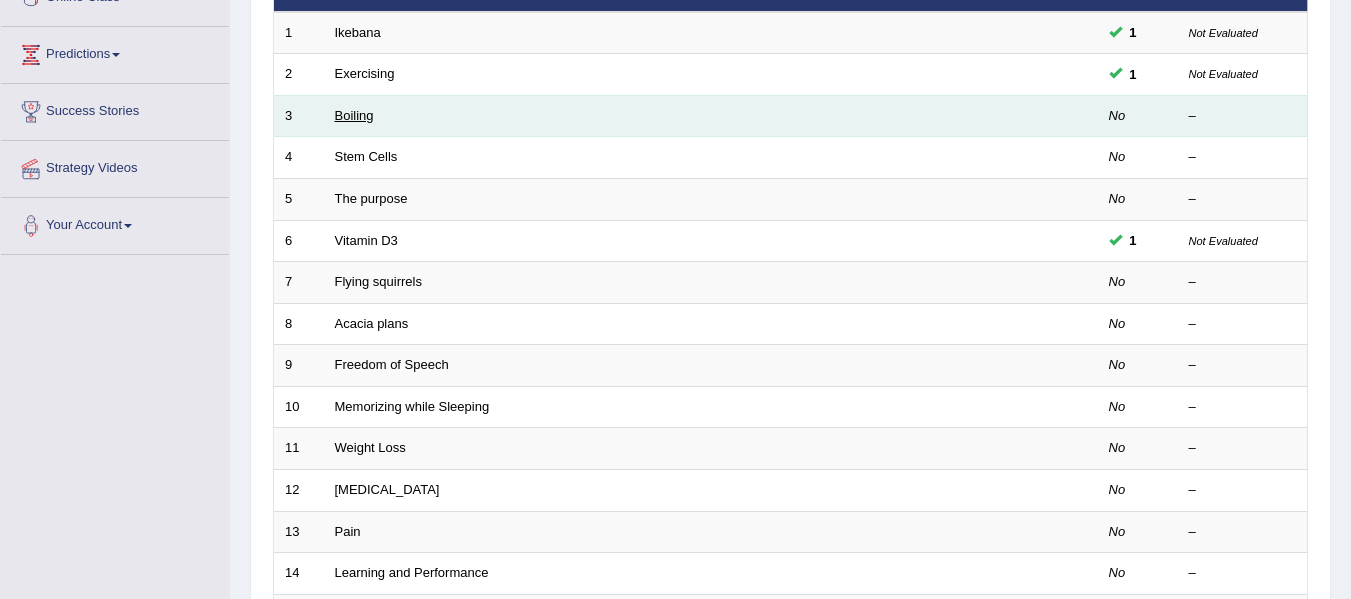 click on "Boiling" at bounding box center [354, 115] 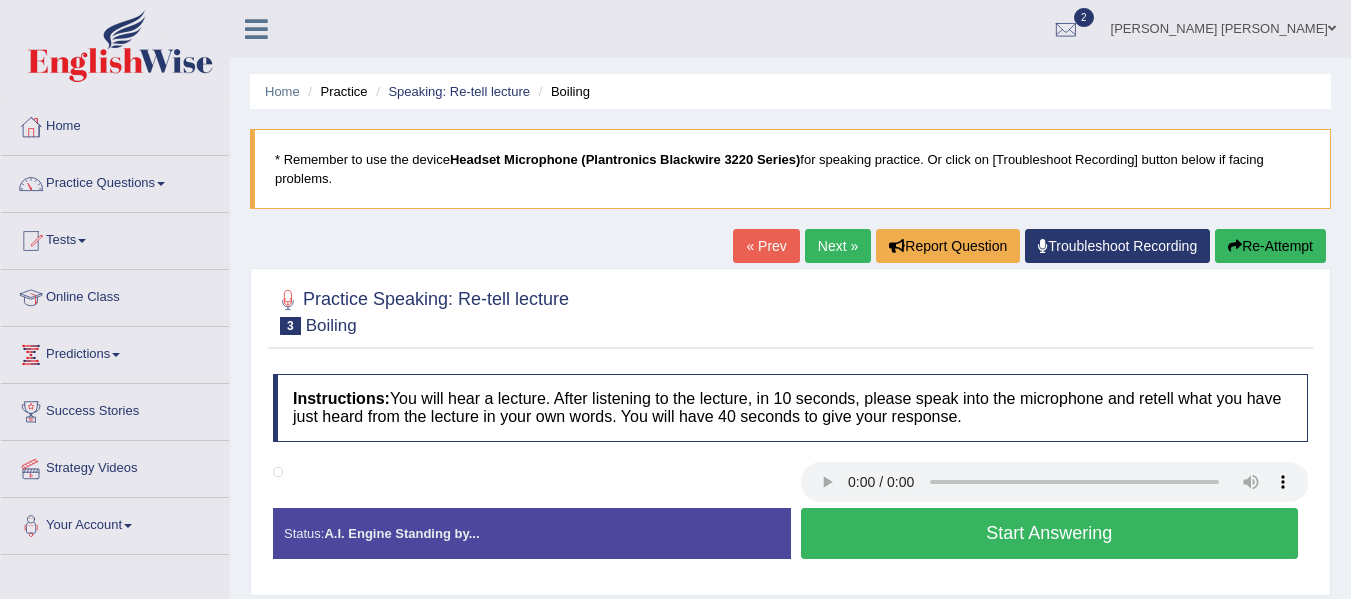 scroll, scrollTop: 0, scrollLeft: 0, axis: both 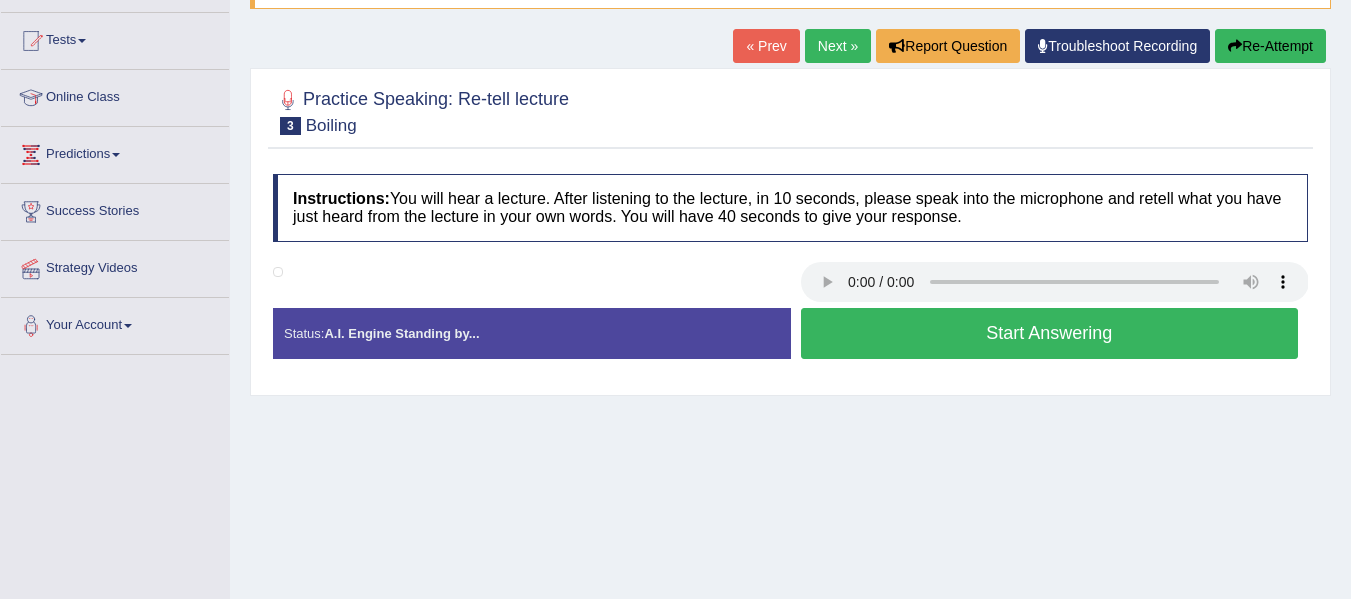 click on "Start Answering" at bounding box center [1050, 333] 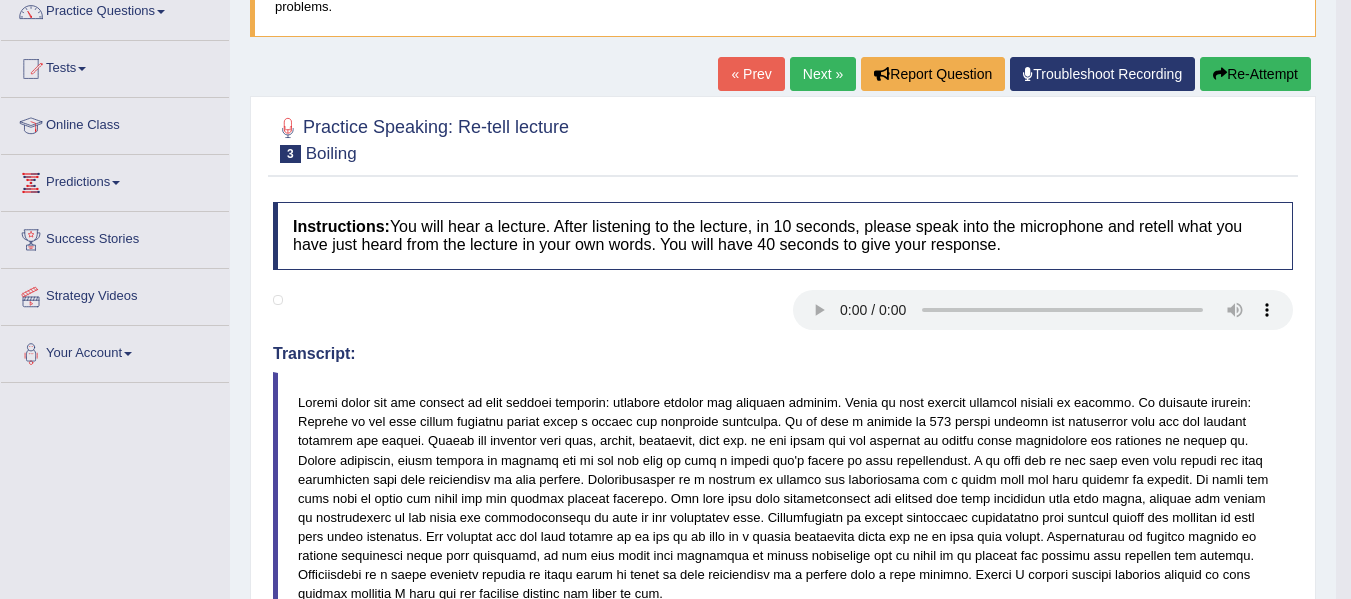 scroll, scrollTop: 100, scrollLeft: 0, axis: vertical 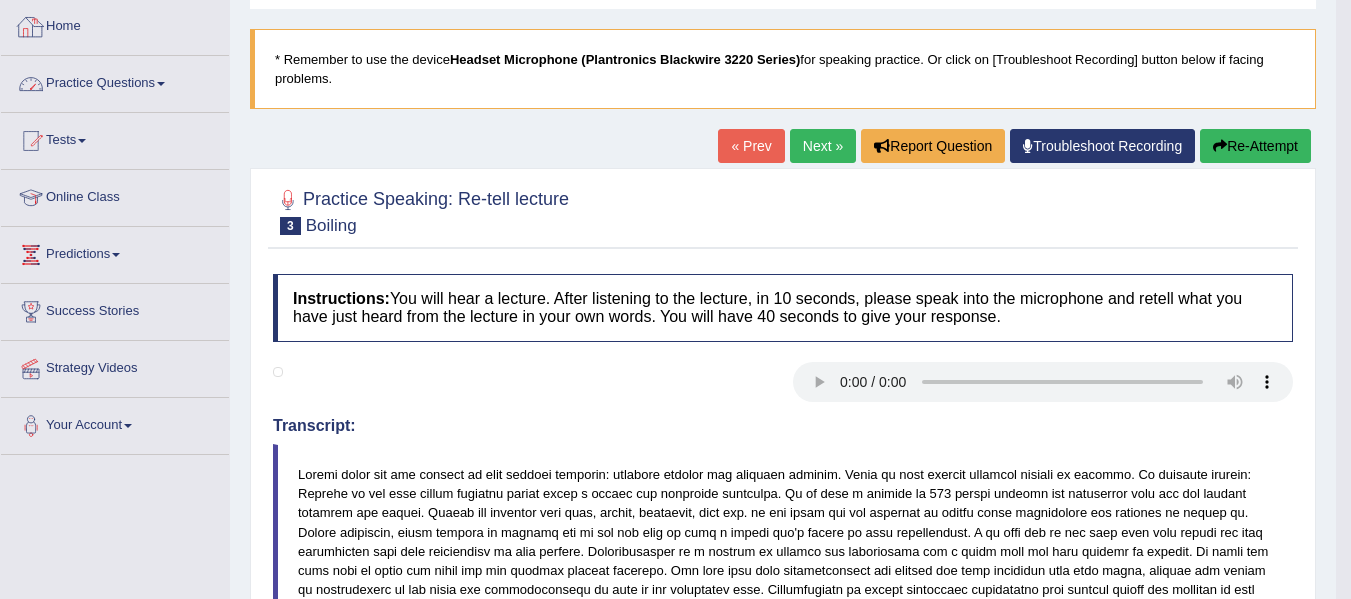 click on "Practice Questions" at bounding box center (115, 81) 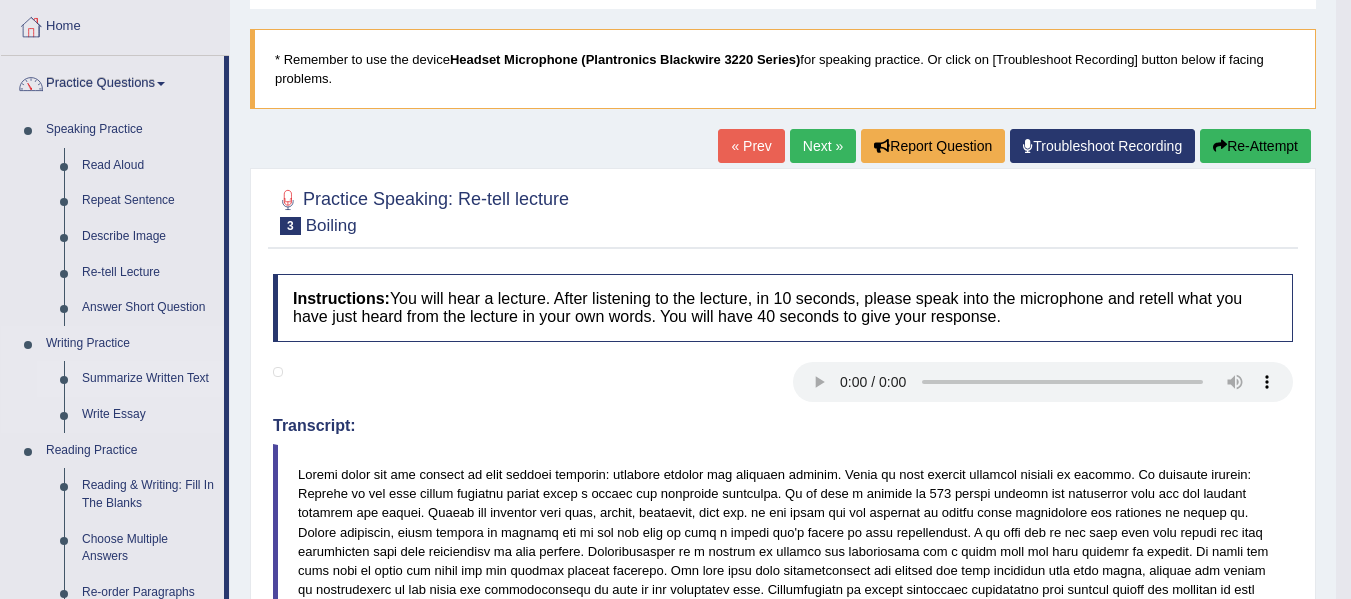click on "Summarize Written Text" at bounding box center [148, 379] 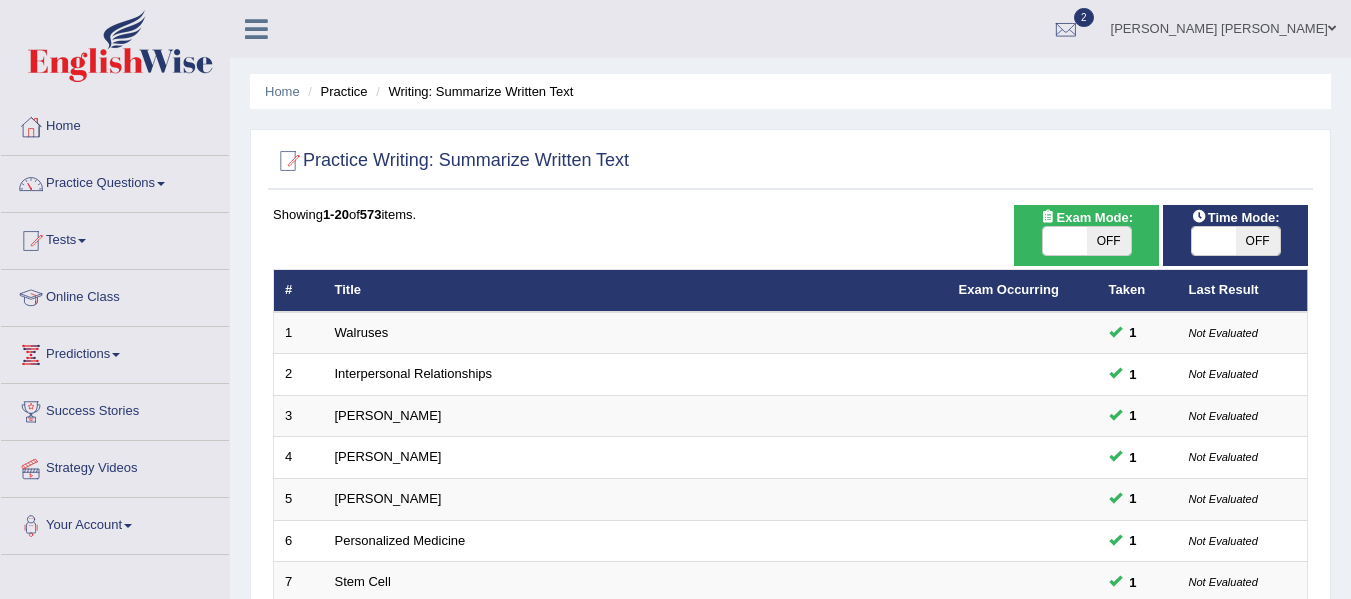 scroll, scrollTop: 0, scrollLeft: 0, axis: both 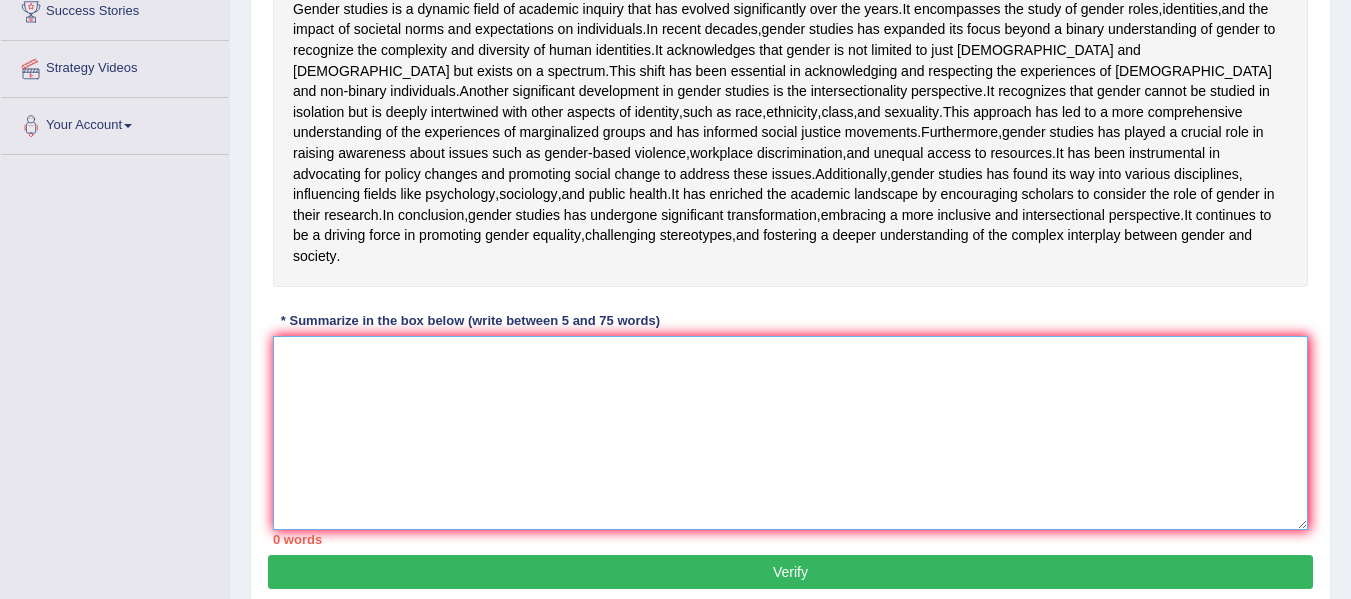 click at bounding box center [790, 433] 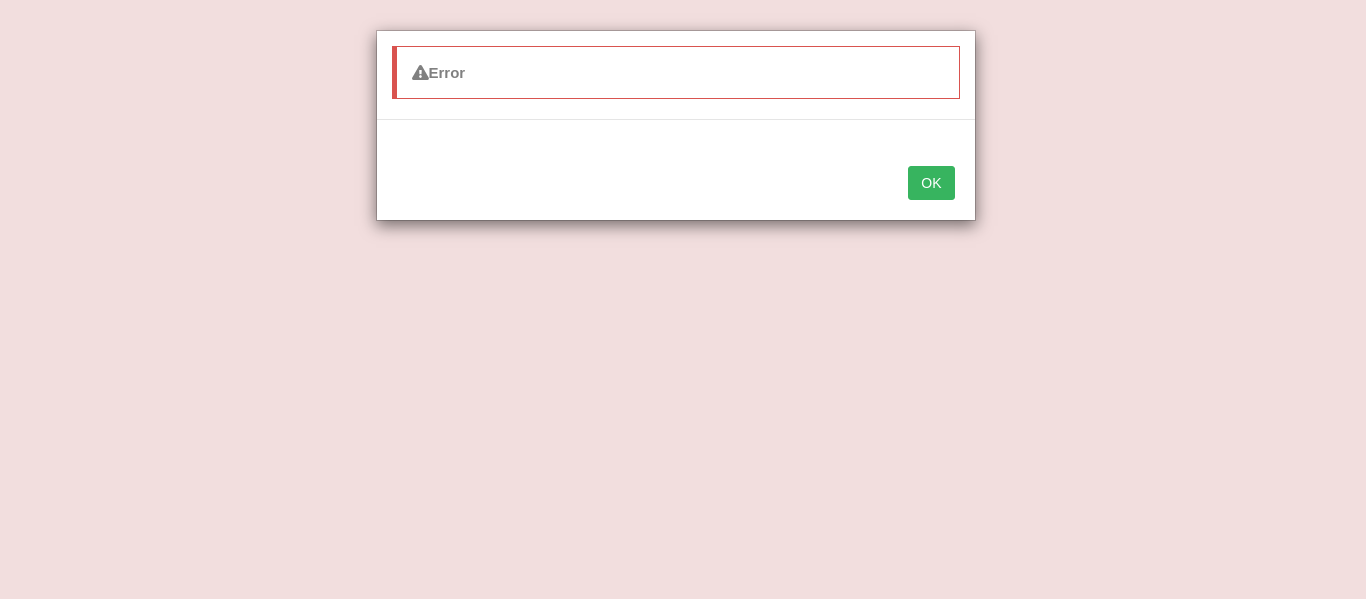 click on "OK" at bounding box center [931, 183] 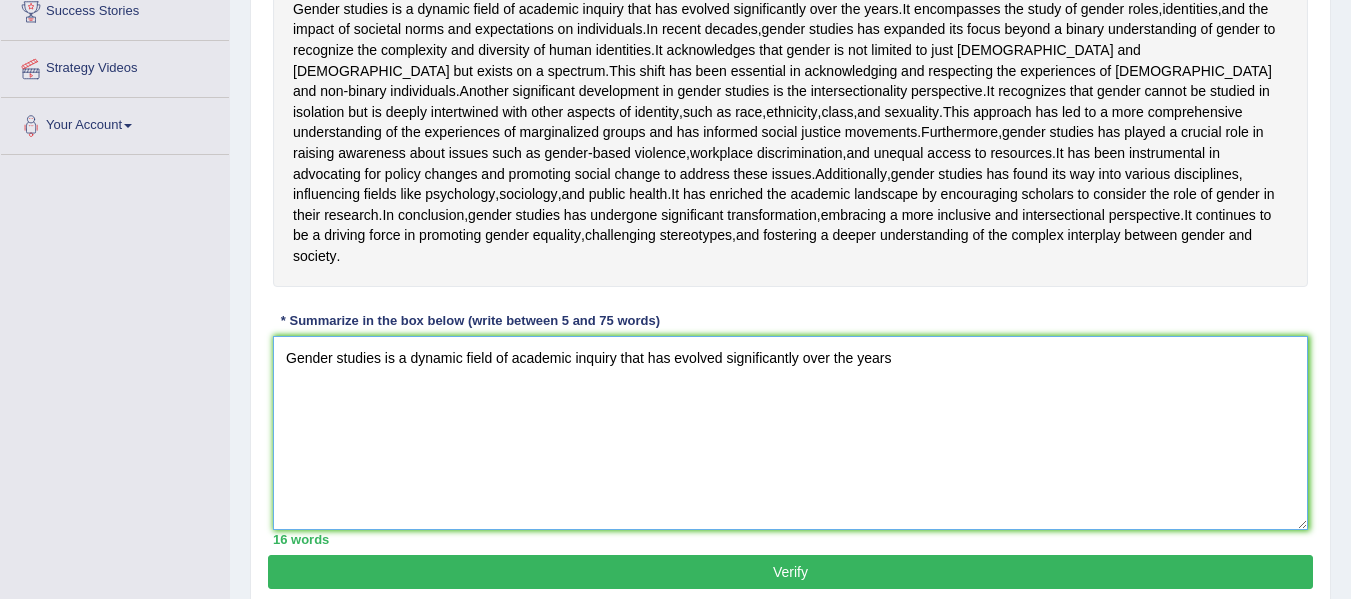 click on "Gender studies is a dynamic field of academic inquiry that has evolved significantly over the years" at bounding box center (790, 433) 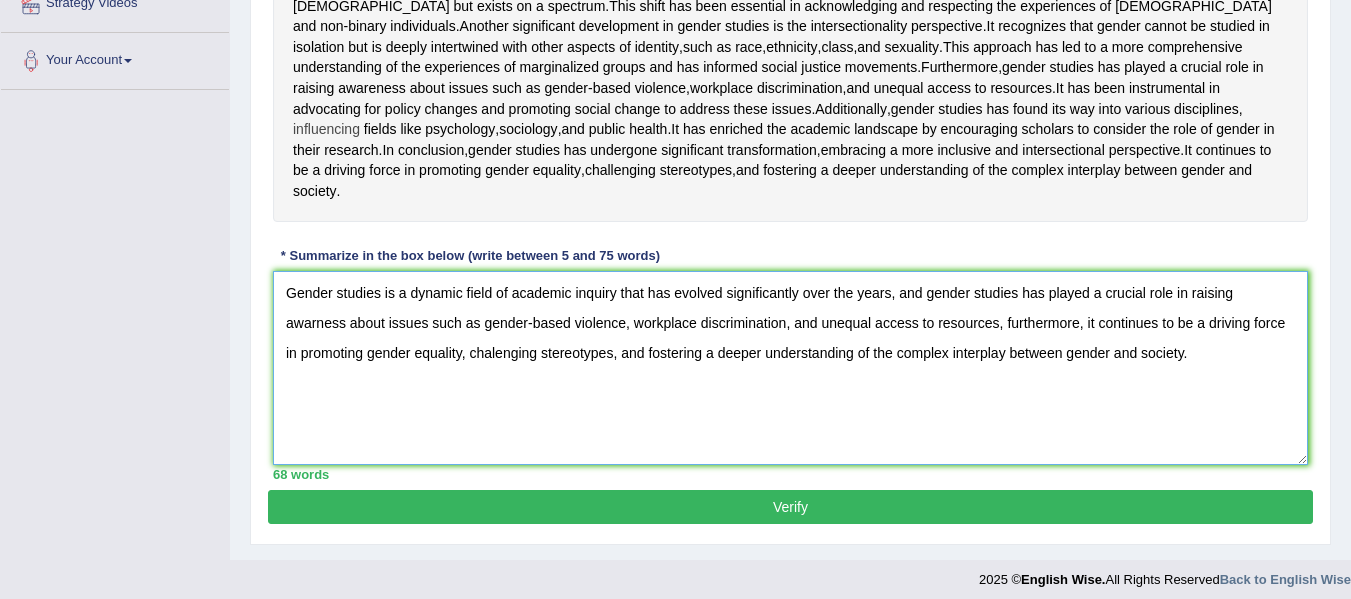 scroll, scrollTop: 500, scrollLeft: 0, axis: vertical 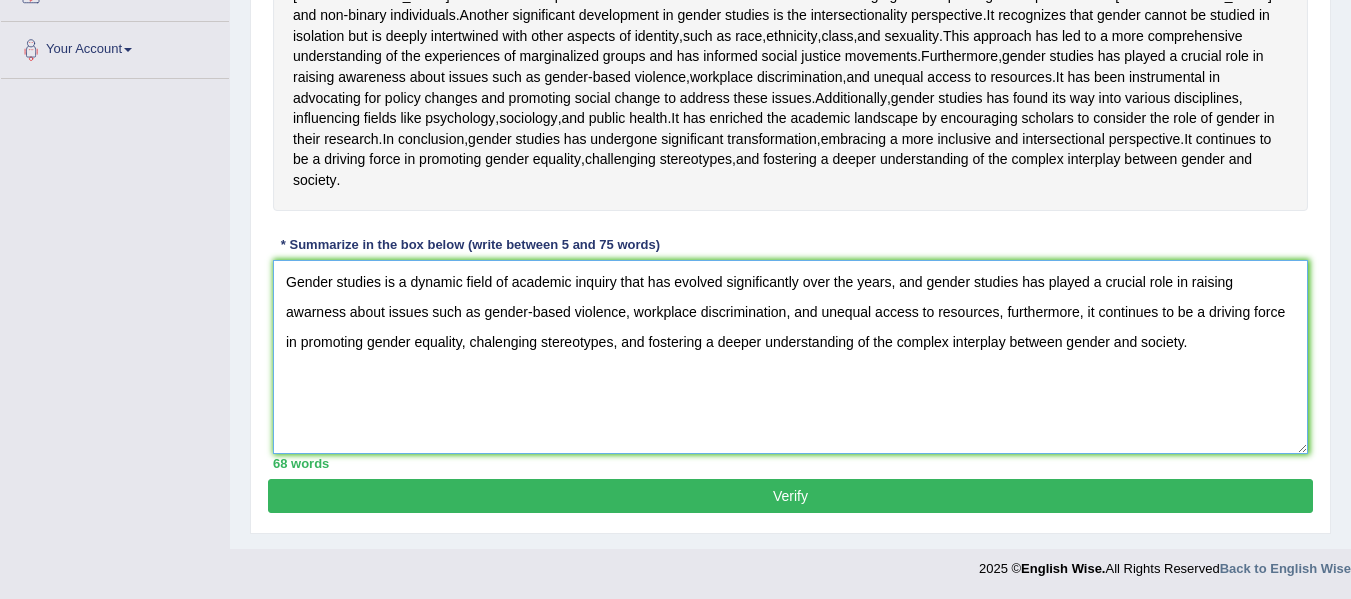 click on "Gender studies is a dynamic field of academic inquiry that has evolved significantly over the years, and gender studies has played a crucial role in raising awarness about issues such as gender-based violence, workplace discrimination, and unequal access to resources, furthermore, it continues to be a driving force in promoting gender equality, chalenging stereotypes, and fostering a deeper understanding of the complex interplay between gender and society." at bounding box center (790, 357) 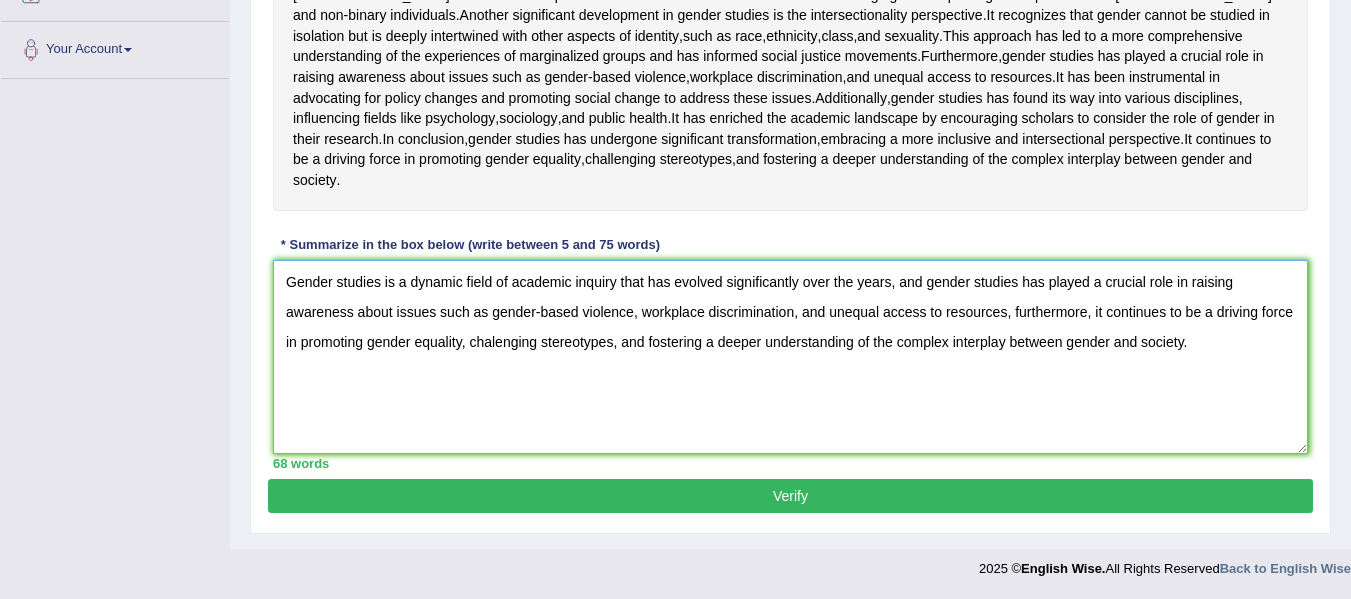 click on "Gender studies is a dynamic field of academic inquiry that has evolved significantly over the years, and gender studies has played a crucial role in raising awareness about issues such as gender-based violence, workplace discrimination, and unequal access to resources, furthermore, it continues to be a driving force in promoting gender equality, chalenging stereotypes, and fostering a deeper understanding of the complex interplay between gender and society." at bounding box center [790, 357] 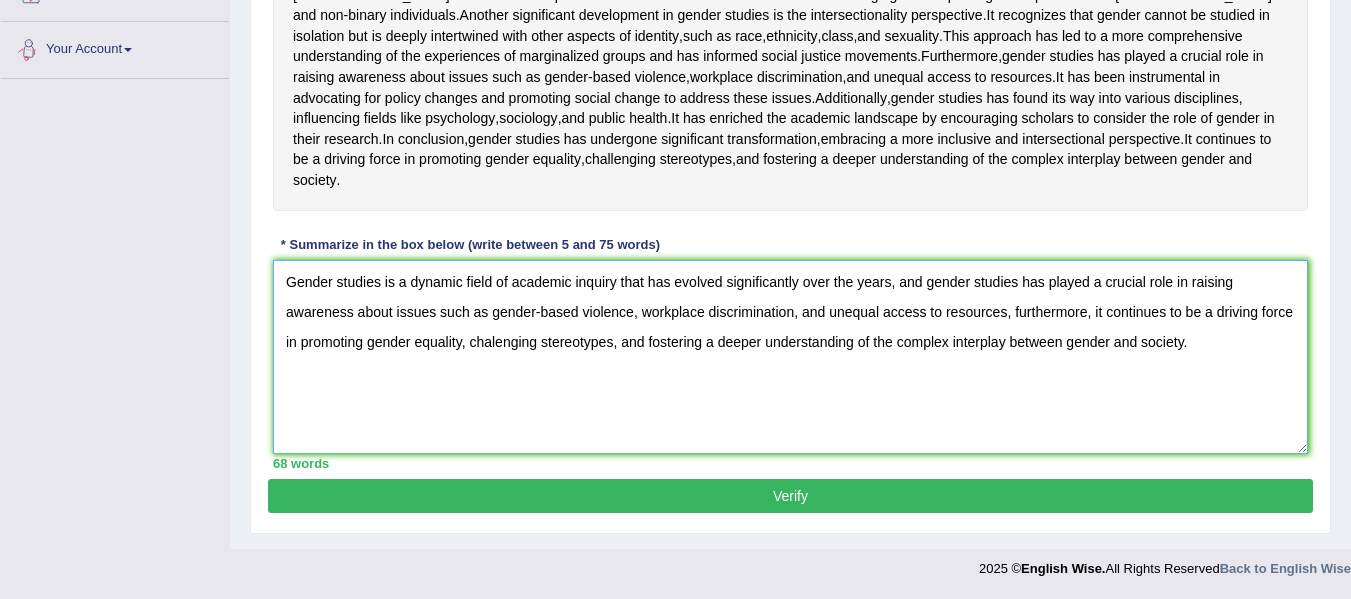 scroll, scrollTop: 600, scrollLeft: 0, axis: vertical 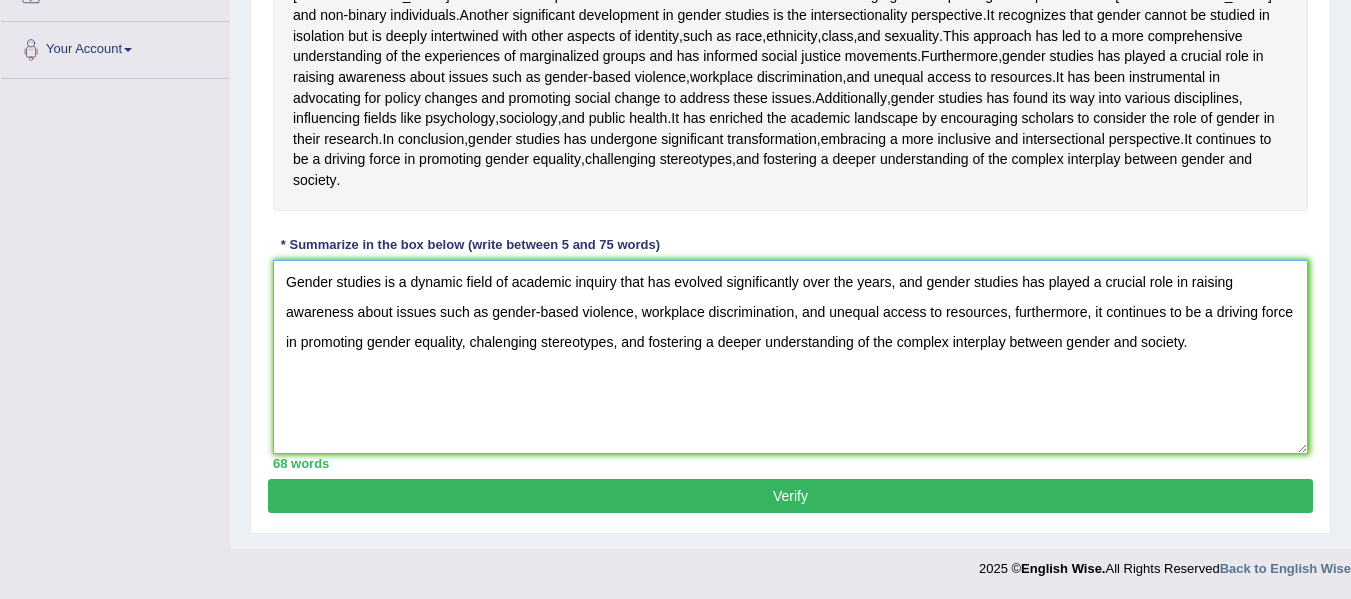 click on "Gender studies is a dynamic field of academic inquiry that has evolved significantly over the years, and gender studies has played a crucial role in raising awareness about issues such as gender-based violence, workplace discrimination, and unequal access to resources, furthermore, it continues to be a driving force in promoting gender equality, chalenging stereotypes, and fostering a deeper understanding of the complex interplay between gender and society." at bounding box center (790, 357) 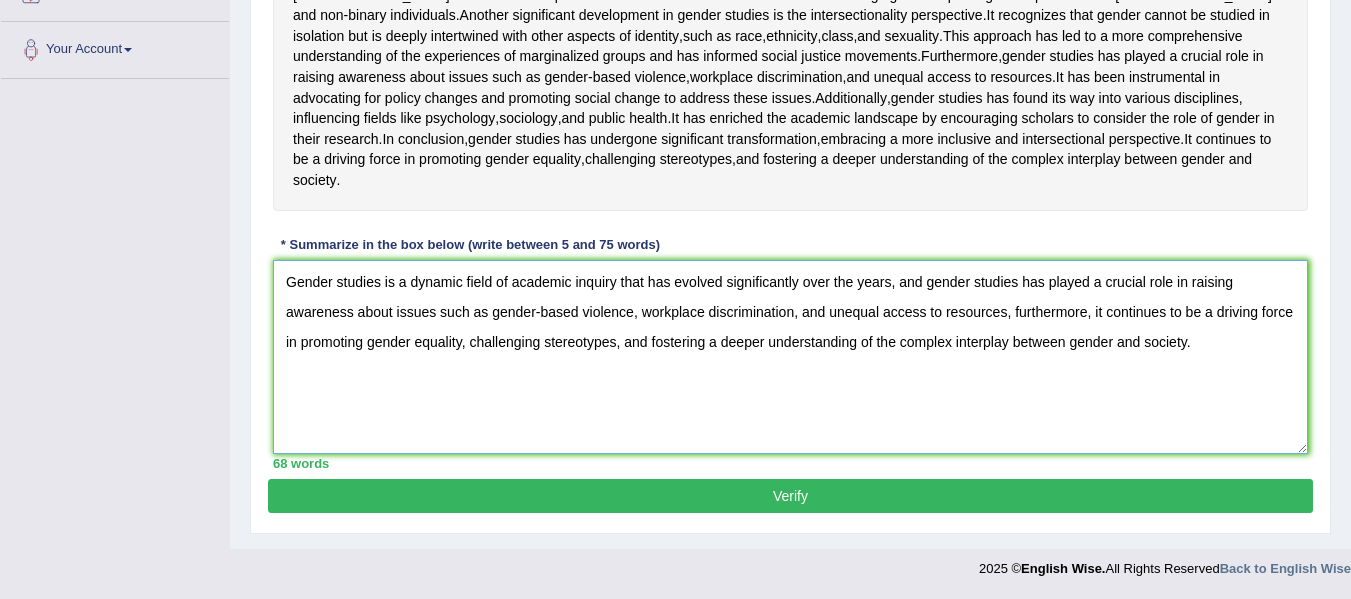 type on "Gender studies is a dynamic field of academic inquiry that has evolved significantly over the years, and gender studies has played a crucial role in raising awareness about issues such as gender-based violence, workplace discrimination, and unequal access to resources, furthermore, it continues to be a driving force in promoting gender equality, challenging stereotypes, and fostering a deeper understanding of the complex interplay between gender and society." 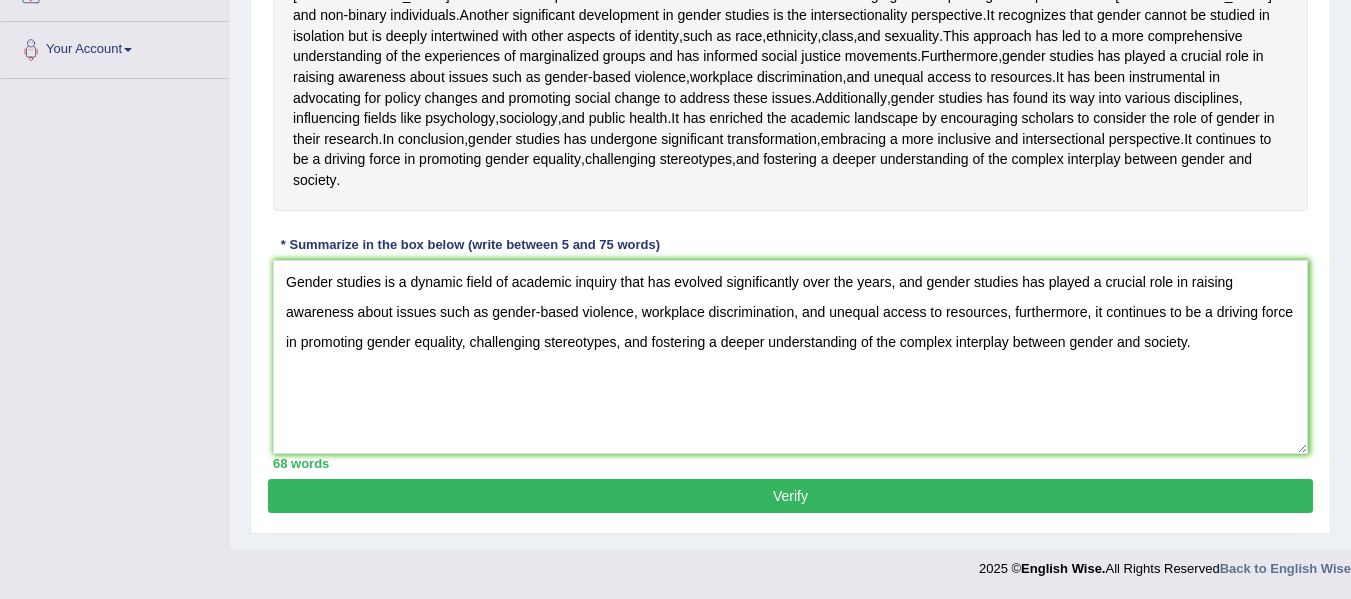 click on "Verify" at bounding box center (790, 496) 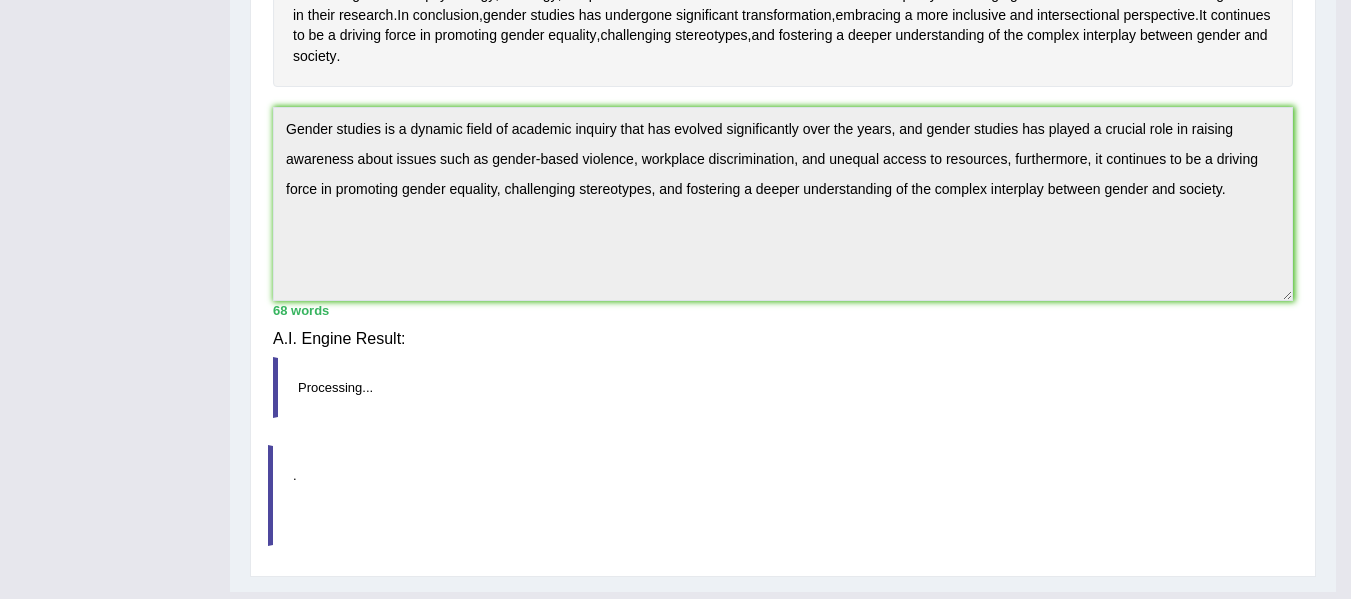 scroll, scrollTop: 588, scrollLeft: 0, axis: vertical 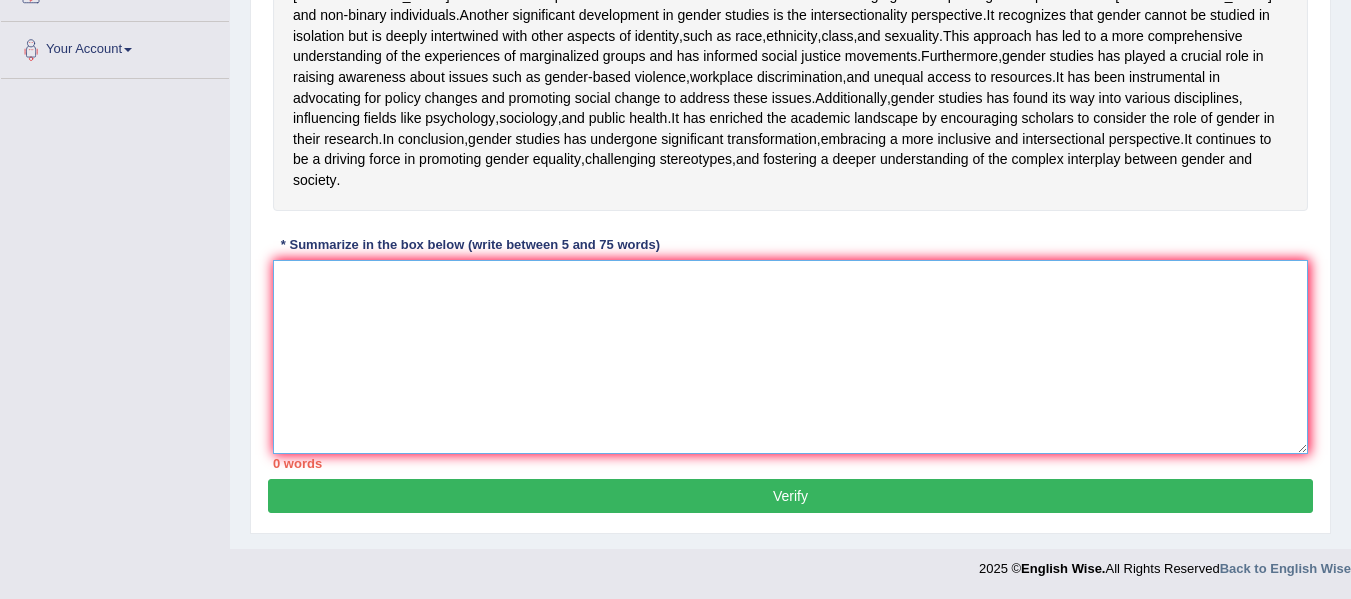 click at bounding box center (790, 357) 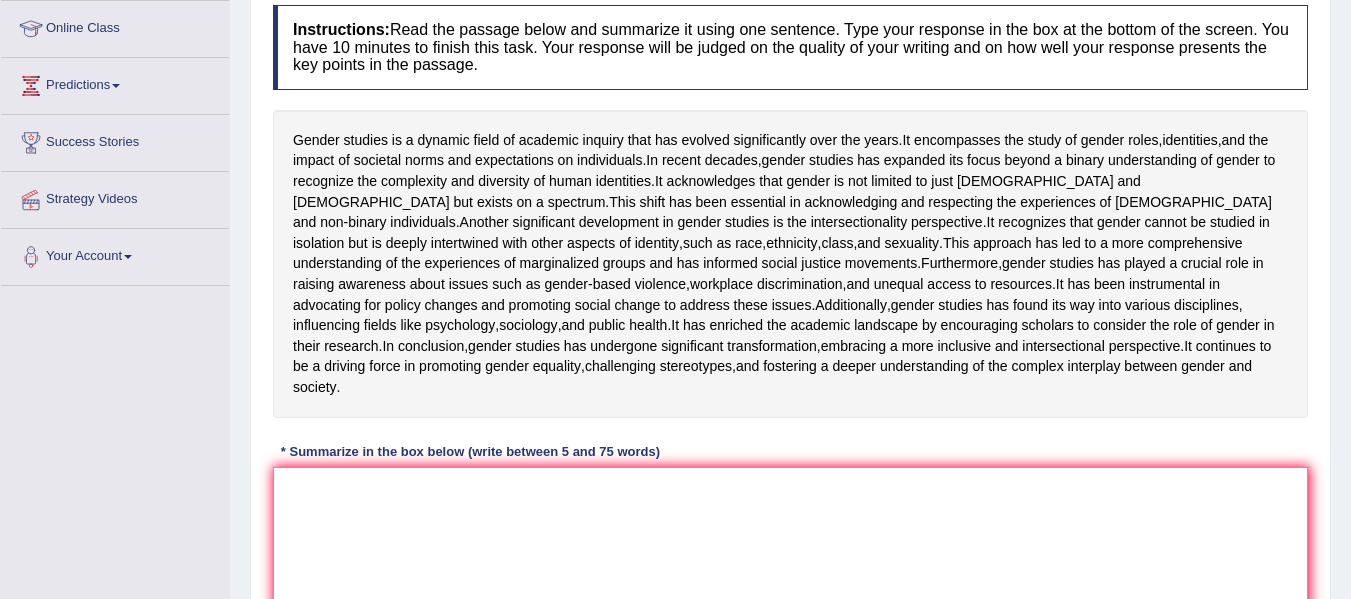 scroll, scrollTop: 400, scrollLeft: 0, axis: vertical 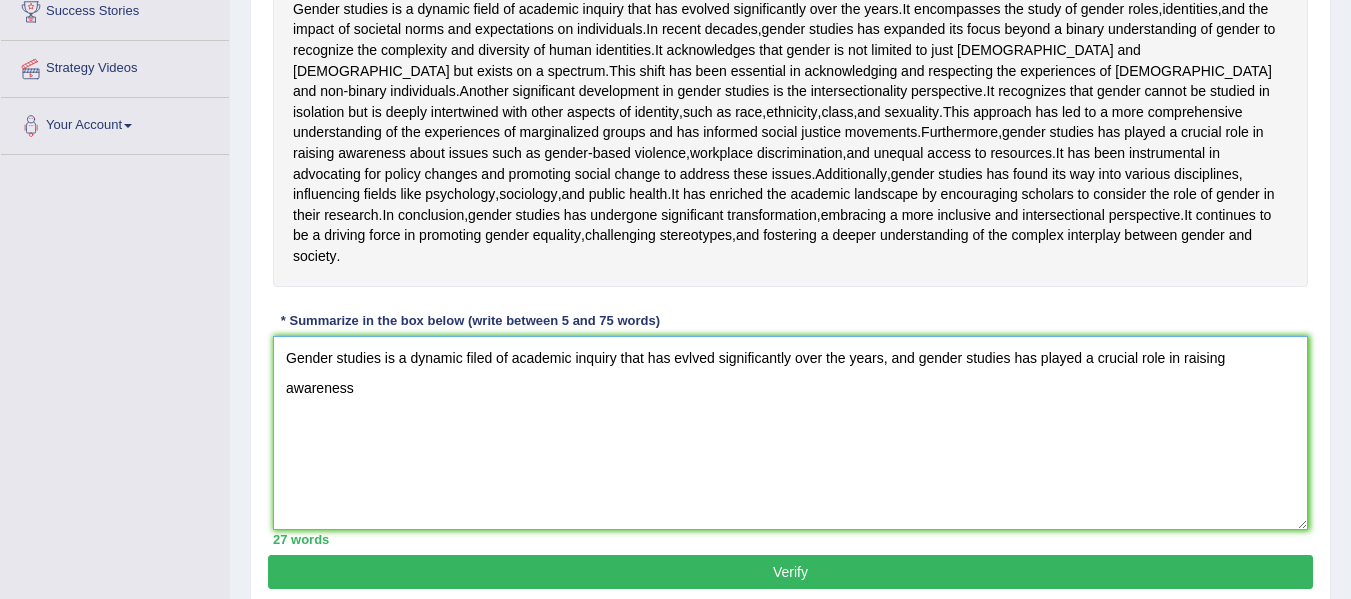 click on "Gender studies is a dynamic filed of academic inquiry that has evlved significantly over the years, and gender studies has played a crucial role in raising awareness" at bounding box center (790, 433) 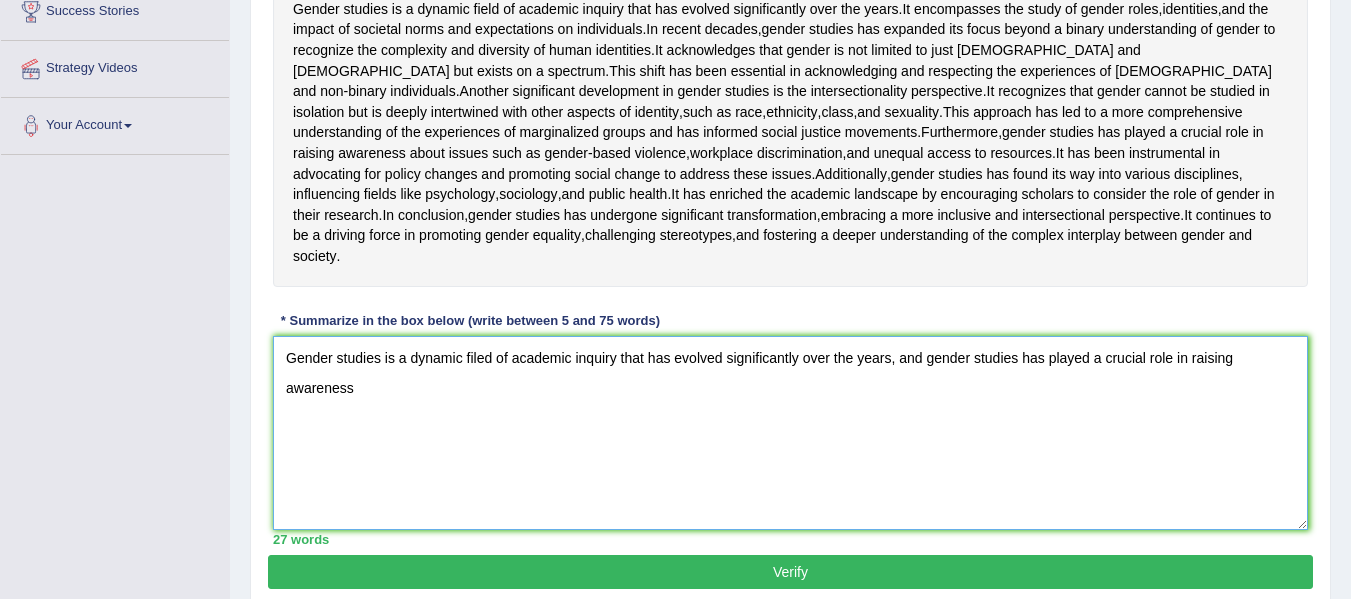 click on "Gender studies is a dynamic filed of academic inquiry that has evolved significantly over the years, and gender studies has played a crucial role in raising awareness" at bounding box center (790, 433) 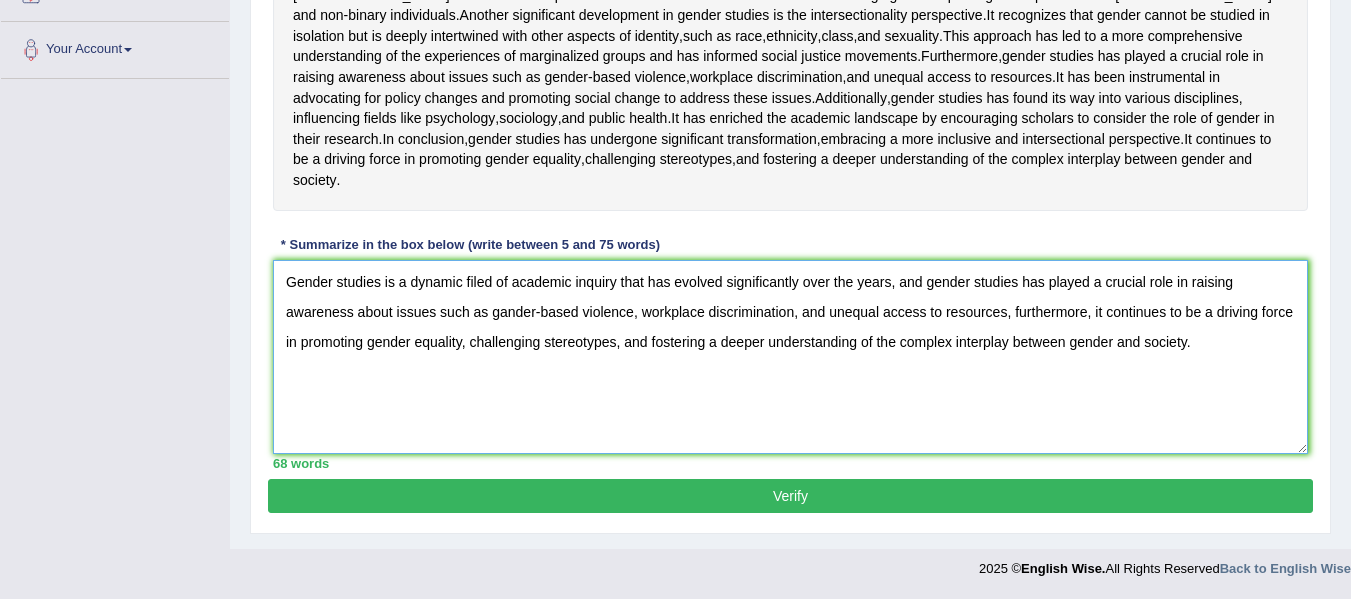 scroll, scrollTop: 600, scrollLeft: 0, axis: vertical 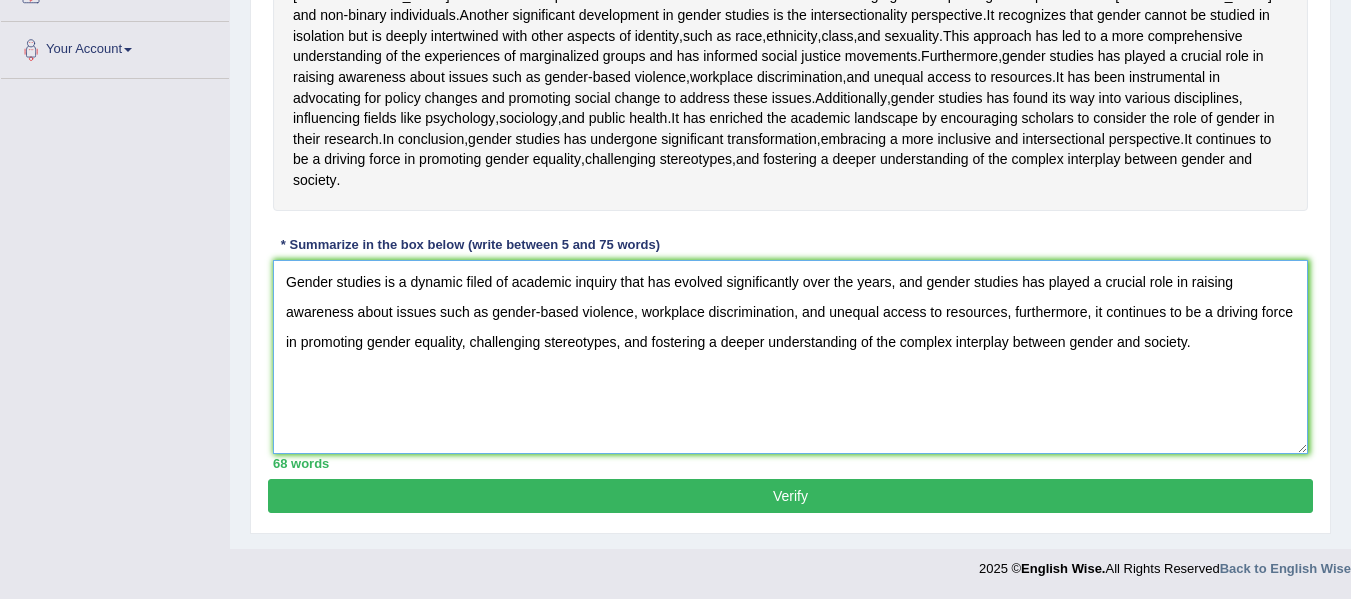 type on "Gender studies is a dynamic filed of academic inquiry that has evolved significantly over the years, and gender studies has played a crucial role in raising awareness about issues such as gender-based violence, workplace discrimination, and unequal access to resources, furthermore, it continues to be a driving force in promoting gender equality, challenging stereotypes, and fostering a deeper understanding of the complex interplay between gender and society." 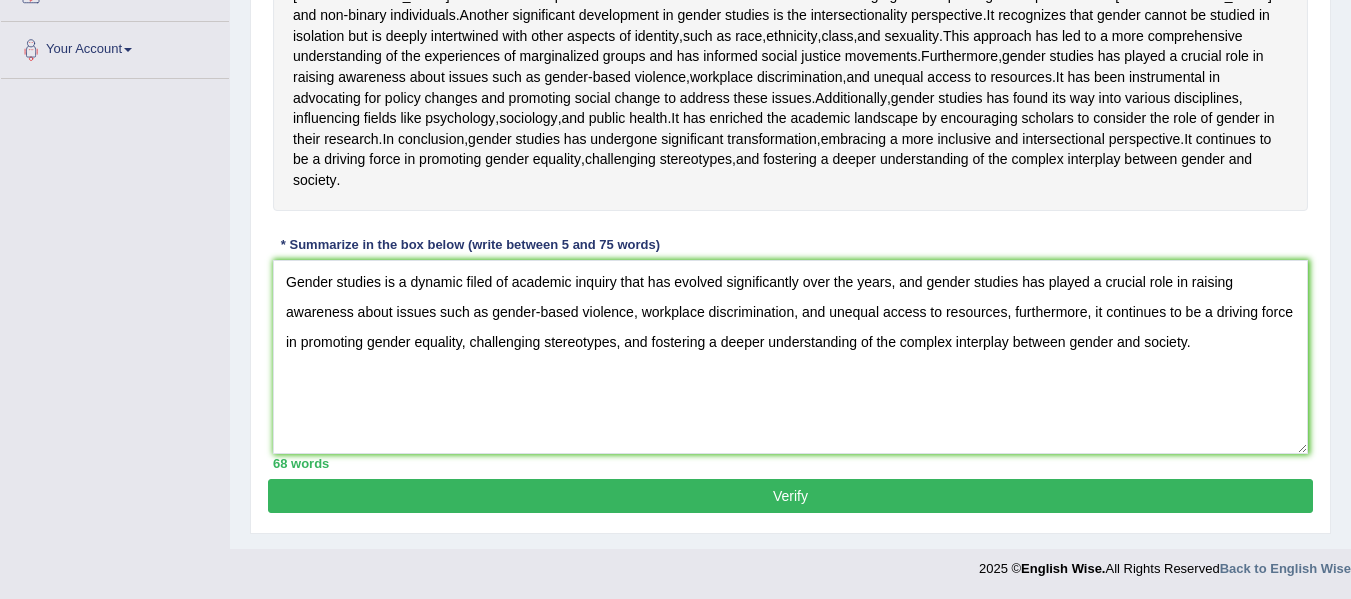 click on "Verify" at bounding box center (790, 496) 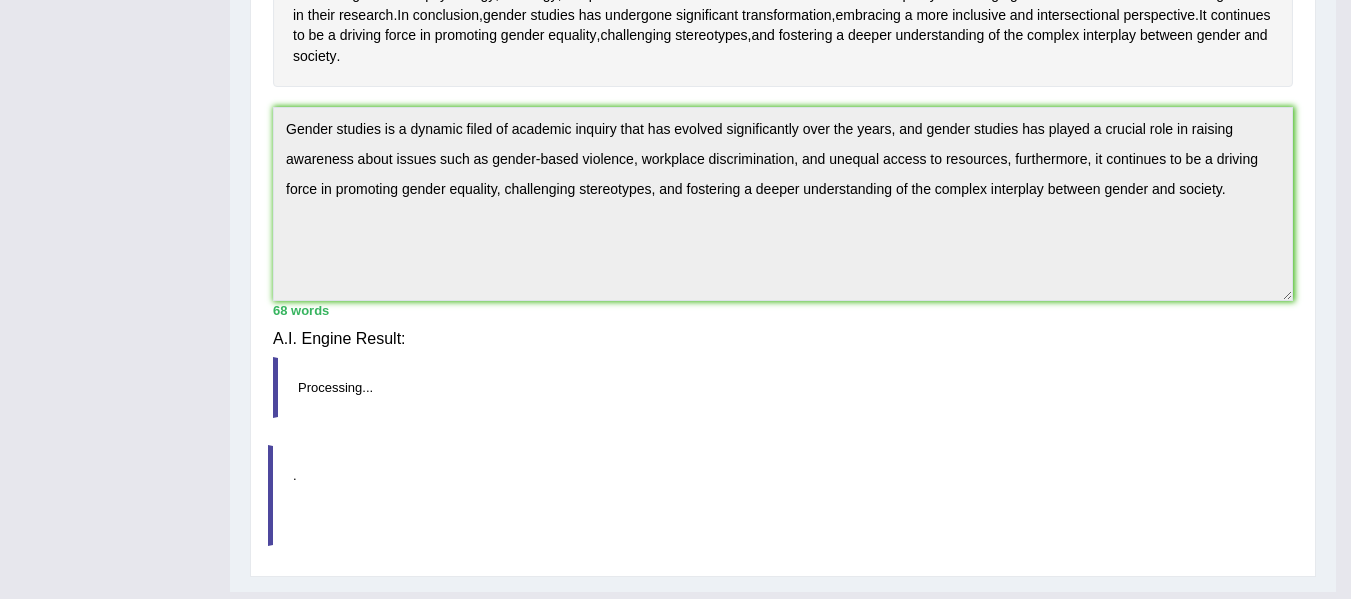 scroll, scrollTop: 588, scrollLeft: 0, axis: vertical 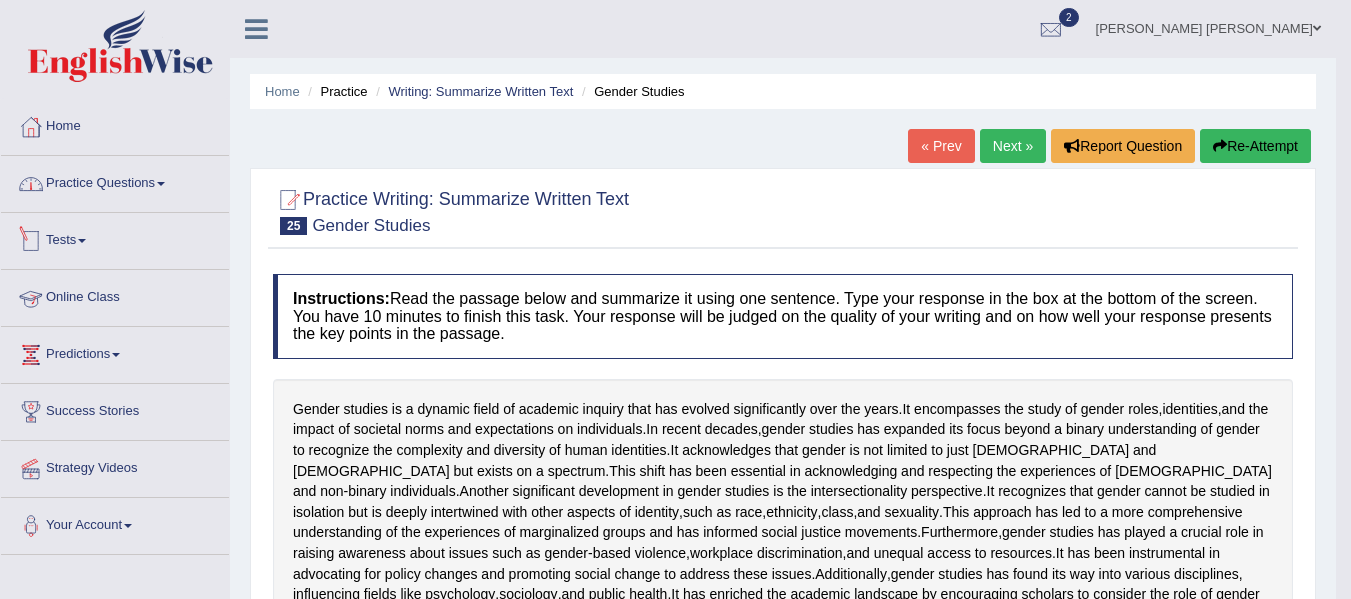 click on "Practice Questions" at bounding box center [115, 181] 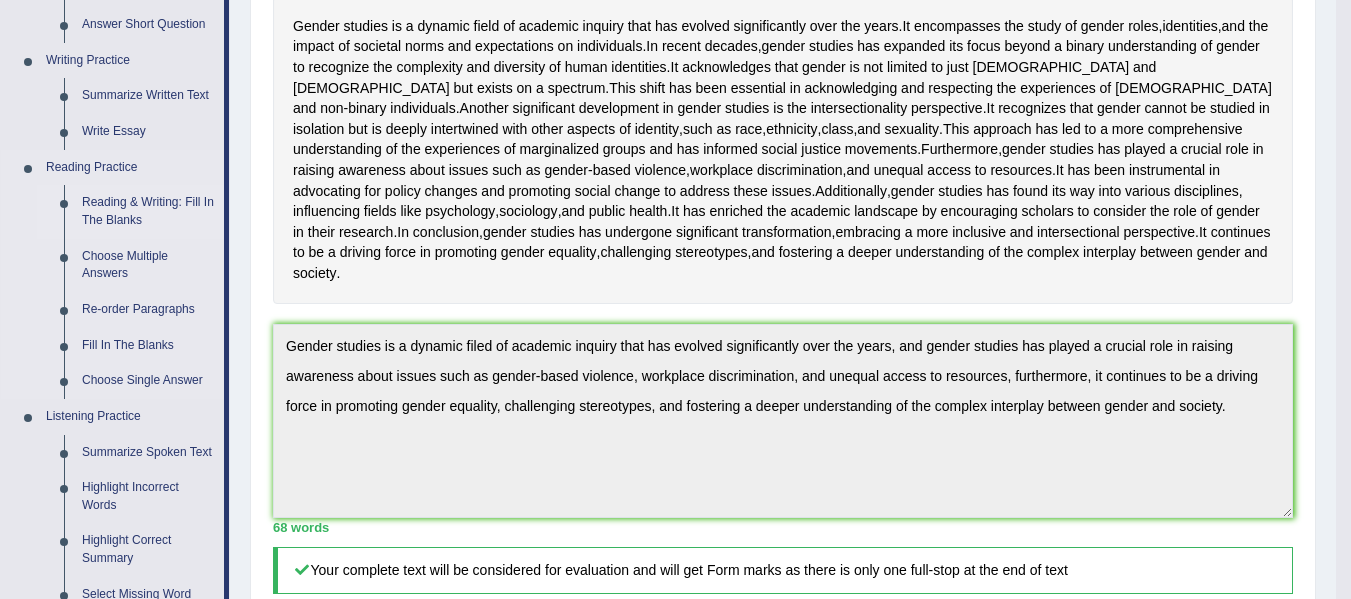 scroll, scrollTop: 400, scrollLeft: 0, axis: vertical 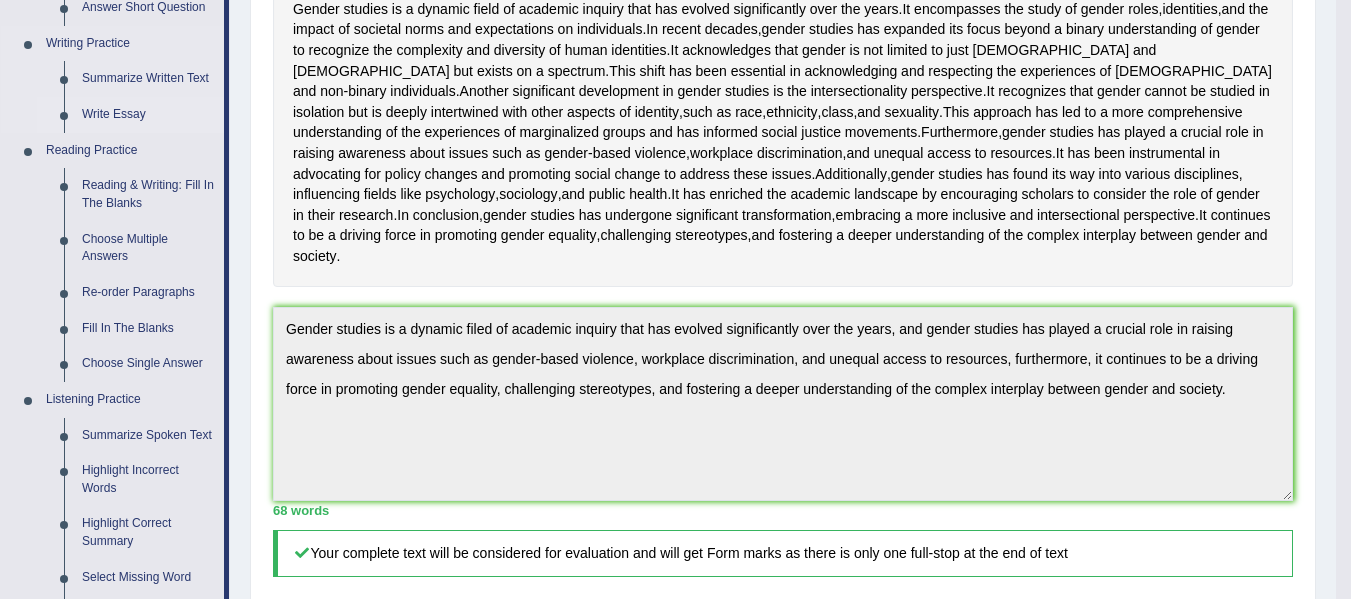 click on "Write Essay" at bounding box center [148, 115] 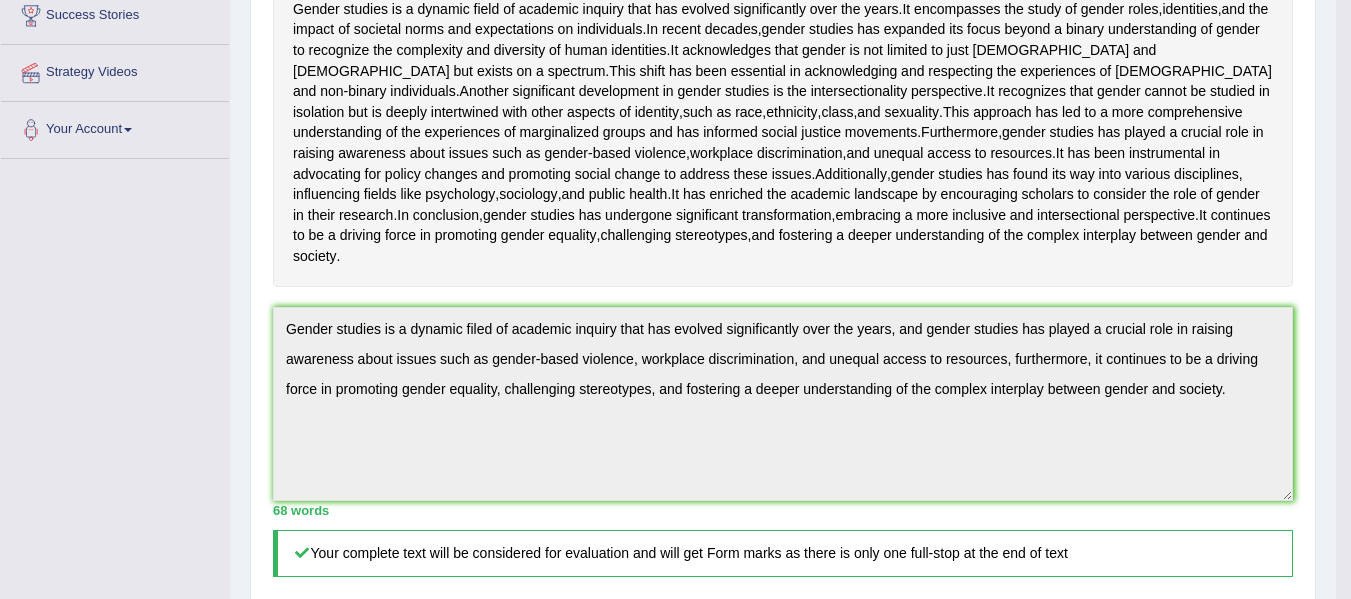 scroll, scrollTop: 421, scrollLeft: 0, axis: vertical 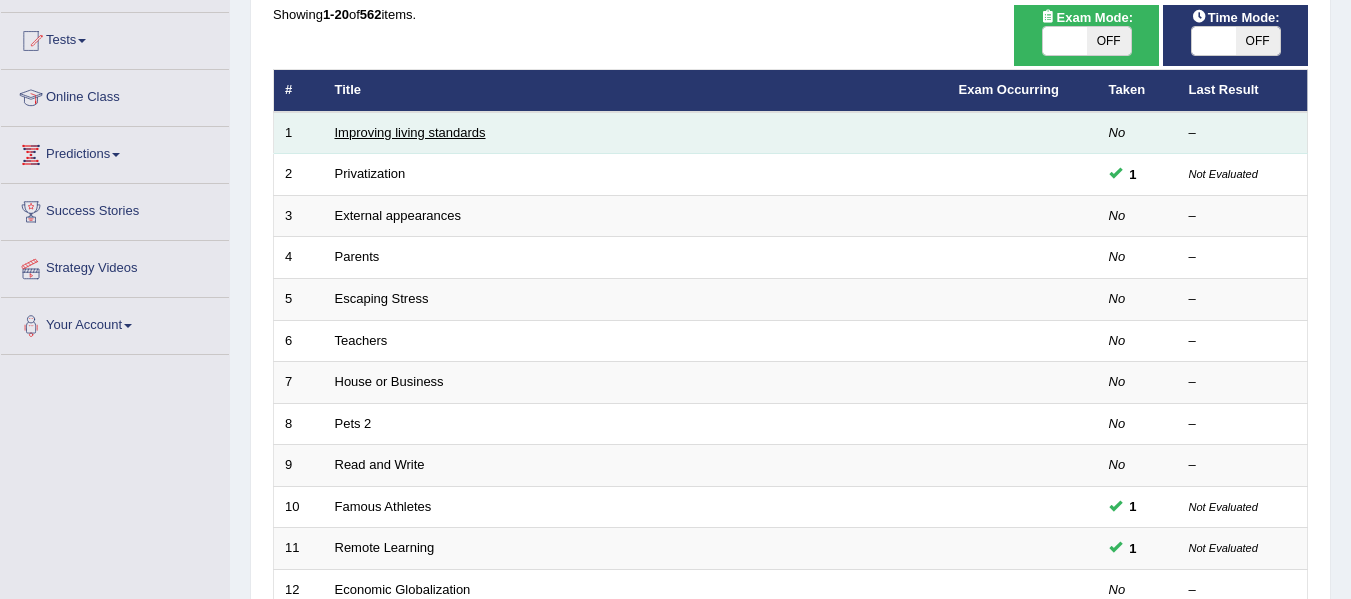 click on "Improving living standards" at bounding box center (410, 132) 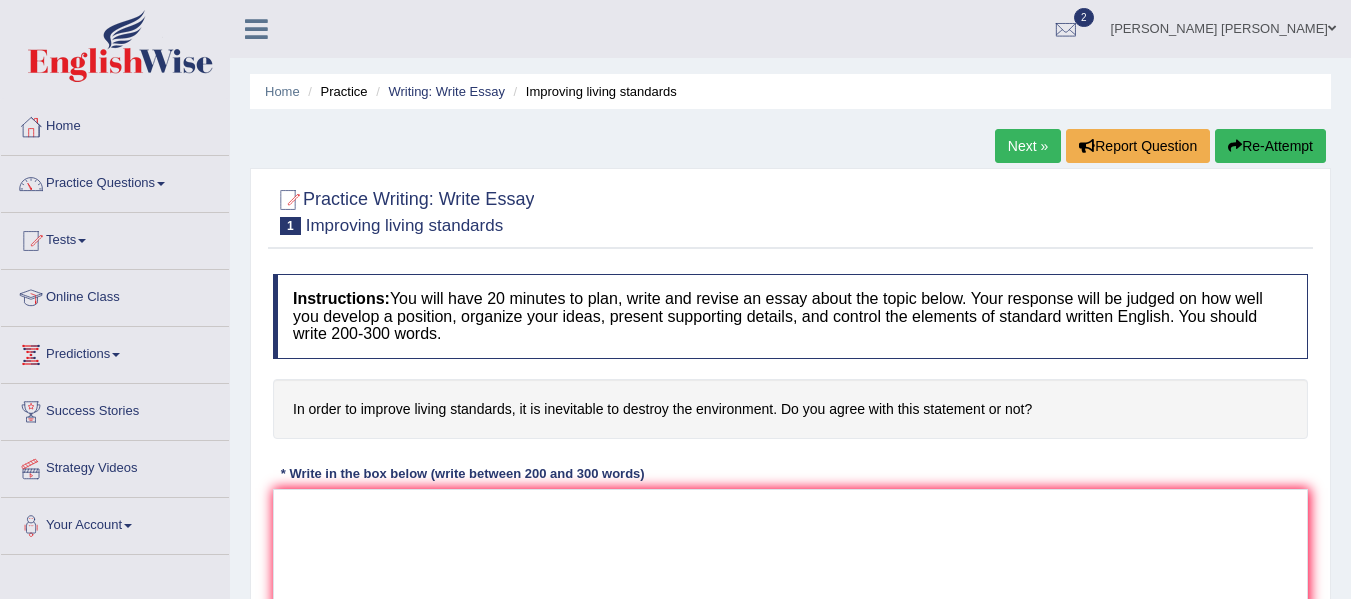 scroll, scrollTop: 0, scrollLeft: 0, axis: both 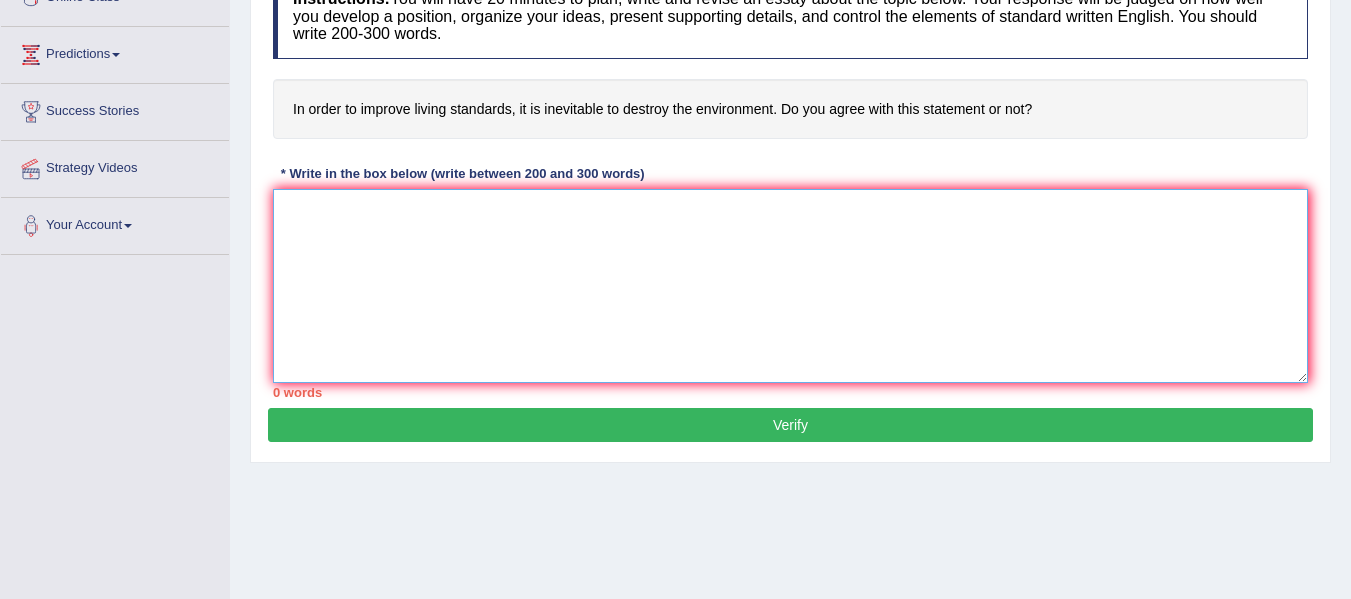 click at bounding box center [790, 286] 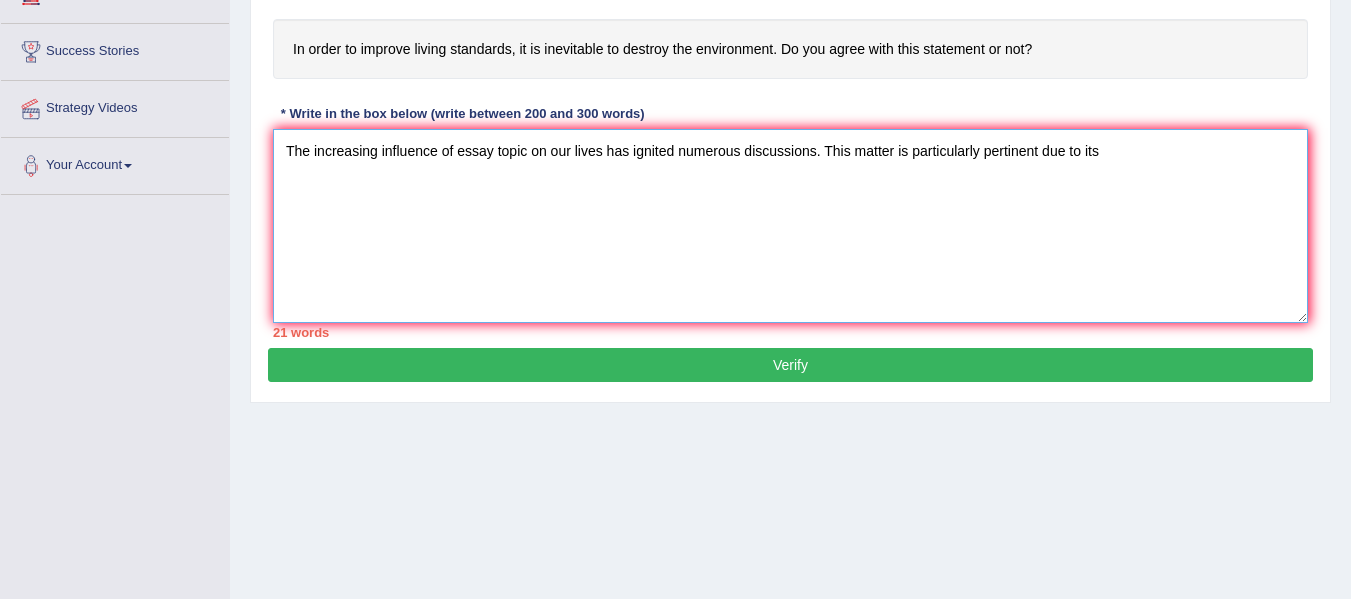 scroll, scrollTop: 400, scrollLeft: 0, axis: vertical 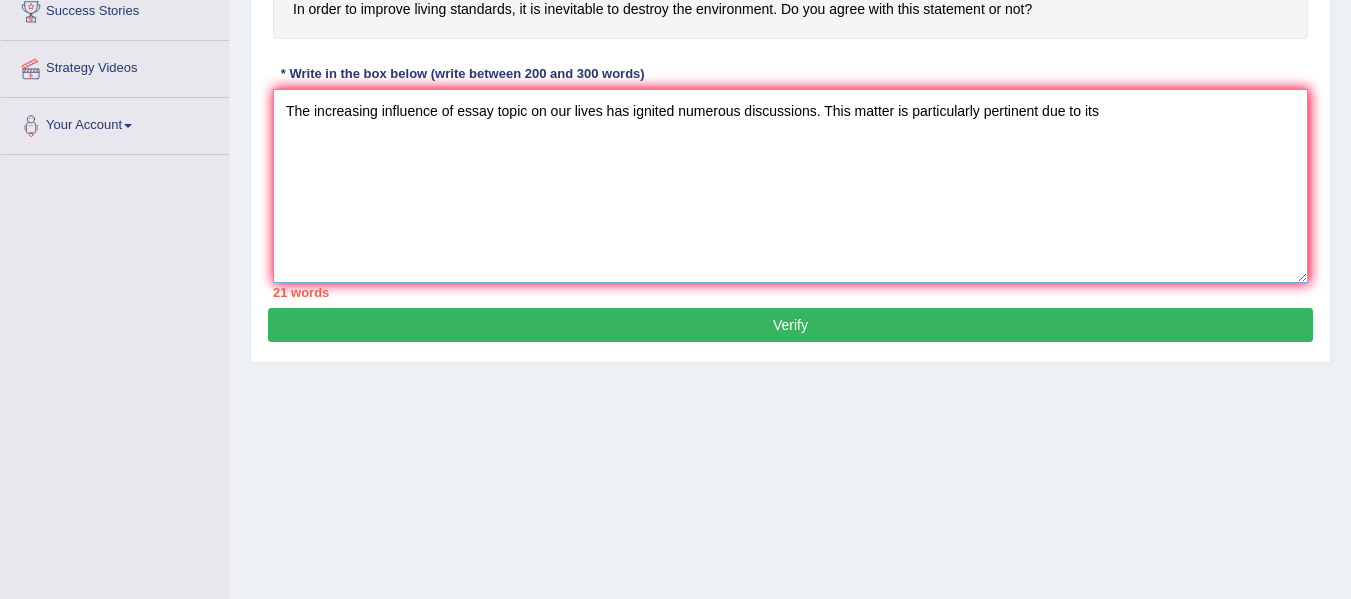drag, startPoint x: 278, startPoint y: 116, endPoint x: 1143, endPoint y: 99, distance: 865.16705 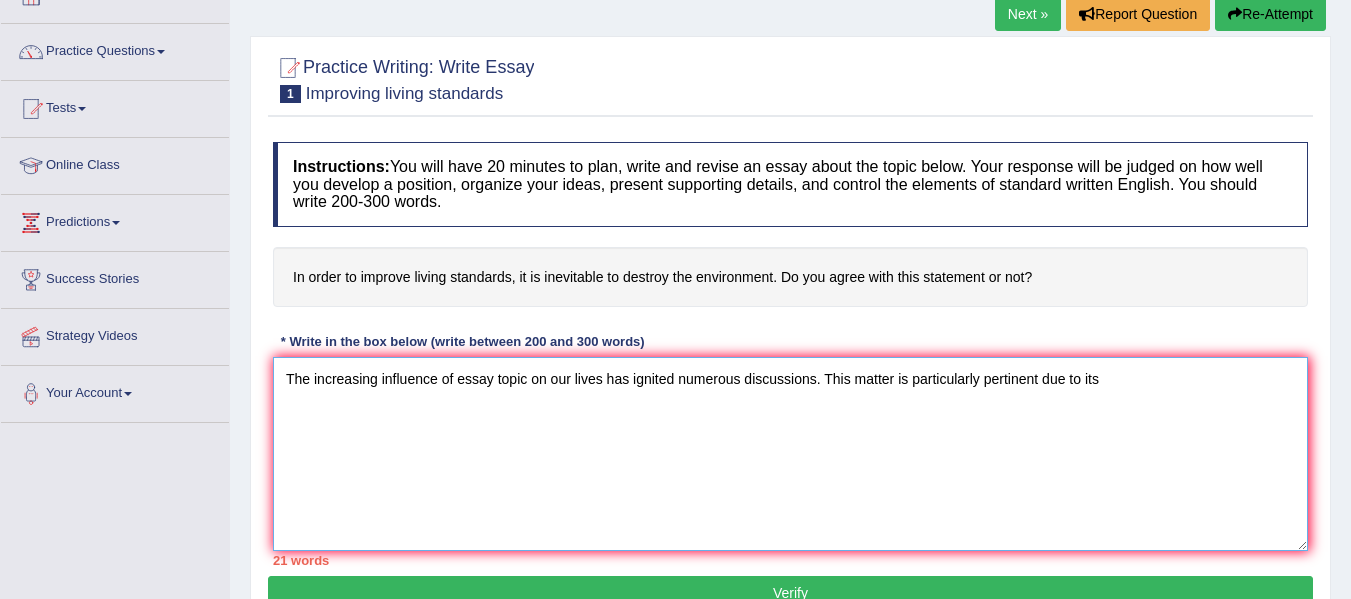 scroll, scrollTop: 100, scrollLeft: 0, axis: vertical 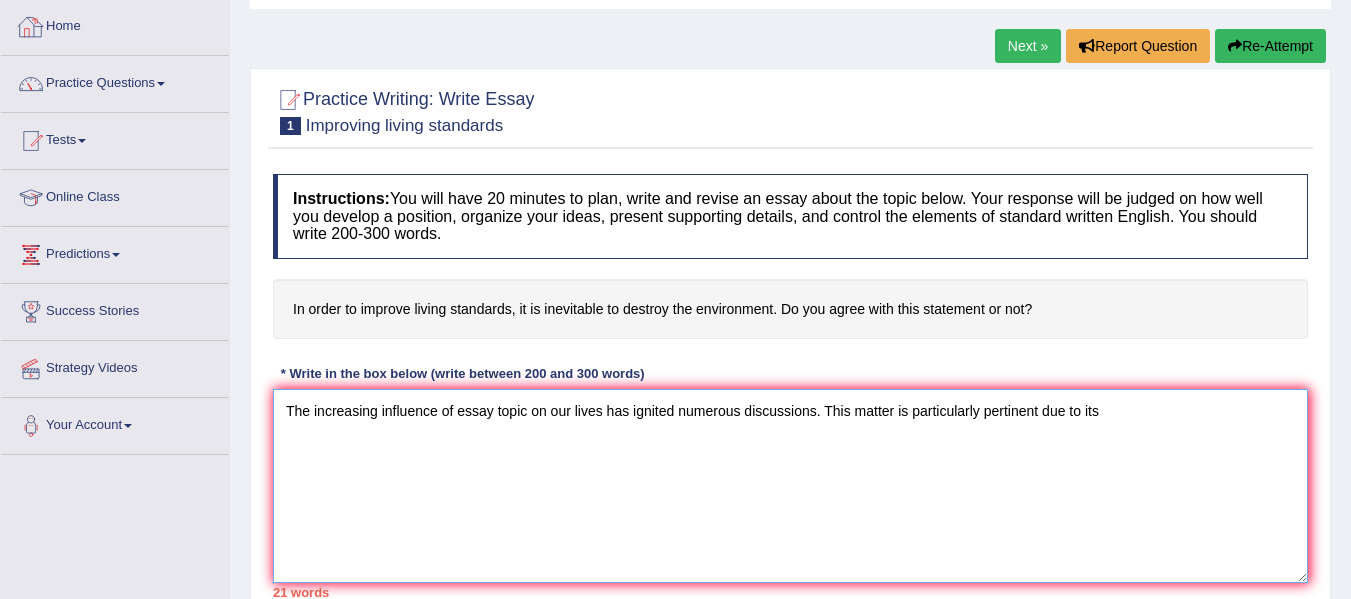 type on "The increasing influence of essay topic on our lives has ignited numerous discussions. This matter is particularly pertinent due to its" 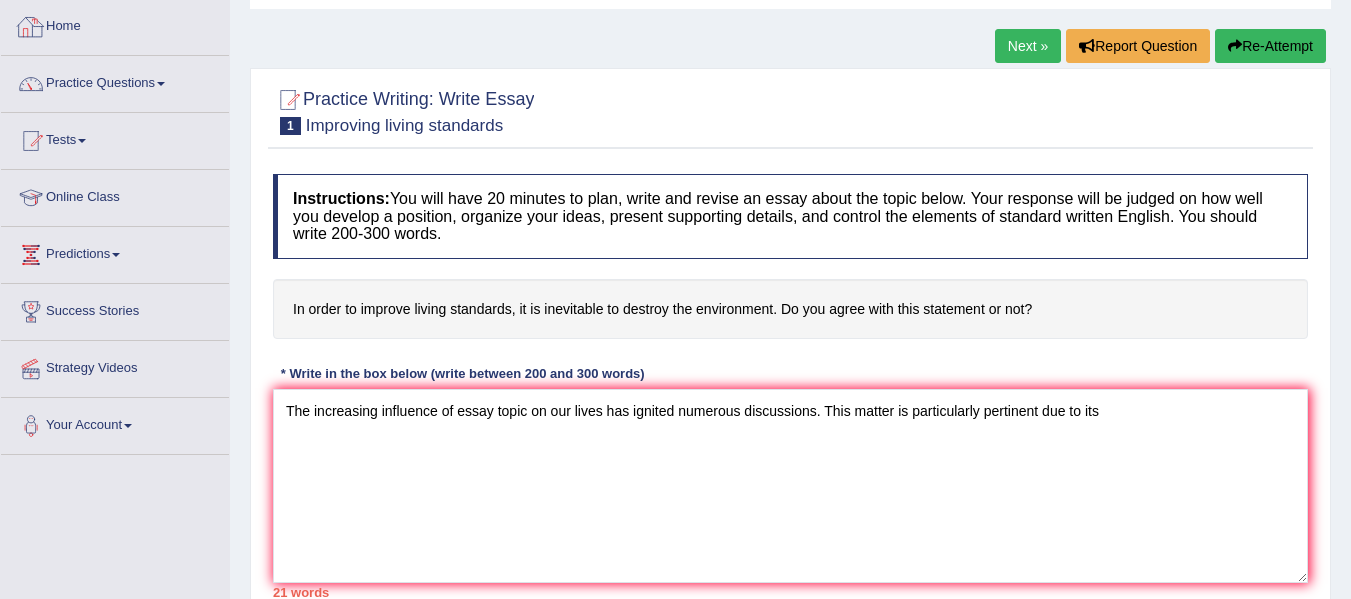 click on "Home" at bounding box center (115, 24) 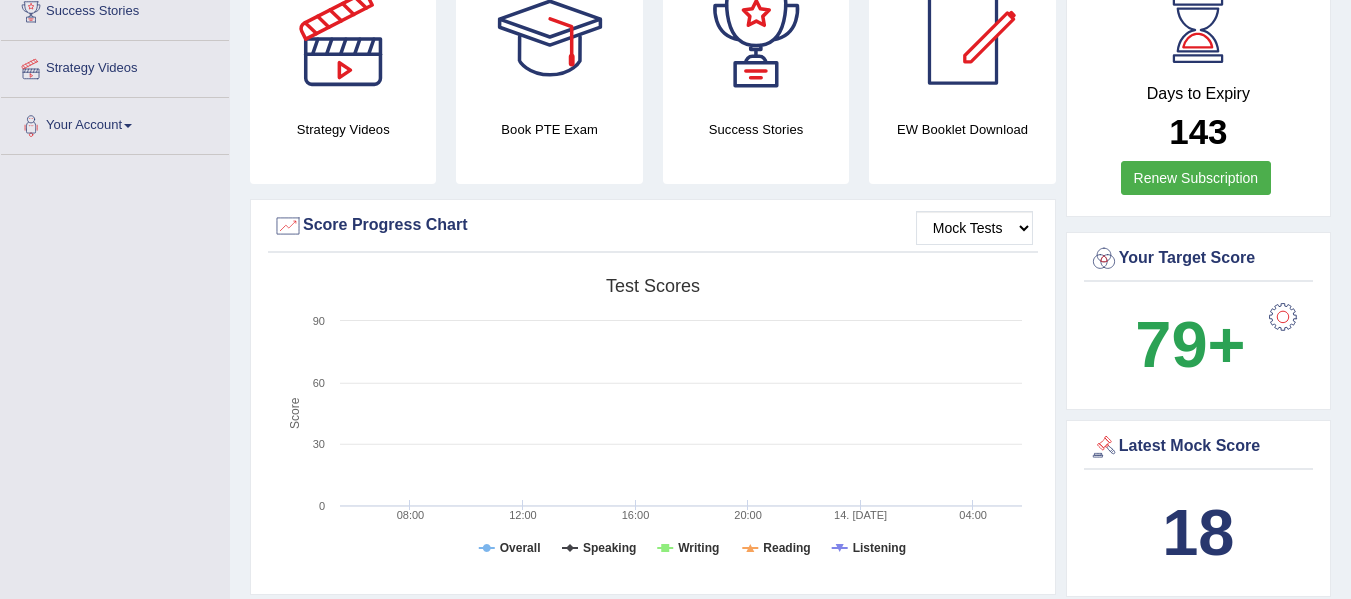 scroll, scrollTop: 607, scrollLeft: 0, axis: vertical 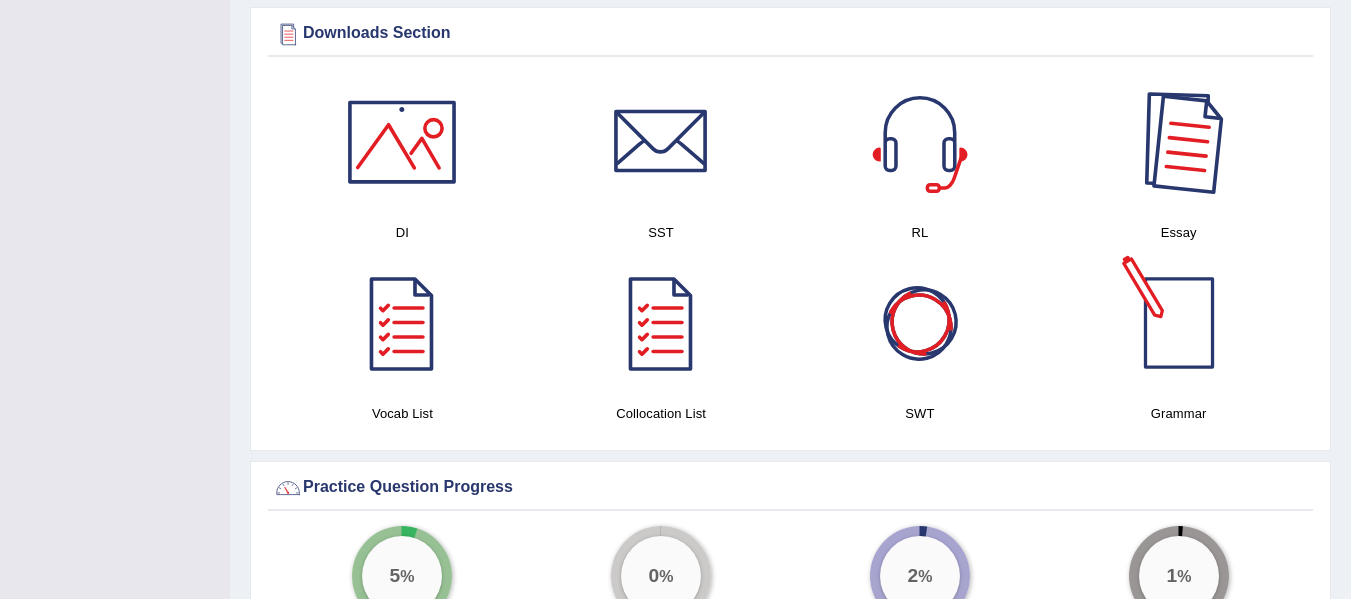 click at bounding box center [1179, 142] 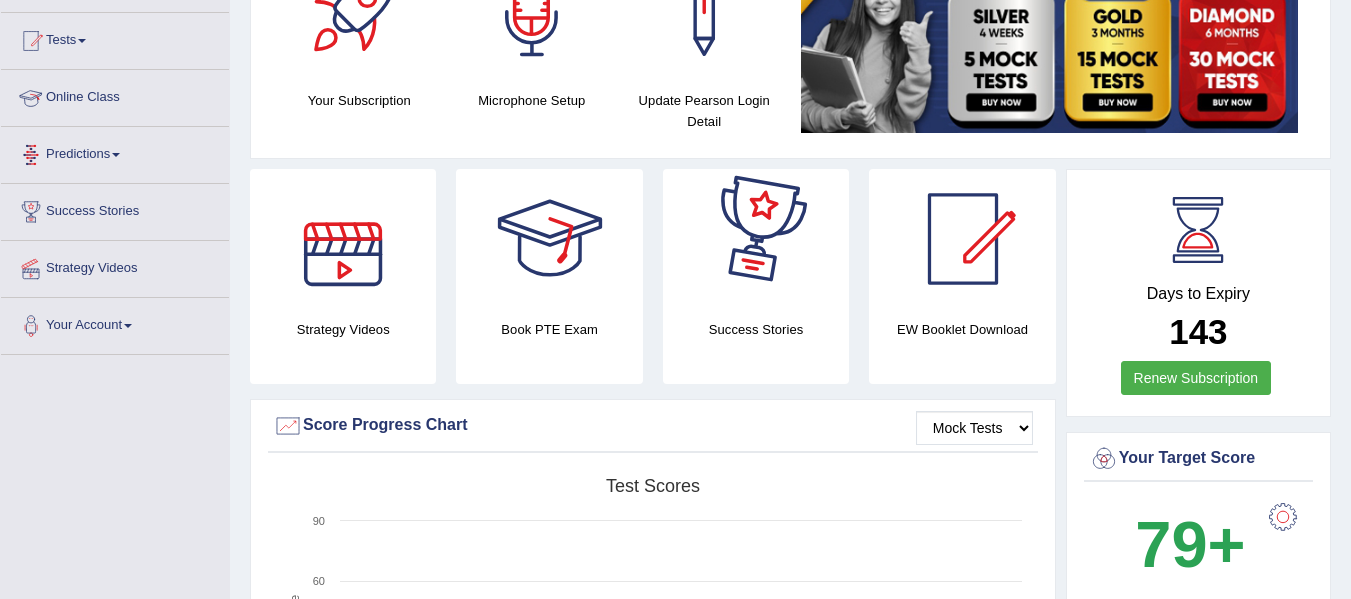 scroll, scrollTop: 0, scrollLeft: 0, axis: both 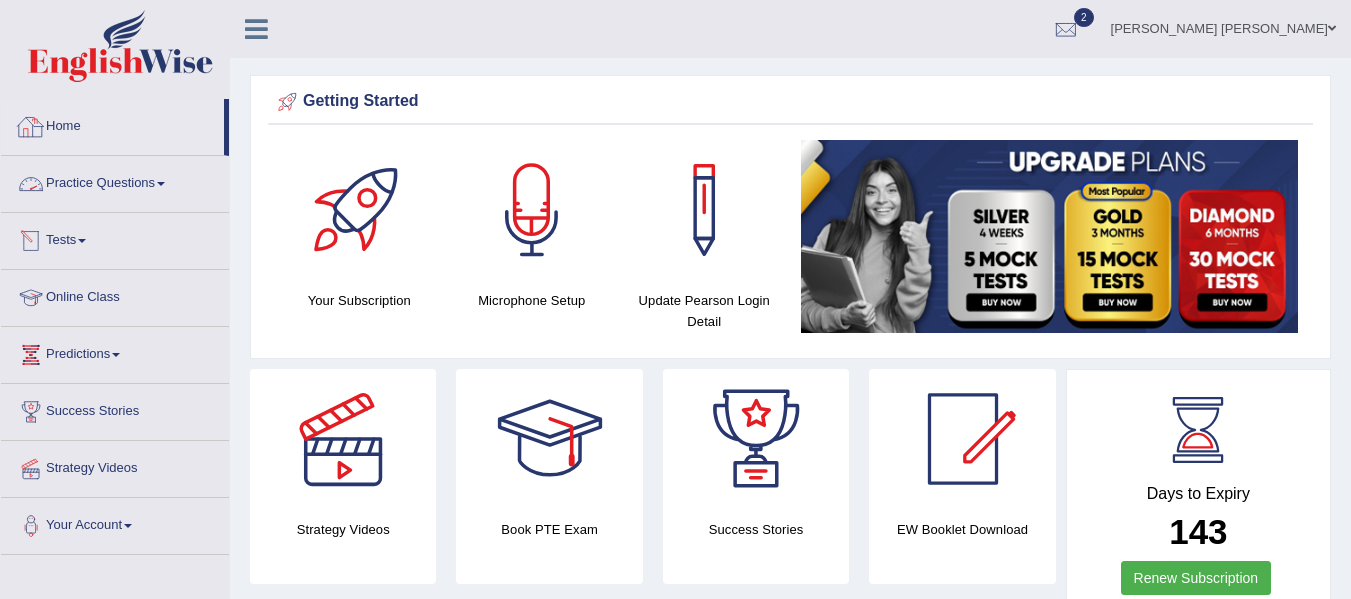 click on "Practice Questions" at bounding box center (115, 181) 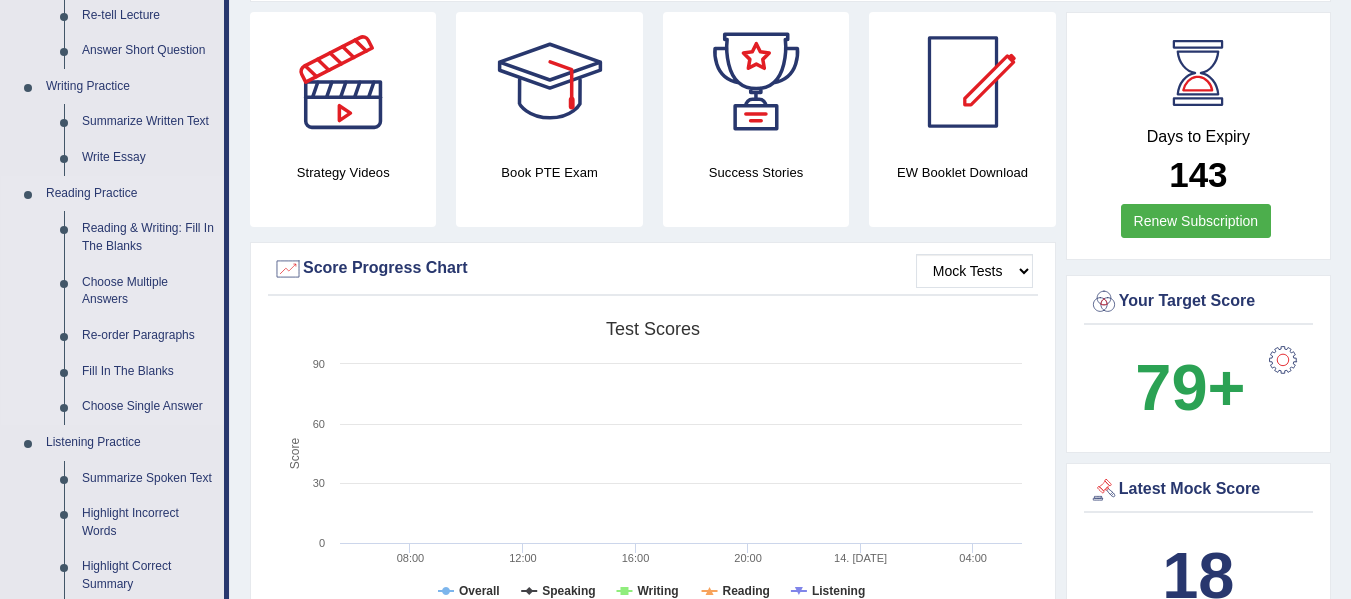 scroll, scrollTop: 400, scrollLeft: 0, axis: vertical 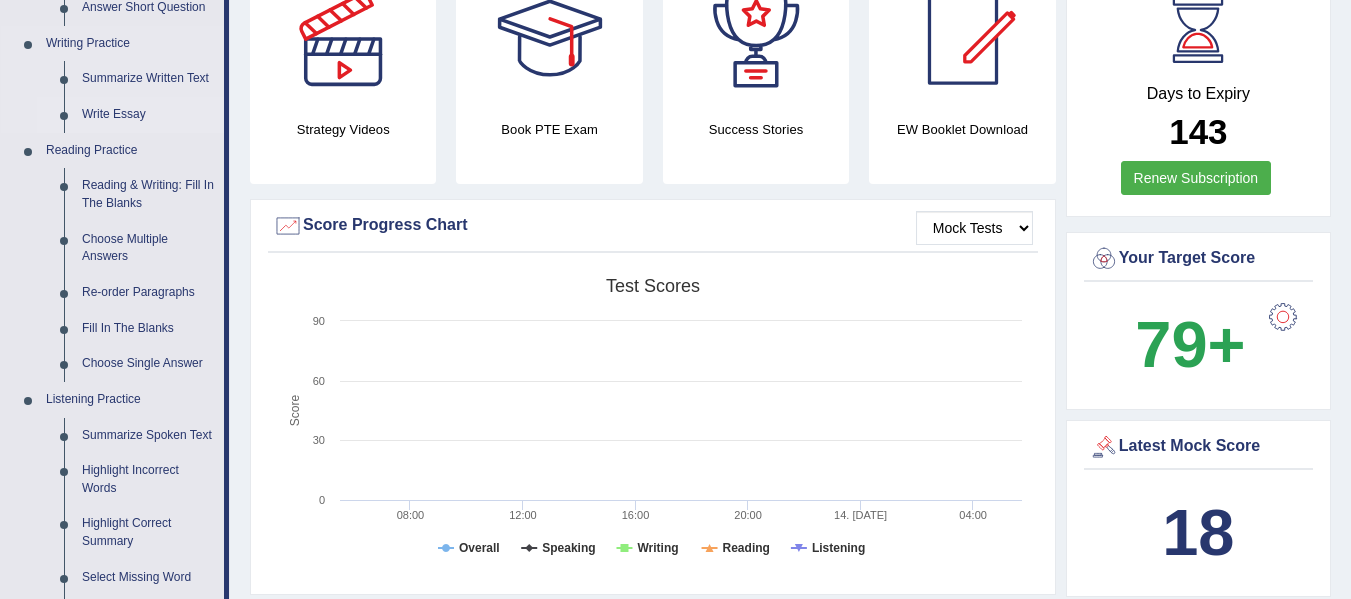 click on "Write Essay" at bounding box center [148, 115] 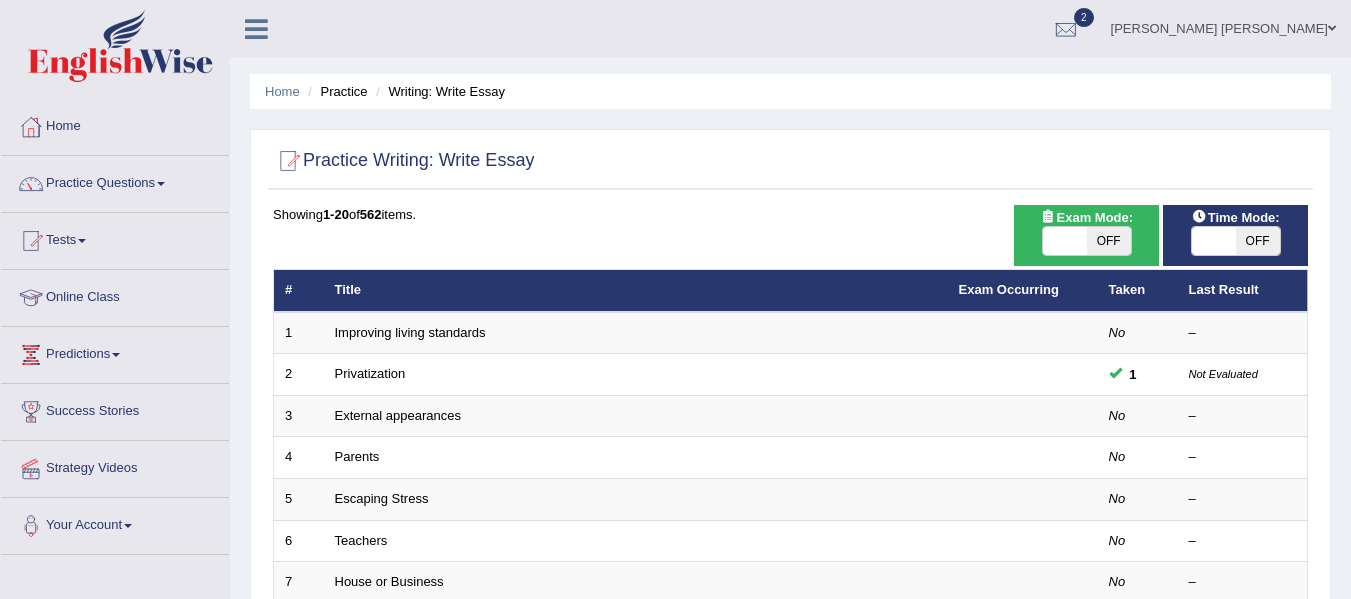 click on "Improving living standards" at bounding box center [410, 332] 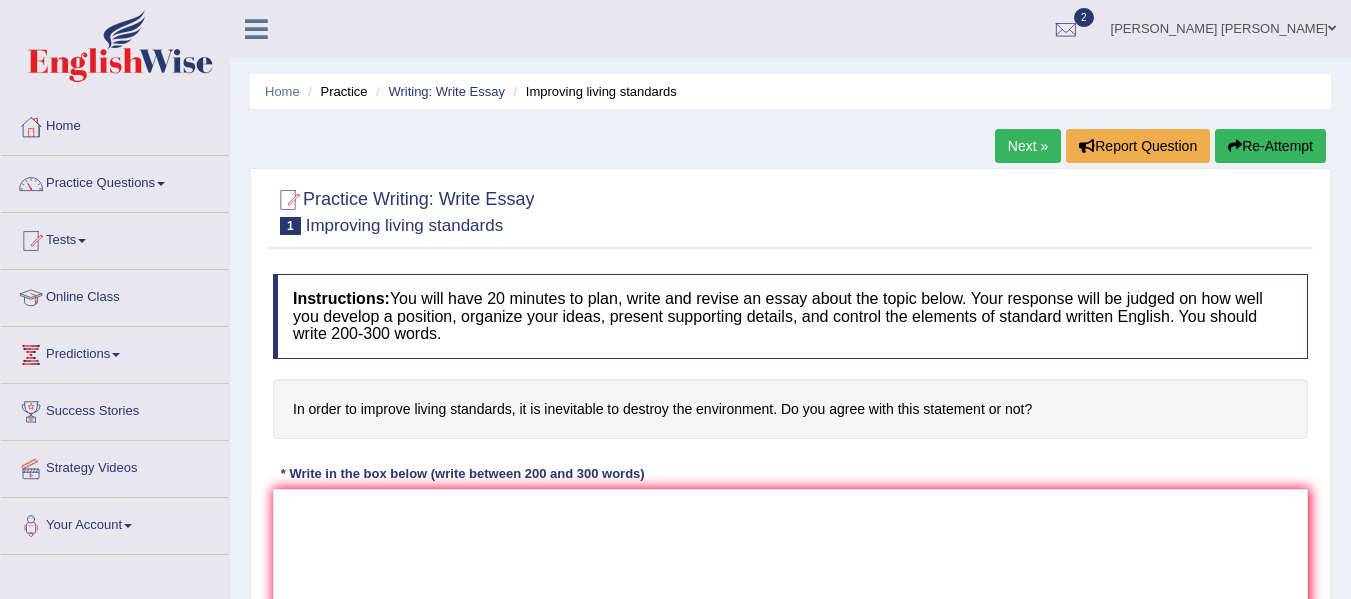 scroll, scrollTop: 100, scrollLeft: 0, axis: vertical 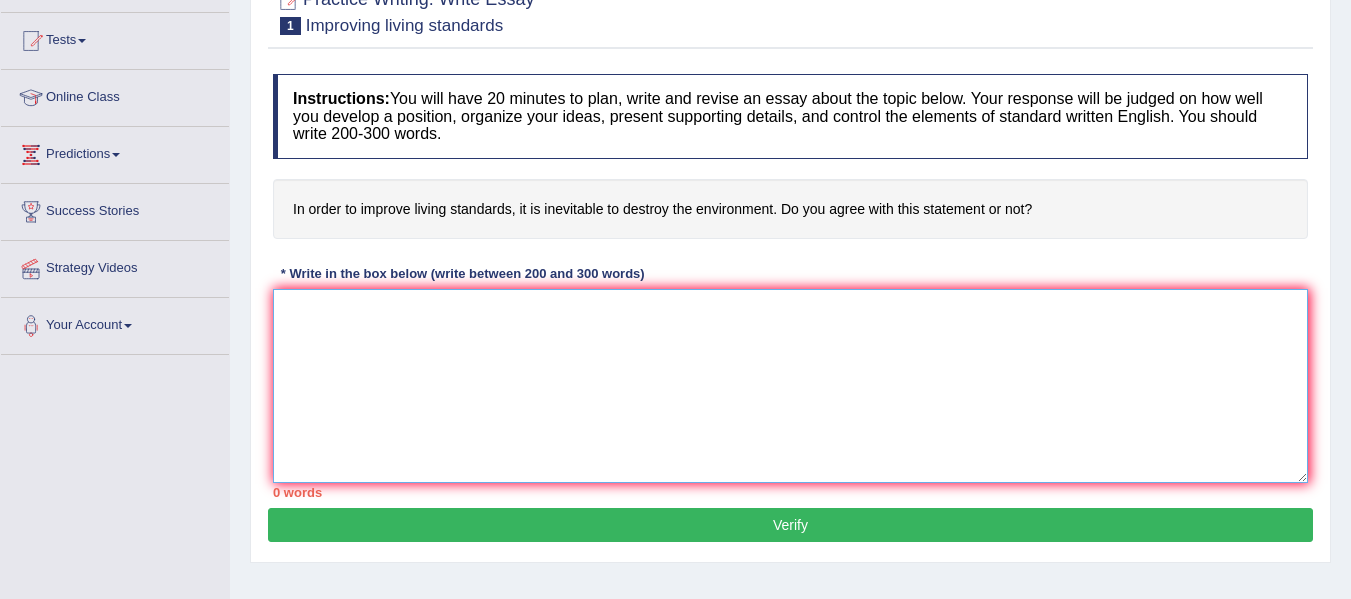 click at bounding box center (790, 386) 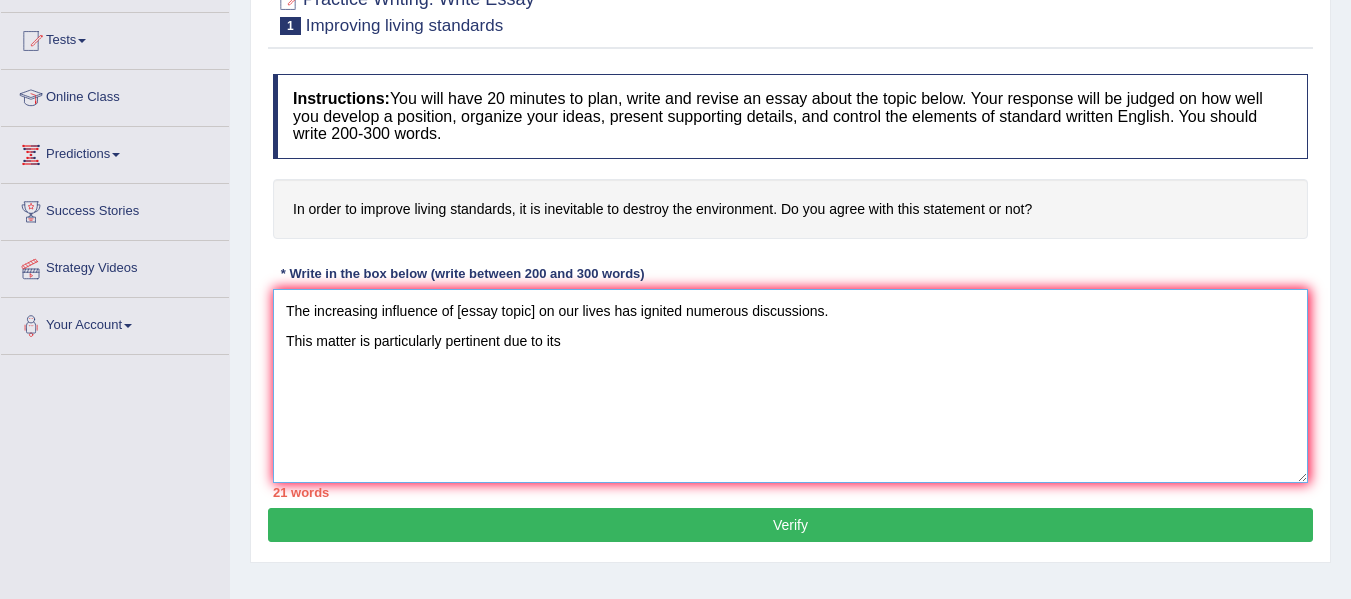 click on "The increasing influence of [essay topic] on our lives has ignited numerous discussions.
This matter is particularly pertinent due to its" at bounding box center (790, 386) 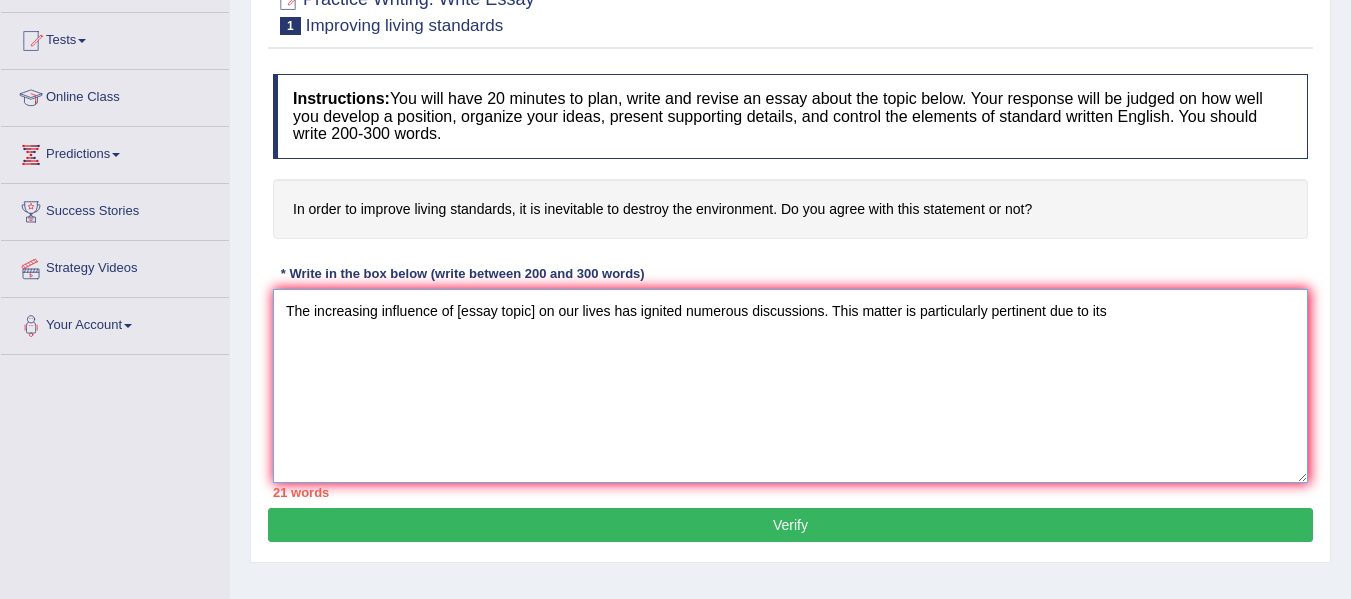click on "The increasing influence of [essay topic] on our lives has ignited numerous discussions. This matter is particularly pertinent due to its" at bounding box center (790, 386) 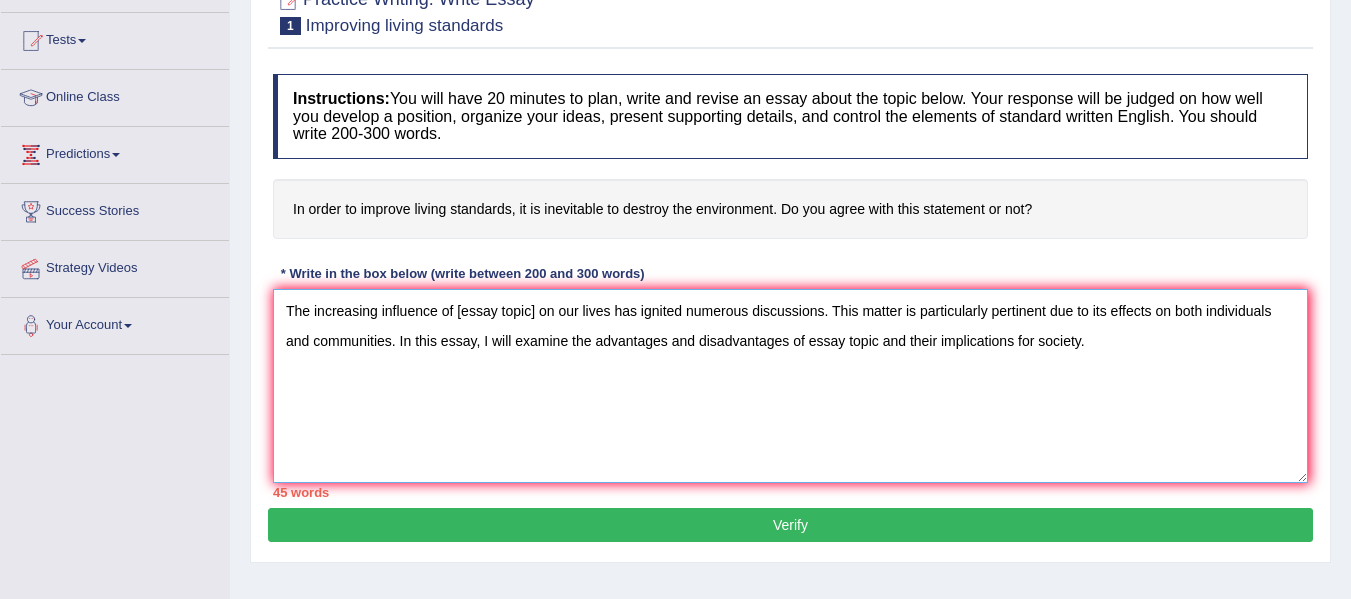 click on "The increasing influence of [essay topic] on our lives has ignited numerous discussions. This matter is particularly pertinent due to its effects on both individuals and communities. In this essay, I will examine the advantages and disadvantages of essay topic and their implications for society." at bounding box center (790, 386) 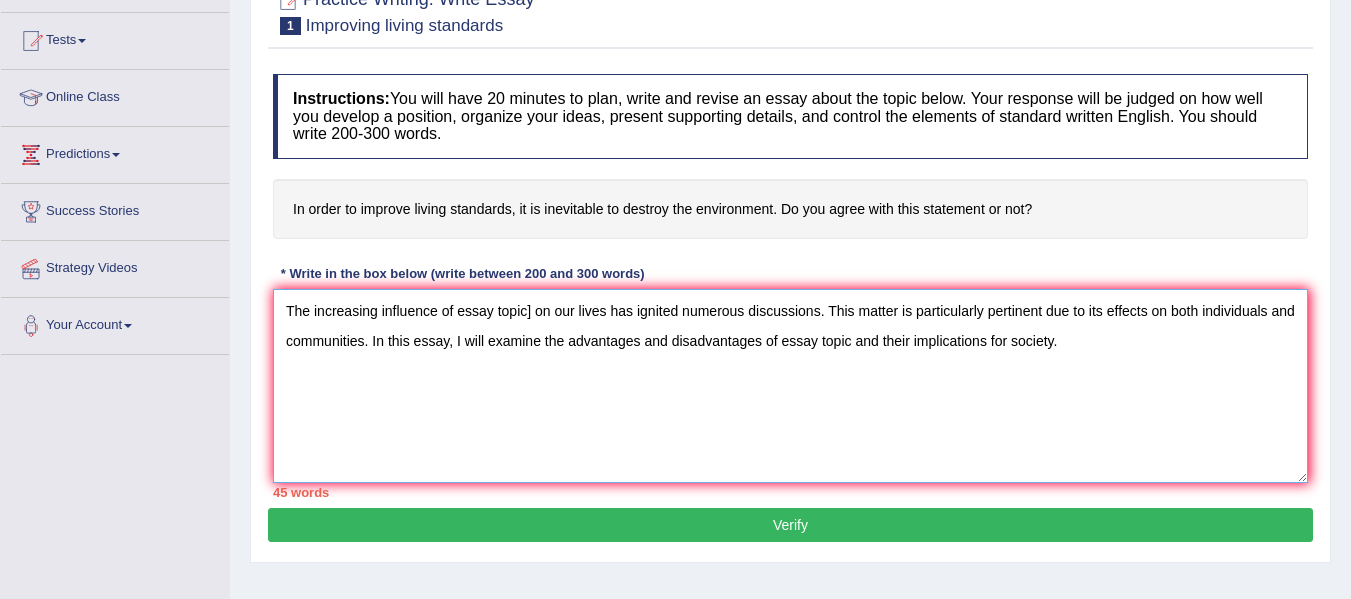 click on "The increasing influence of essay topic] on our lives has ignited numerous discussions. This matter is particularly pertinent due to its effects on both individuals and communities. In this essay, I will examine the advantages and disadvantages of essay topic and their implications for society." at bounding box center (790, 386) 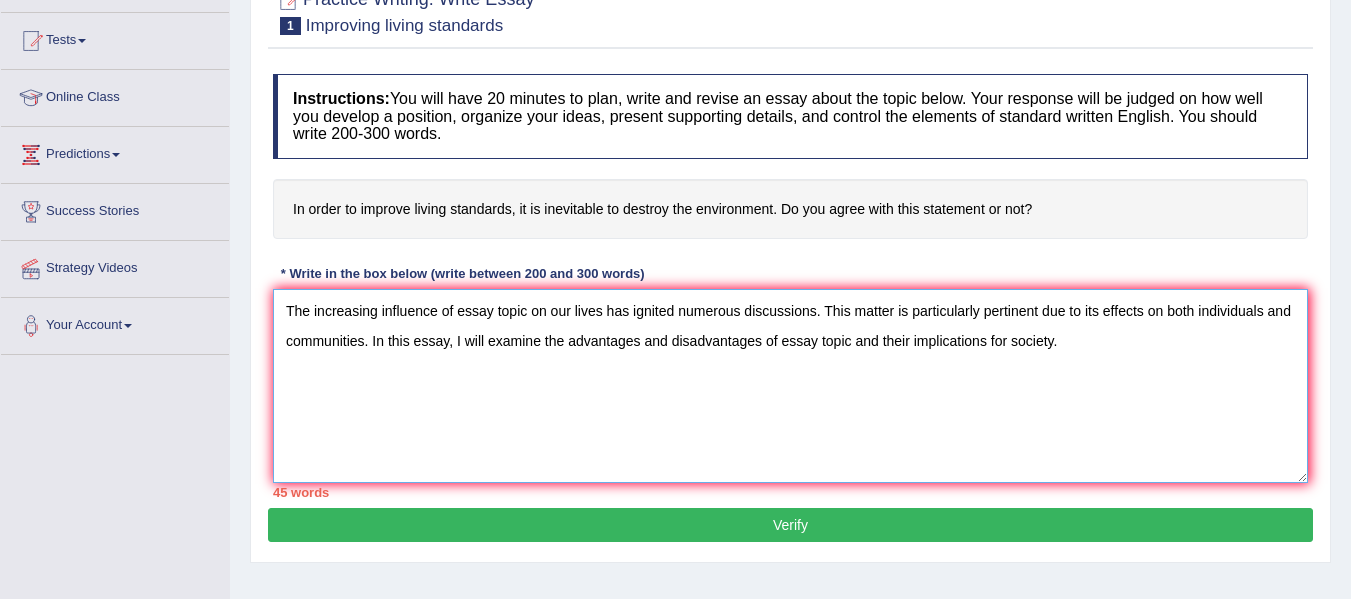 click on "The increasing influence of essay topic on our lives has ignited numerous discussions. This matter is particularly pertinent due to its effects on both individuals and communities. In this essay, I will examine the advantages and disadvantages of essay topic and their implications for society." at bounding box center [790, 386] 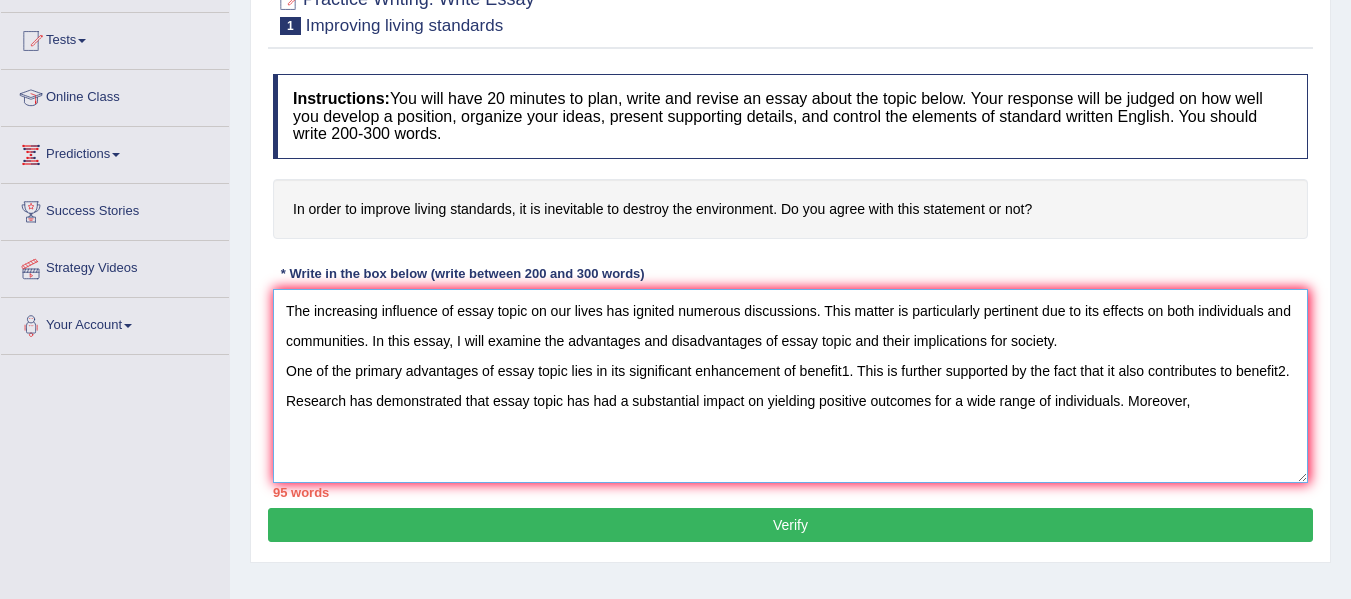 click on "The increasing influence of essay topic on our lives has ignited numerous discussions. This matter is particularly pertinent due to its effects on both individuals and communities. In this essay, I will examine the advantages and disadvantages of essay topic and their implications for society.
One of the primary advantages of essay topic lies in its significant enhancement of benefit1. This is further supported by the fact that it also contributes to benefit2. Research has demonstrated that essay topic has had a substantial impact on yielding positive outcomes for a wide range of individuals. Moreover," at bounding box center (790, 386) 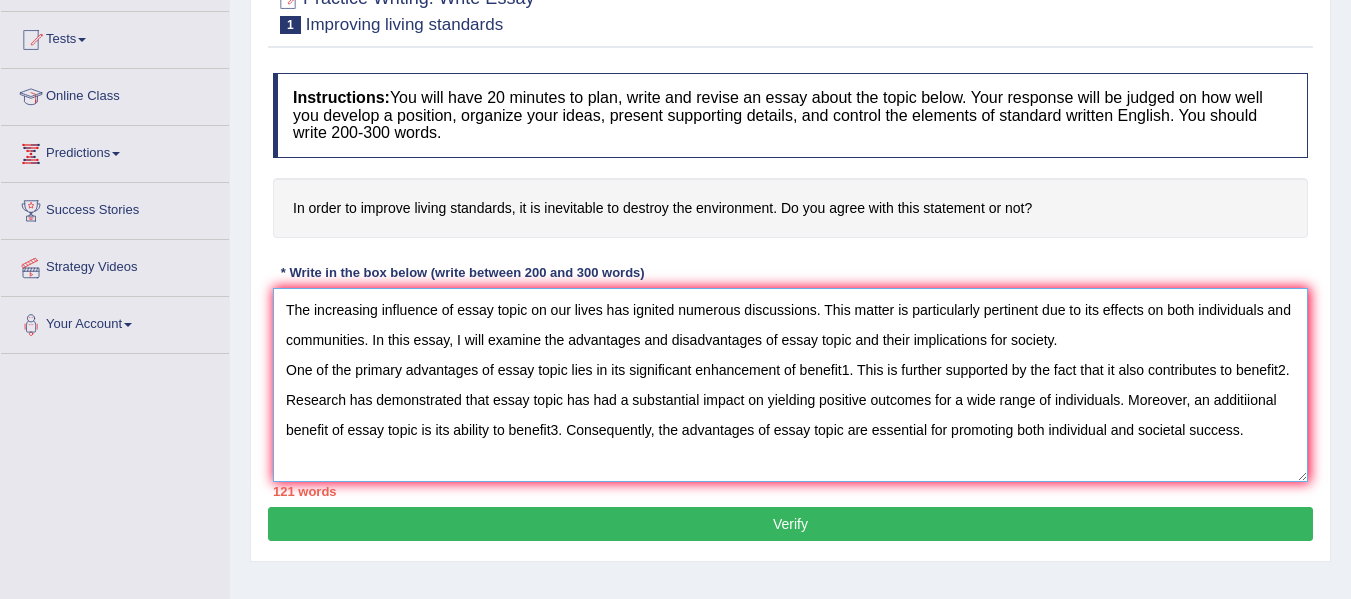scroll, scrollTop: 200, scrollLeft: 0, axis: vertical 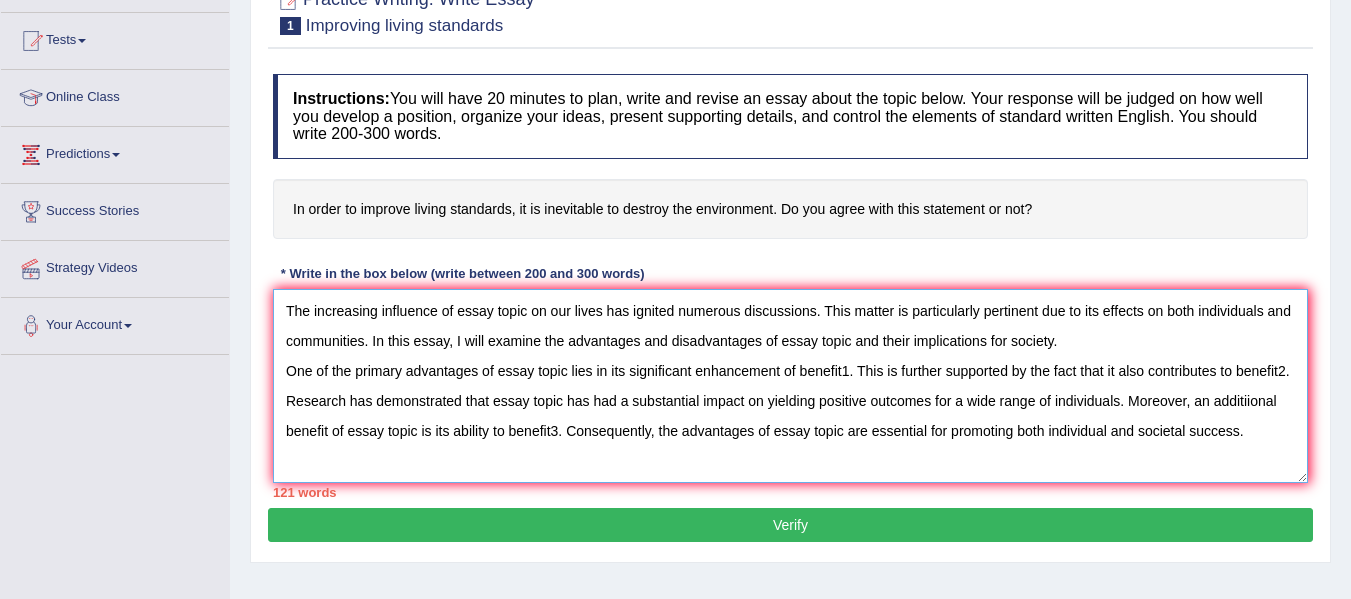 click on "The increasing influence of essay topic on our lives has ignited numerous discussions. This matter is particularly pertinent due to its effects on both individuals and communities. In this essay, I will examine the advantages and disadvantages of essay topic and their implications for society.
One of the primary advantages of essay topic lies in its significant enhancement of benefit1. This is further supported by the fact that it also contributes to benefit2. Research has demonstrated that essay topic has had a substantial impact on yielding positive outcomes for a wide range of individuals. Moreover, an additiional benefit of essay topic is its ability to benefit3. Consequently, the advantages of essay topic are essential for promoting both individual and societal success." at bounding box center [790, 386] 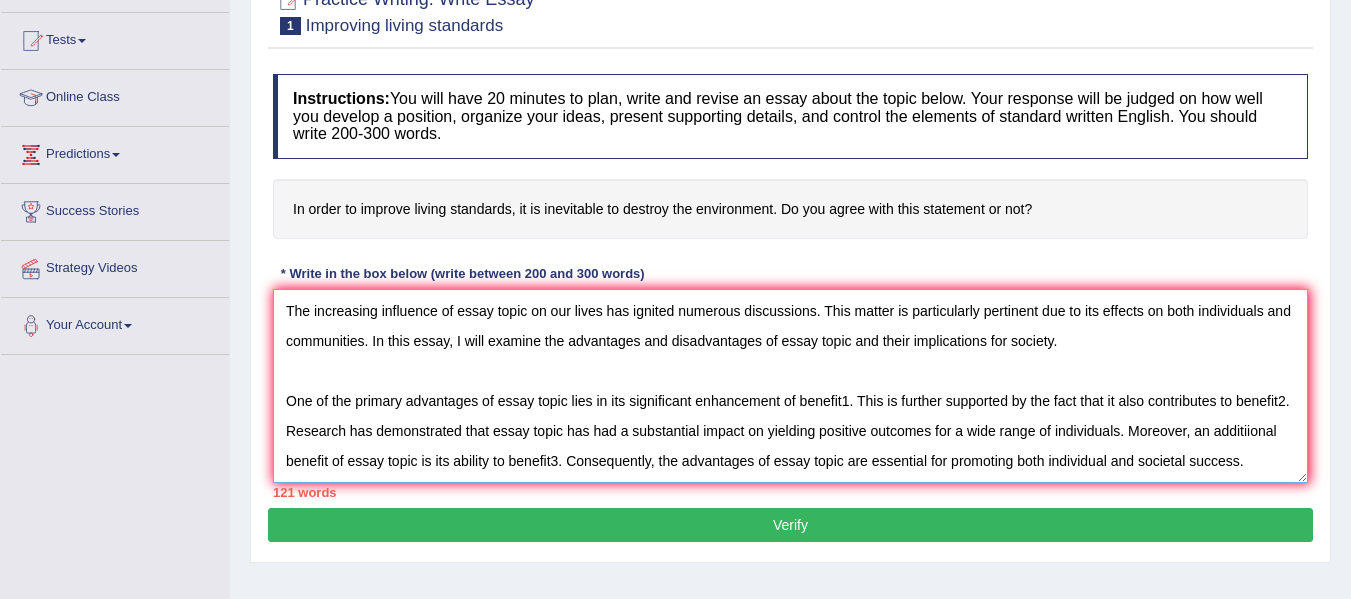 scroll, scrollTop: 60, scrollLeft: 0, axis: vertical 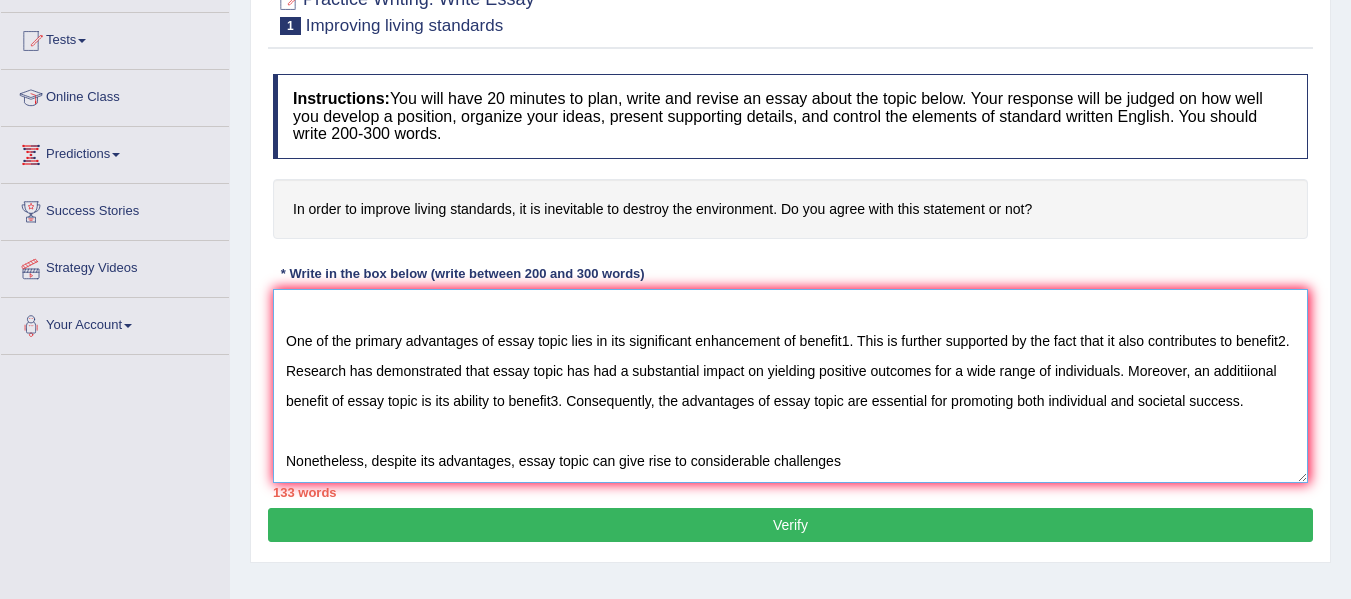 click on "The increasing influence of essay topic on our lives has ignited numerous discussions. This matter is particularly pertinent due to its effects on both individuals and communities. In this essay, I will examine the advantages and disadvantages of essay topic and their implications for society.
One of the primary advantages of essay topic lies in its significant enhancement of benefit1. This is further supported by the fact that it also contributes to benefit2. Research has demonstrated that essay topic has had a substantial impact on yielding positive outcomes for a wide range of individuals. Moreover, an additiional benefit of essay topic is its ability to benefit3. Consequently, the advantages of essay topic are essential for promoting both individual and societal success.
Nonetheless, despite its advantages, essay topic can give rise to considerable challenges" at bounding box center [790, 386] 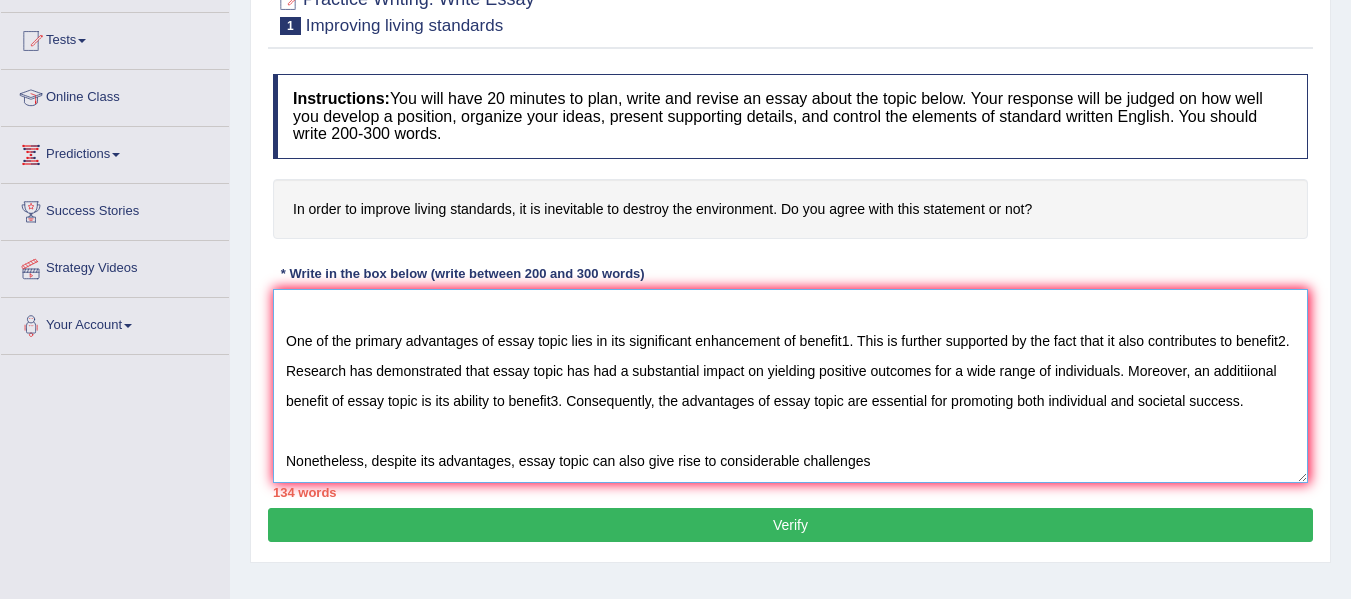 click on "The increasing influence of essay topic on our lives has ignited numerous discussions. This matter is particularly pertinent due to its effects on both individuals and communities. In this essay, I will examine the advantages and disadvantages of essay topic and their implications for society.
One of the primary advantages of essay topic lies in its significant enhancement of benefit1. This is further supported by the fact that it also contributes to benefit2. Research has demonstrated that essay topic has had a substantial impact on yielding positive outcomes for a wide range of individuals. Moreover, an additiional benefit of essay topic is its ability to benefit3. Consequently, the advantages of essay topic are essential for promoting both individual and societal success.
Nonetheless, despite its advantages, essay topic can also give rise to considerable challenges" at bounding box center (790, 386) 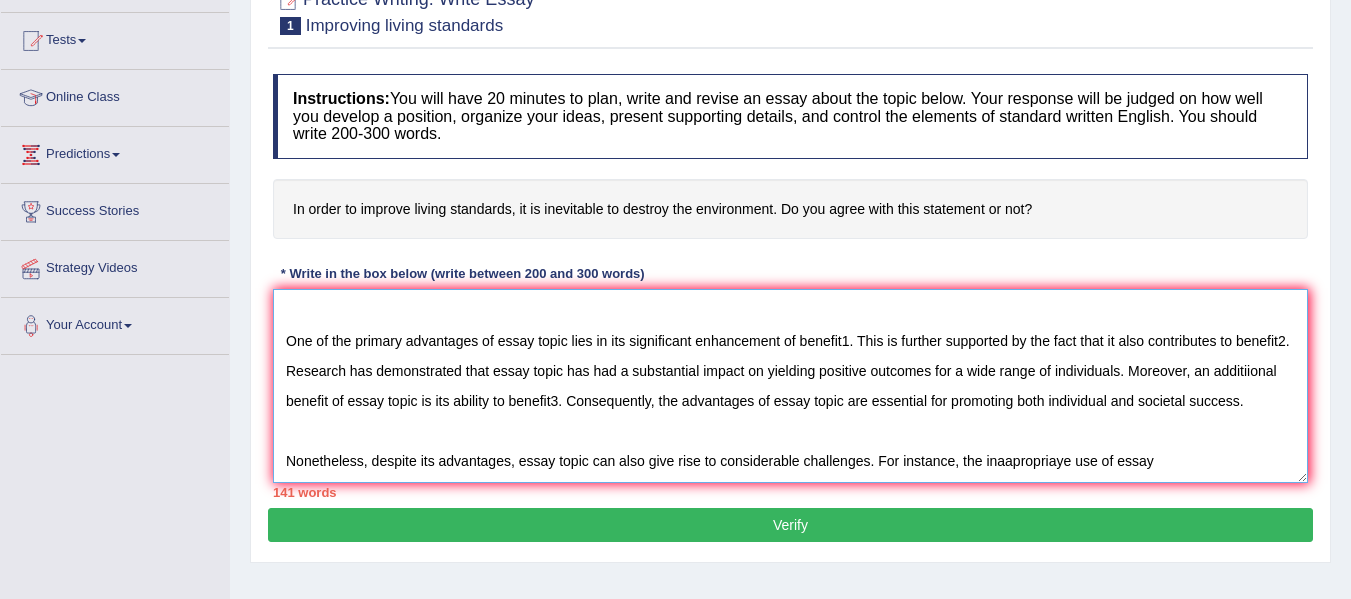click on "The increasing influence of essay topic on our lives has ignited numerous discussions. This matter is particularly pertinent due to its effects on both individuals and communities. In this essay, I will examine the advantages and disadvantages of essay topic and their implications for society.
One of the primary advantages of essay topic lies in its significant enhancement of benefit1. This is further supported by the fact that it also contributes to benefit2. Research has demonstrated that essay topic has had a substantial impact on yielding positive outcomes for a wide range of individuals. Moreover, an additiional benefit of essay topic is its ability to benefit3. Consequently, the advantages of essay topic are essential for promoting both individual and societal success.
Nonetheless, despite its advantages, essay topic can also give rise to considerable challenges. For instance, the inaapropriaye use of essay" at bounding box center (790, 386) 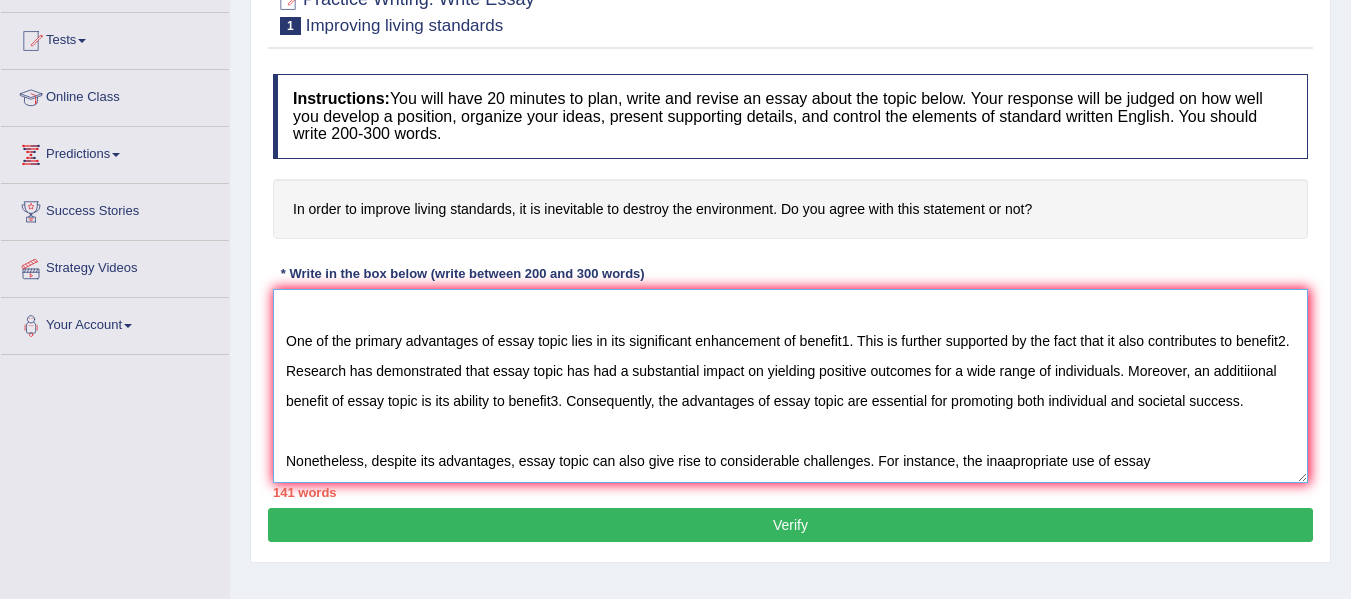 click on "The increasing influence of essay topic on our lives has ignited numerous discussions. This matter is particularly pertinent due to its effects on both individuals and communities. In this essay, I will examine the advantages and disadvantages of essay topic and their implications for society.
One of the primary advantages of essay topic lies in its significant enhancement of benefit1. This is further supported by the fact that it also contributes to benefit2. Research has demonstrated that essay topic has had a substantial impact on yielding positive outcomes for a wide range of individuals. Moreover, an additiional benefit of essay topic is its ability to benefit3. Consequently, the advantages of essay topic are essential for promoting both individual and societal success.
Nonetheless, despite its advantages, essay topic can also give rise to considerable challenges. For instance, the inaapropriate use of essay" at bounding box center (790, 386) 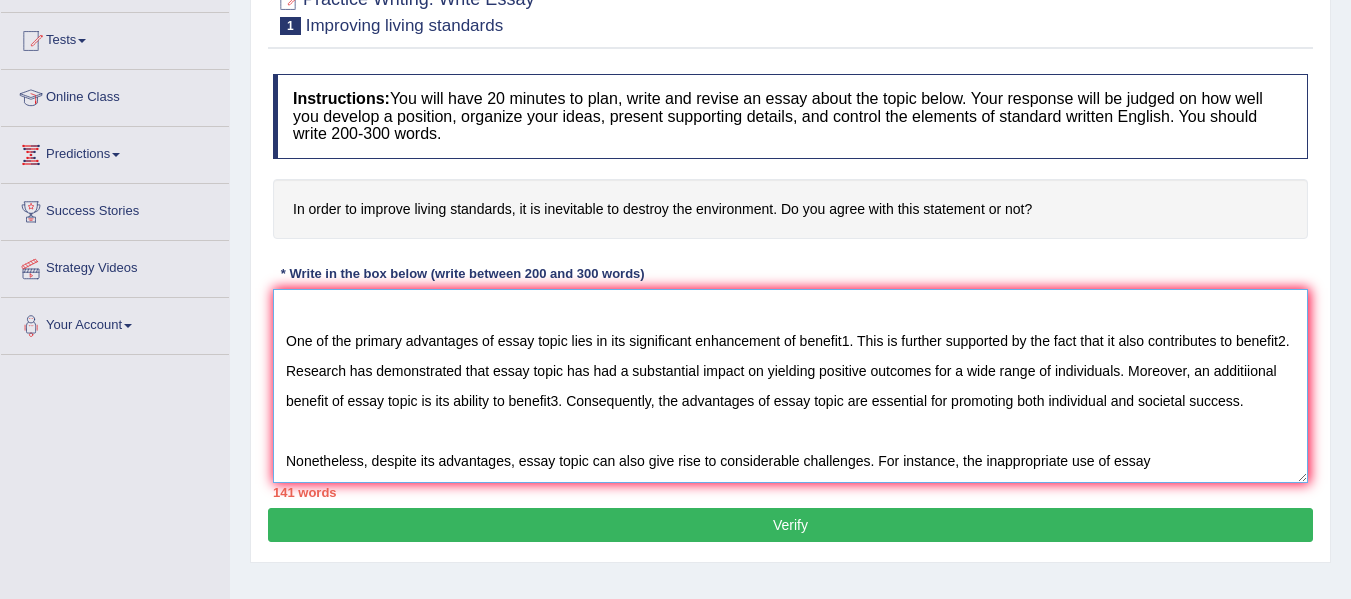 click on "The increasing influence of essay topic on our lives has ignited numerous discussions. This matter is particularly pertinent due to its effects on both individuals and communities. In this essay, I will examine the advantages and disadvantages of essay topic and their implications for society.
One of the primary advantages of essay topic lies in its significant enhancement of benefit1. This is further supported by the fact that it also contributes to benefit2. Research has demonstrated that essay topic has had a substantial impact on yielding positive outcomes for a wide range of individuals. Moreover, an additiional benefit of essay topic is its ability to benefit3. Consequently, the advantages of essay topic are essential for promoting both individual and societal success.
Nonetheless, despite its advantages, essay topic can also give rise to considerable challenges. For instance, the inappropriate use of essay" at bounding box center (790, 386) 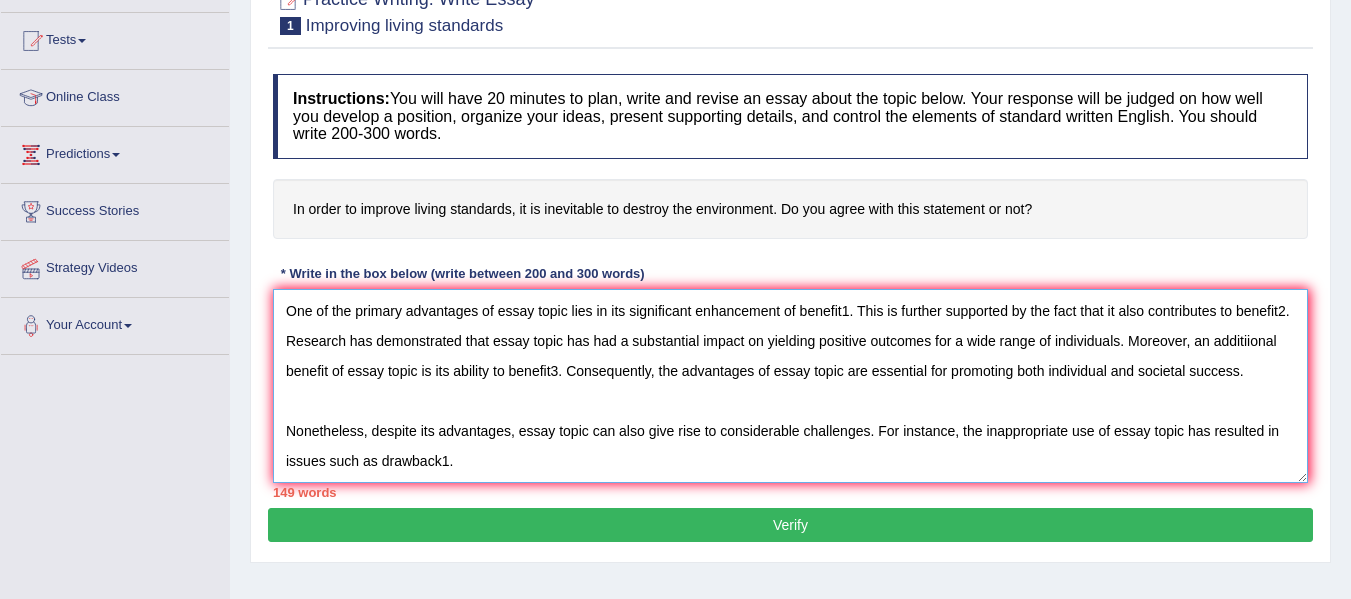 scroll, scrollTop: 150, scrollLeft: 0, axis: vertical 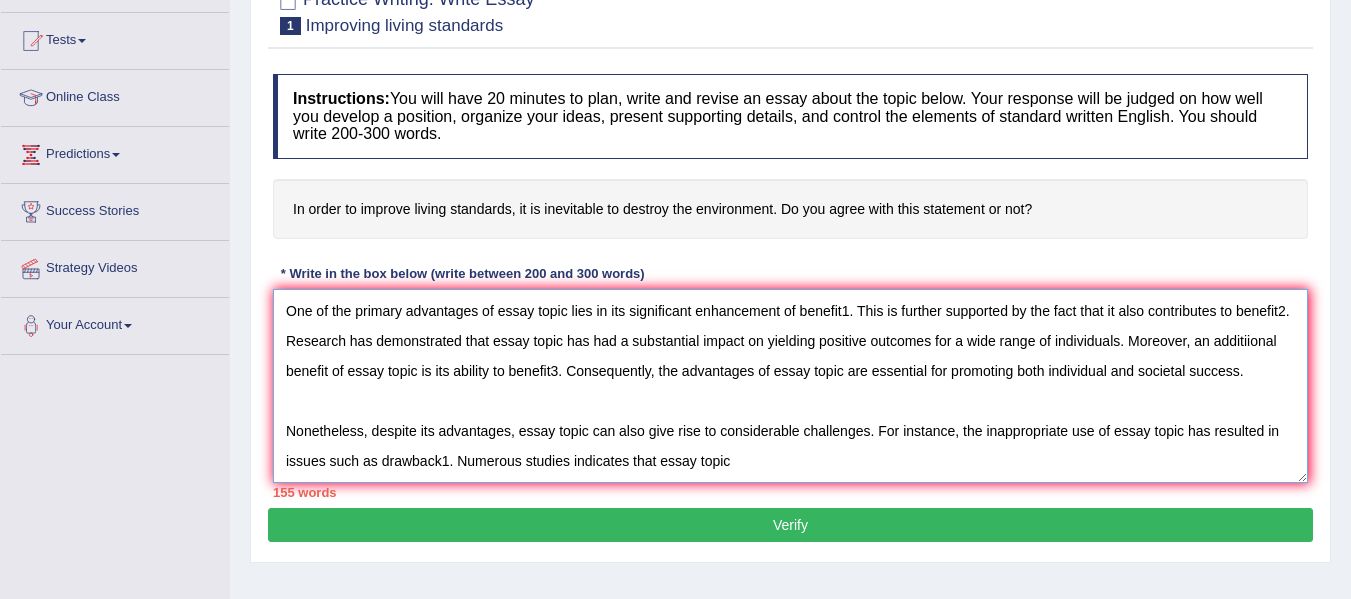 click on "The increasing influence of essay topic on our lives has ignited numerous discussions. This matter is particularly pertinent due to its effects on both individuals and communities. In this essay, I will examine the advantages and disadvantages of essay topic and their implications for society.
One of the primary advantages of essay topic lies in its significant enhancement of benefit1. This is further supported by the fact that it also contributes to benefit2. Research has demonstrated that essay topic has had a substantial impact on yielding positive outcomes for a wide range of individuals. Moreover, an additiional benefit of essay topic is its ability to benefit3. Consequently, the advantages of essay topic are essential for promoting both individual and societal success.
Nonetheless, despite its advantages, essay topic can also give rise to considerable challenges. For instance, the inappropriate use of essay topic has resulted in issues such as drawback1. Numerous studies indicates that essay topic" at bounding box center (790, 386) 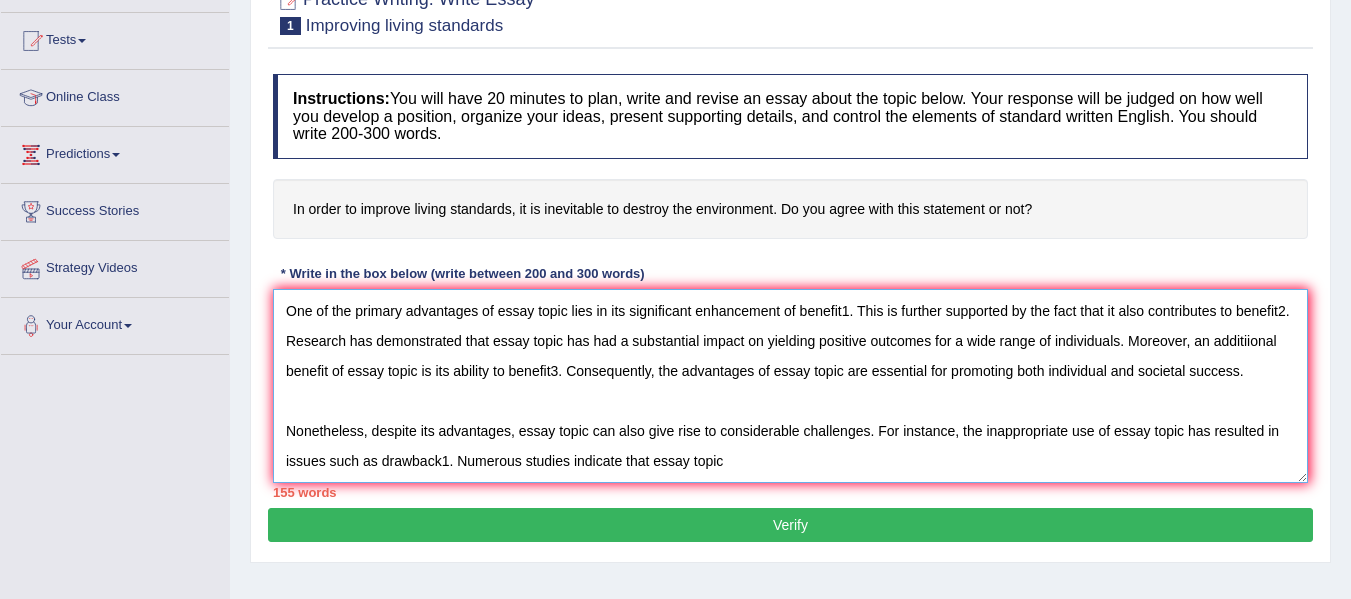 click on "The increasing influence of essay topic on our lives has ignited numerous discussions. This matter is particularly pertinent due to its effects on both individuals and communities. In this essay, I will examine the advantages and disadvantages of essay topic and their implications for society.
One of the primary advantages of essay topic lies in its significant enhancement of benefit1. This is further supported by the fact that it also contributes to benefit2. Research has demonstrated that essay topic has had a substantial impact on yielding positive outcomes for a wide range of individuals. Moreover, an additiional benefit of essay topic is its ability to benefit3. Consequently, the advantages of essay topic are essential for promoting both individual and societal success.
Nonetheless, despite its advantages, essay topic can also give rise to considerable challenges. For instance, the inappropriate use of essay topic has resulted in issues such as drawback1. Numerous studies indicate that essay topic" at bounding box center [790, 386] 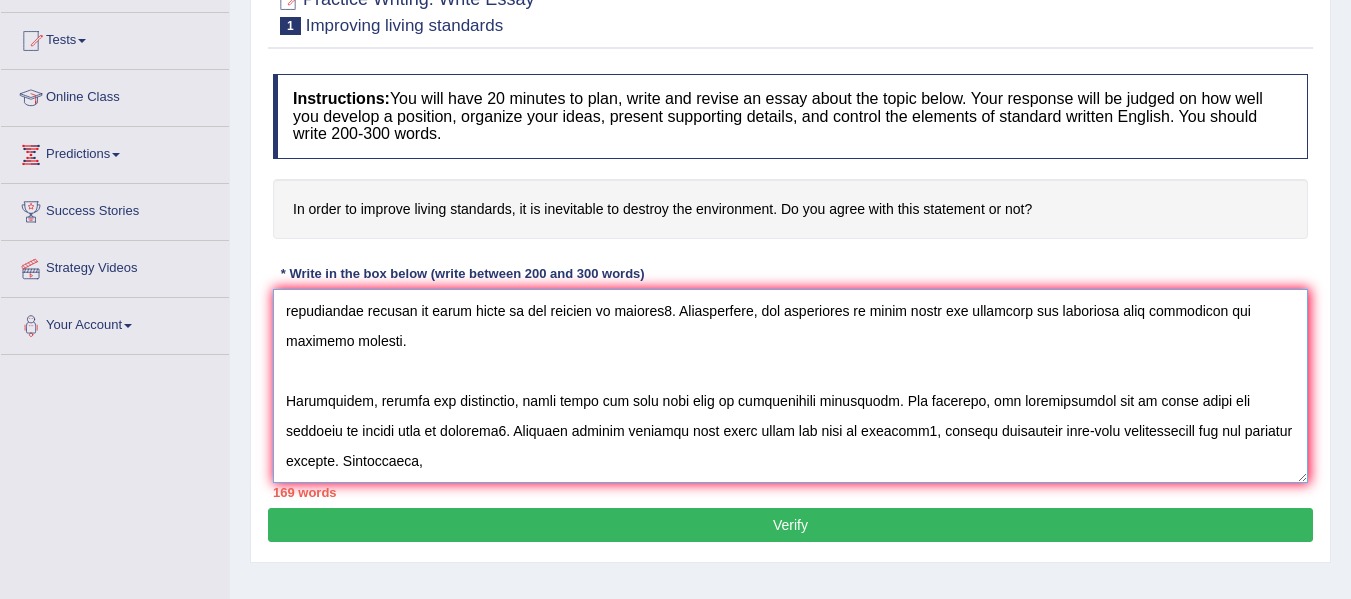 scroll, scrollTop: 180, scrollLeft: 0, axis: vertical 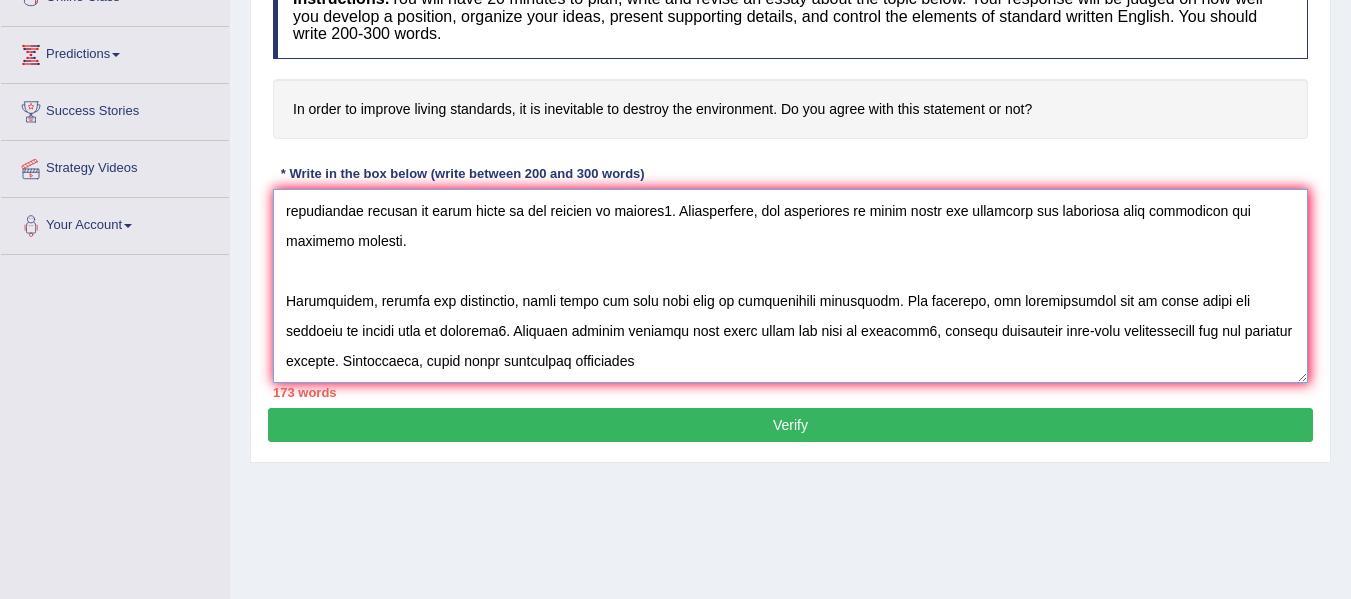 click at bounding box center (790, 286) 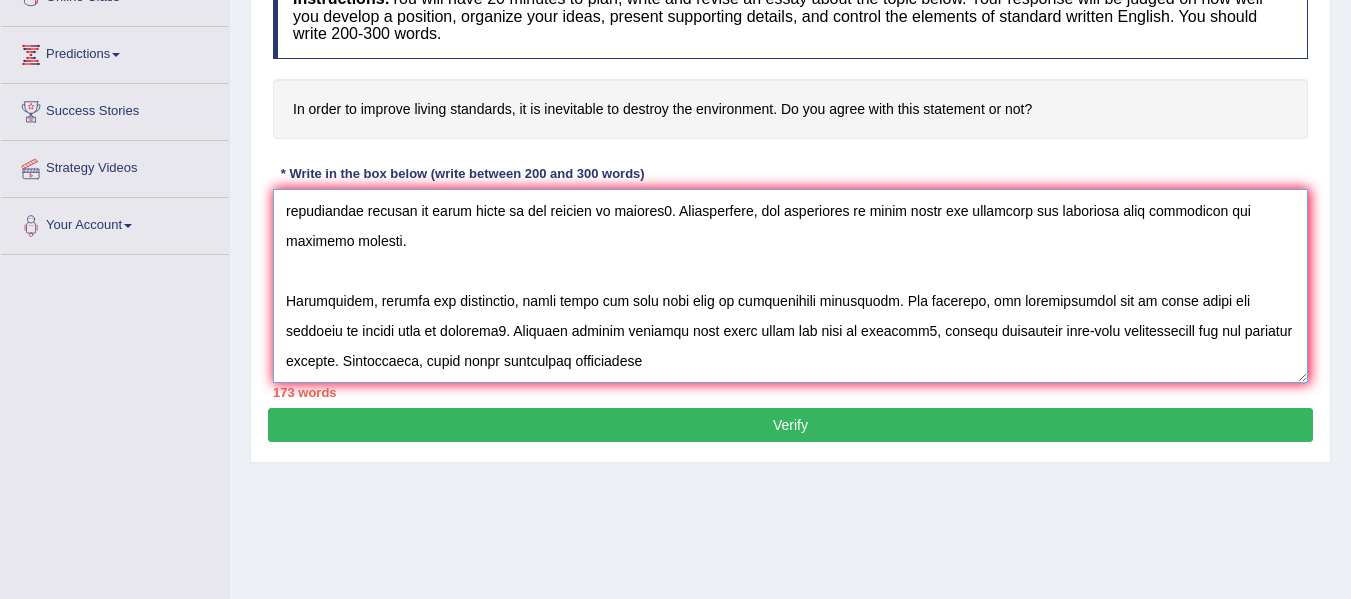 click at bounding box center (790, 286) 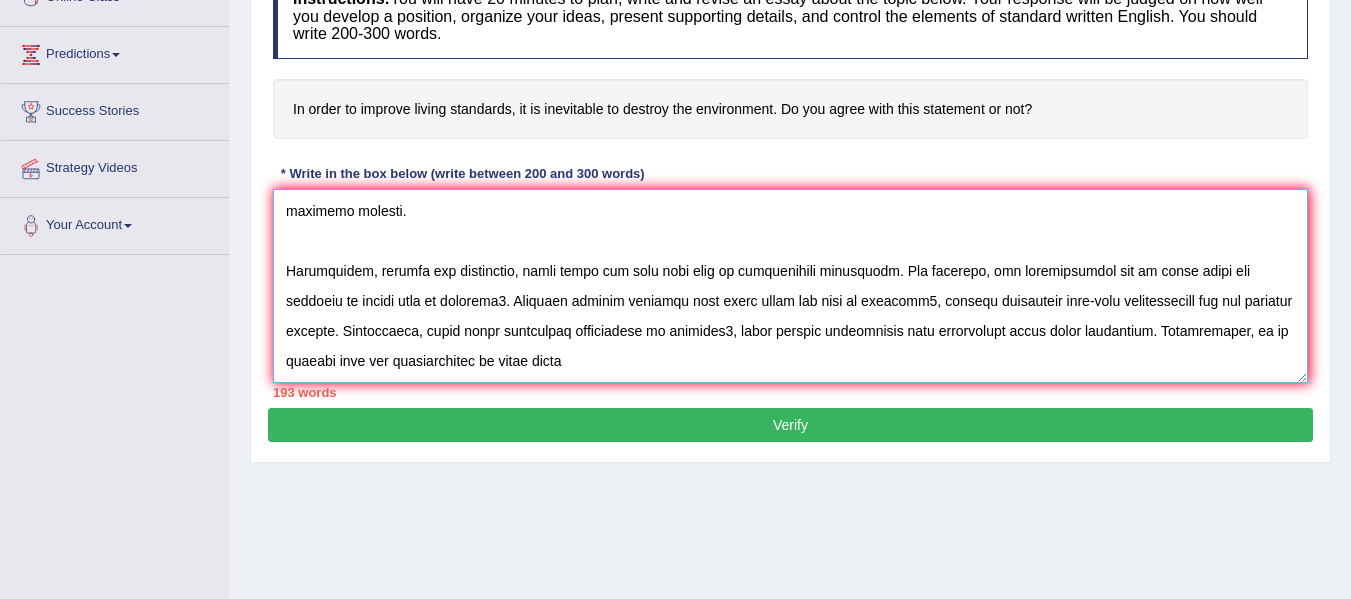scroll, scrollTop: 210, scrollLeft: 0, axis: vertical 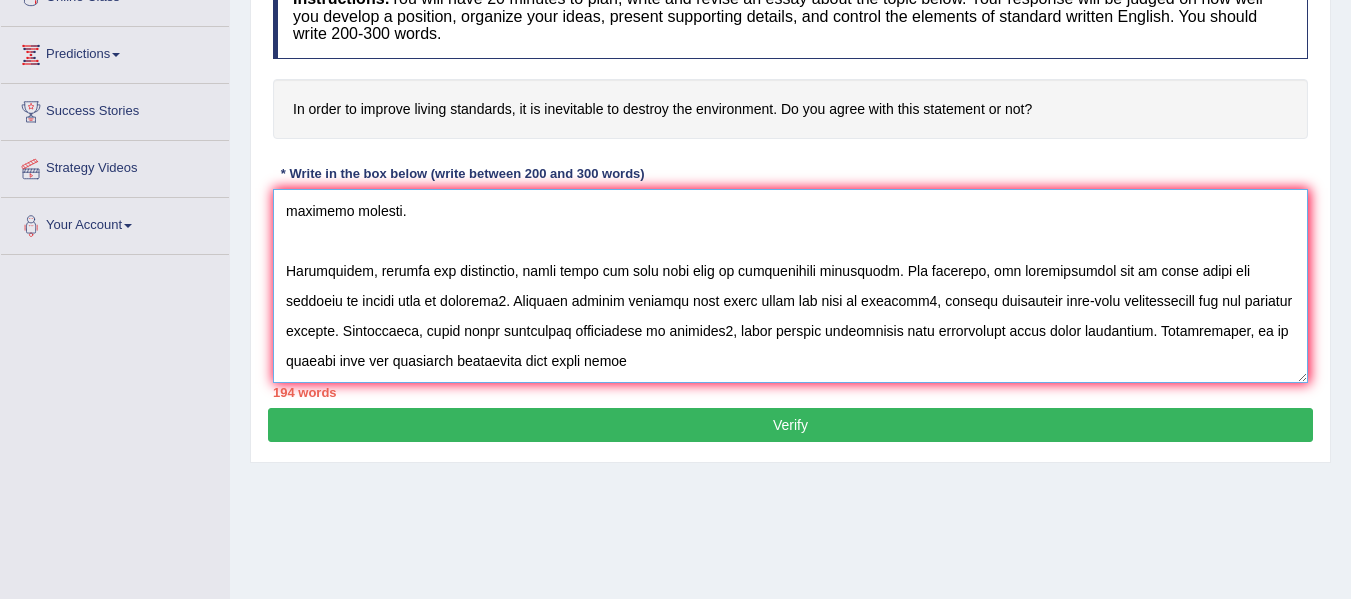 click at bounding box center (790, 286) 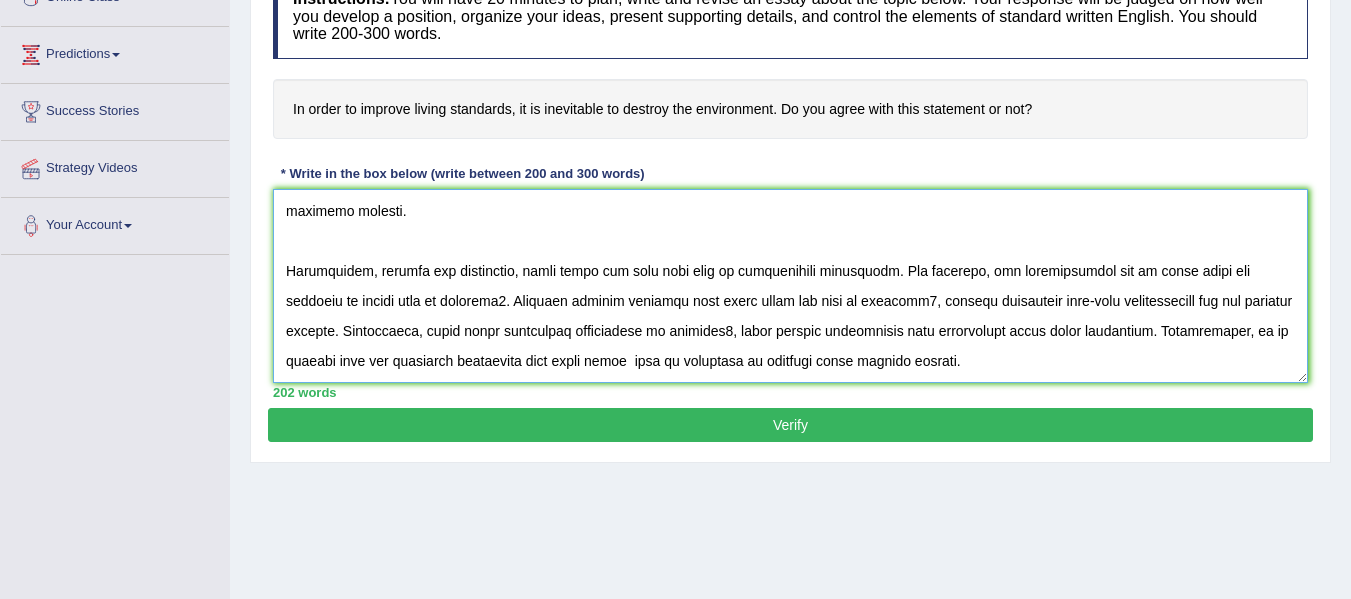 scroll, scrollTop: 227, scrollLeft: 0, axis: vertical 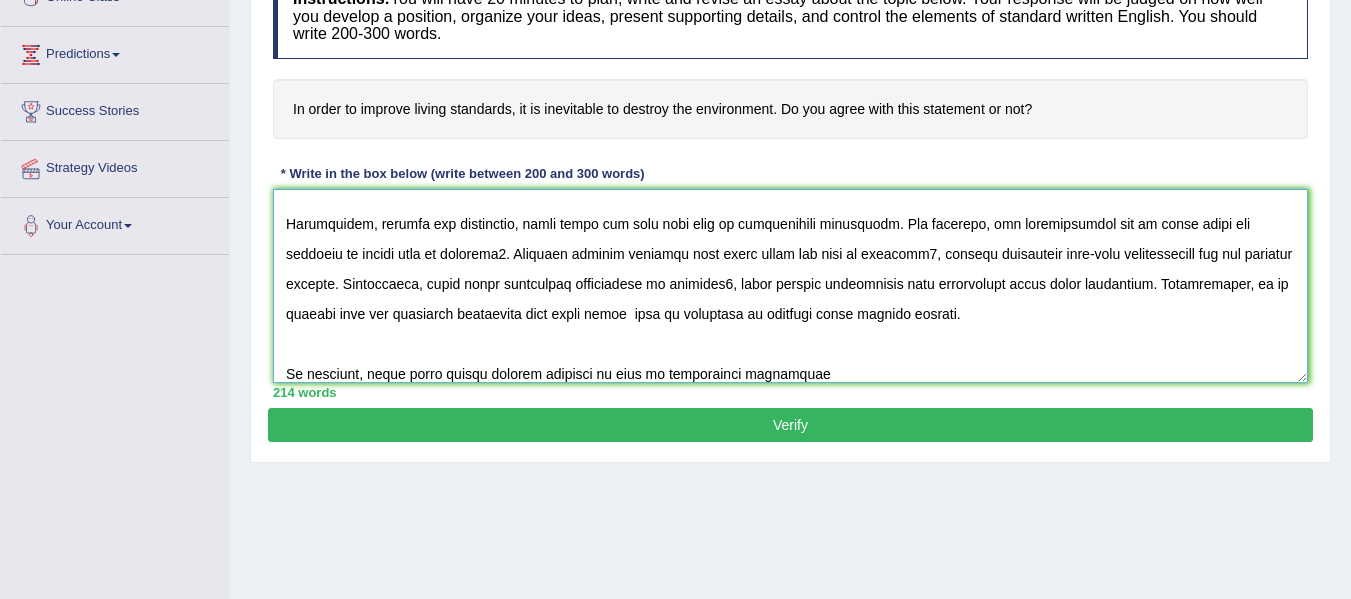 click at bounding box center (790, 286) 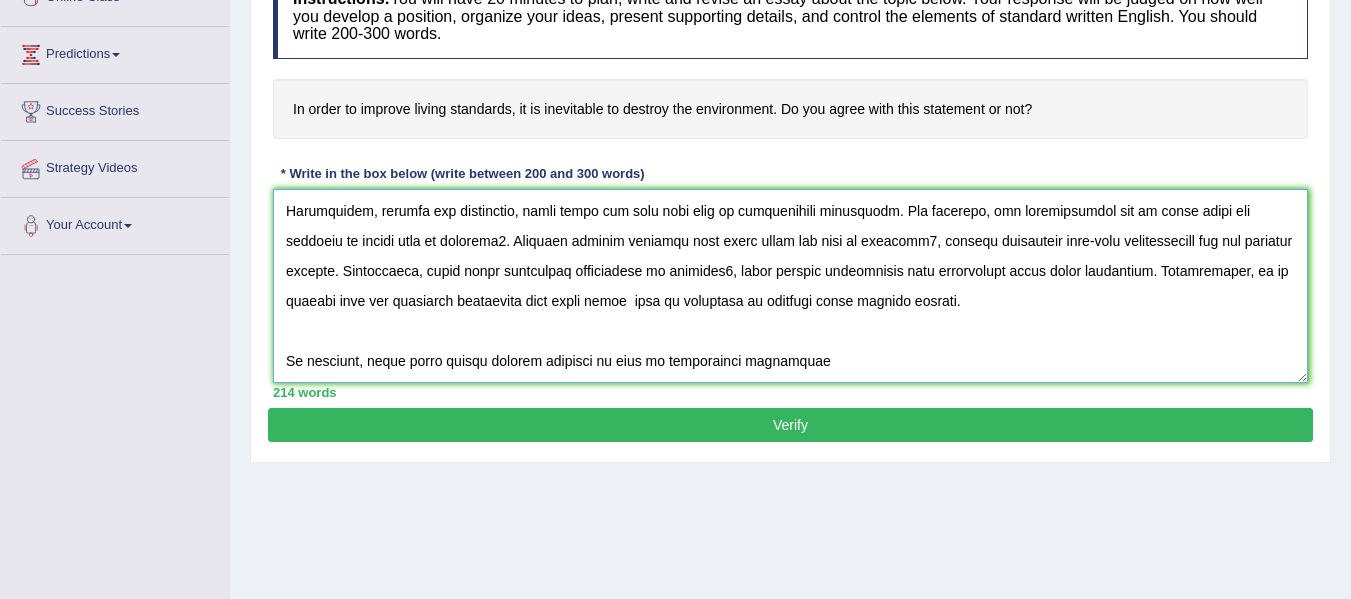 scroll, scrollTop: 270, scrollLeft: 0, axis: vertical 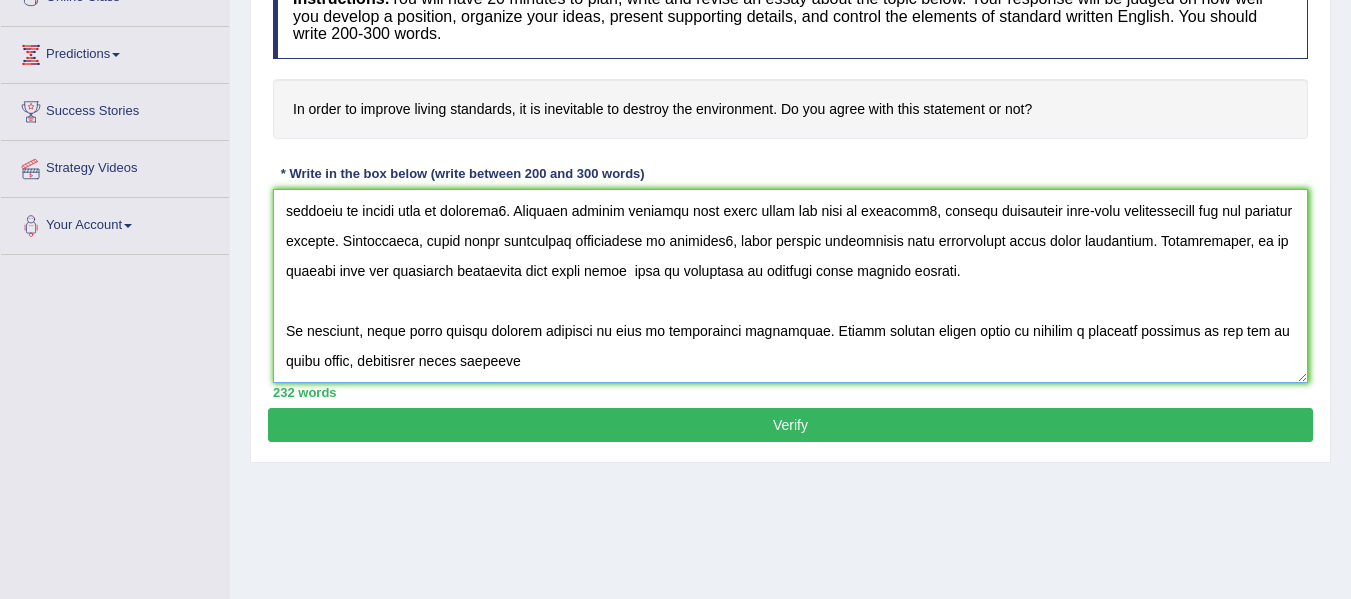 drag, startPoint x: 328, startPoint y: 361, endPoint x: 479, endPoint y: 361, distance: 151 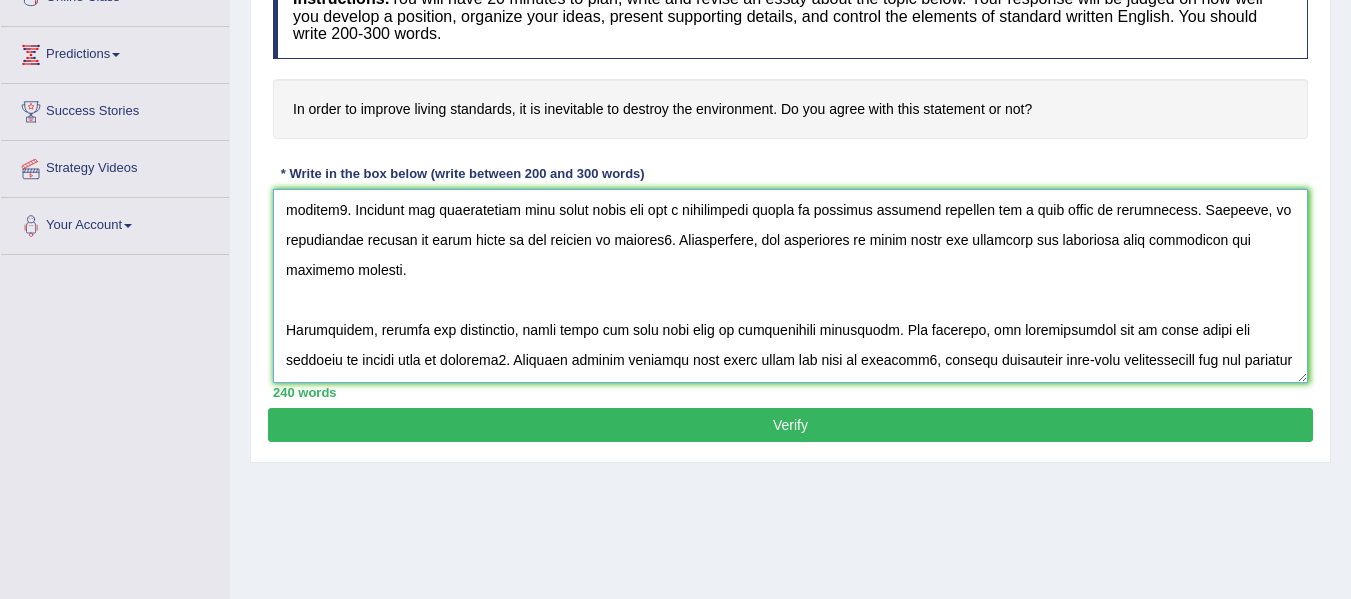 scroll, scrollTop: 0, scrollLeft: 0, axis: both 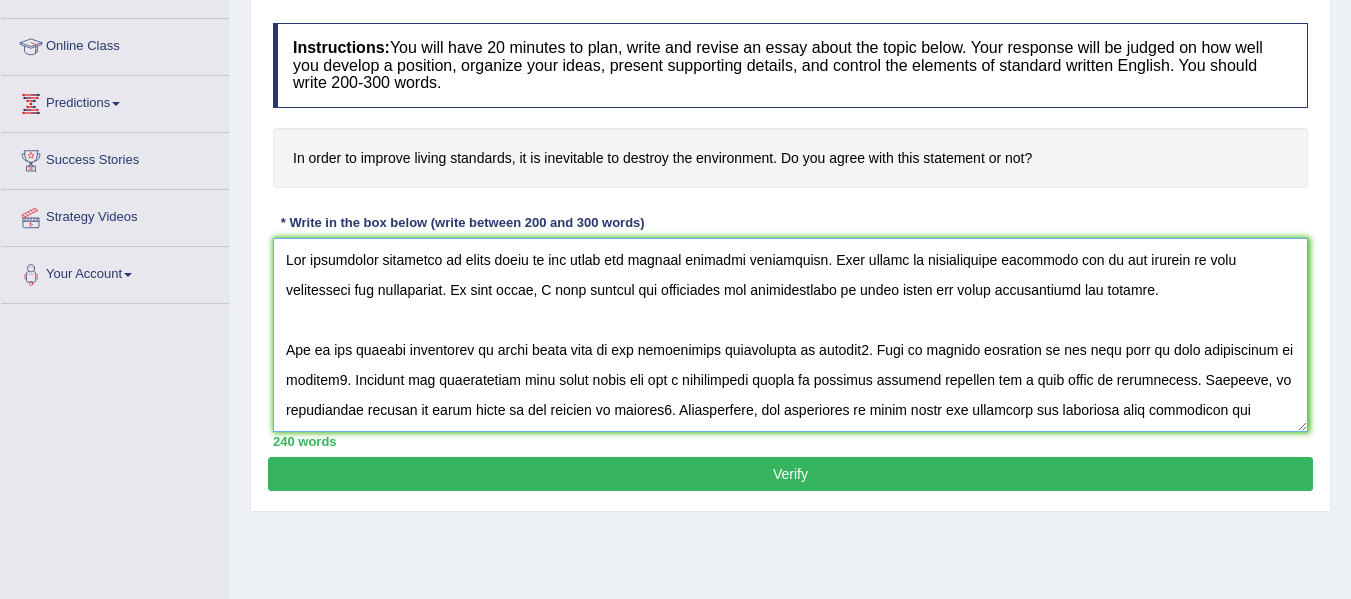 drag, startPoint x: 457, startPoint y: 259, endPoint x: 526, endPoint y: 266, distance: 69.354164 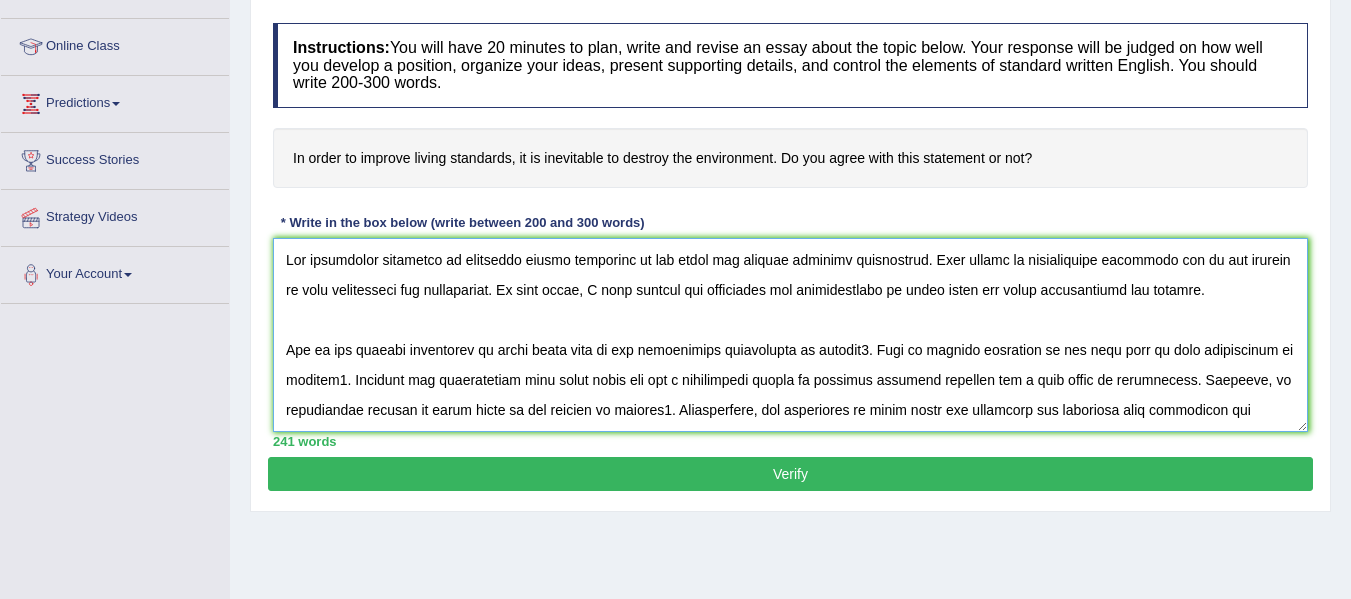 drag, startPoint x: 318, startPoint y: 291, endPoint x: 381, endPoint y: 297, distance: 63.28507 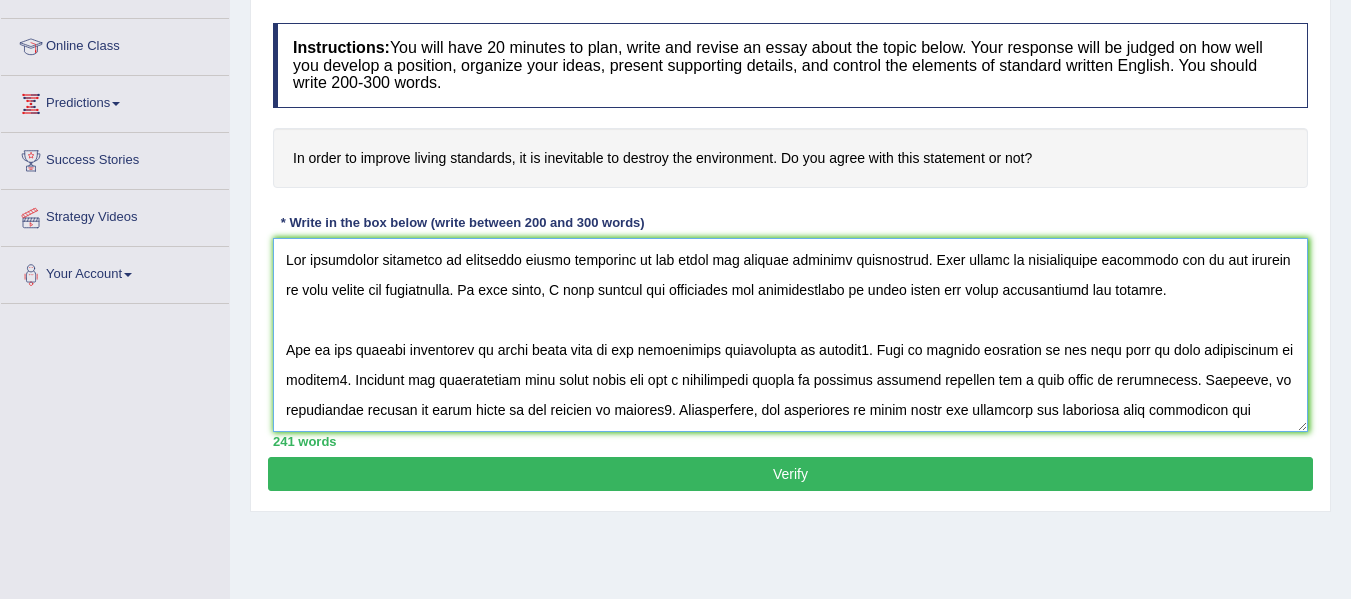 drag, startPoint x: 391, startPoint y: 293, endPoint x: 466, endPoint y: 294, distance: 75.00667 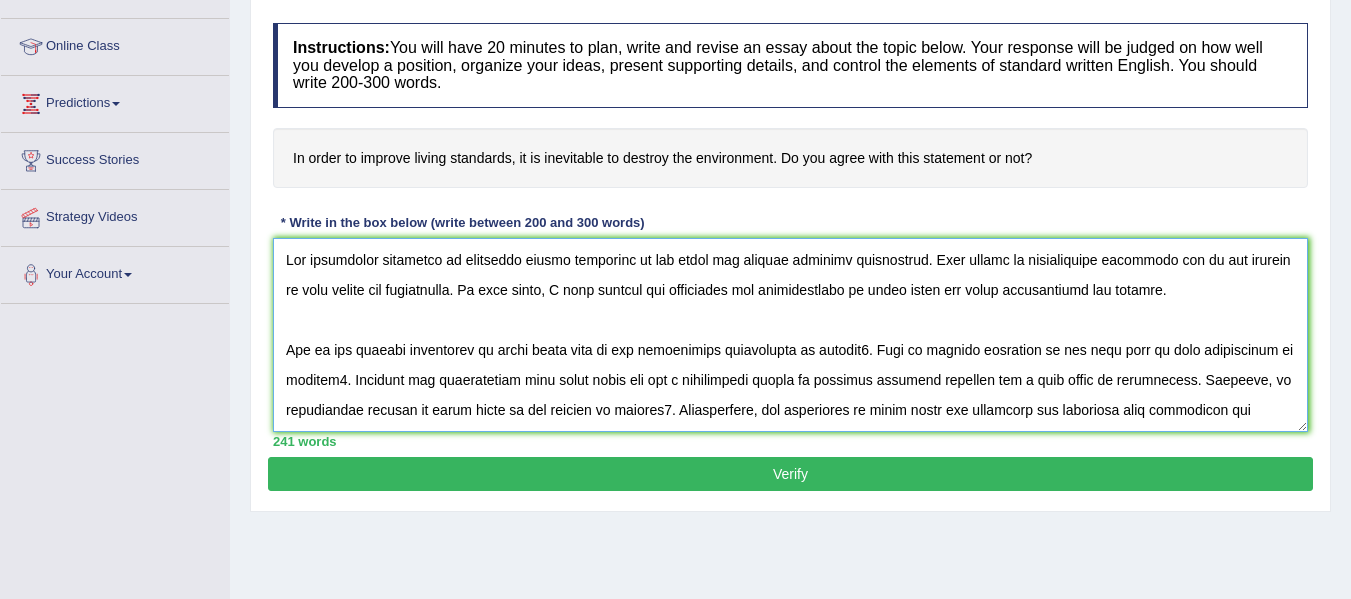 click at bounding box center (790, 335) 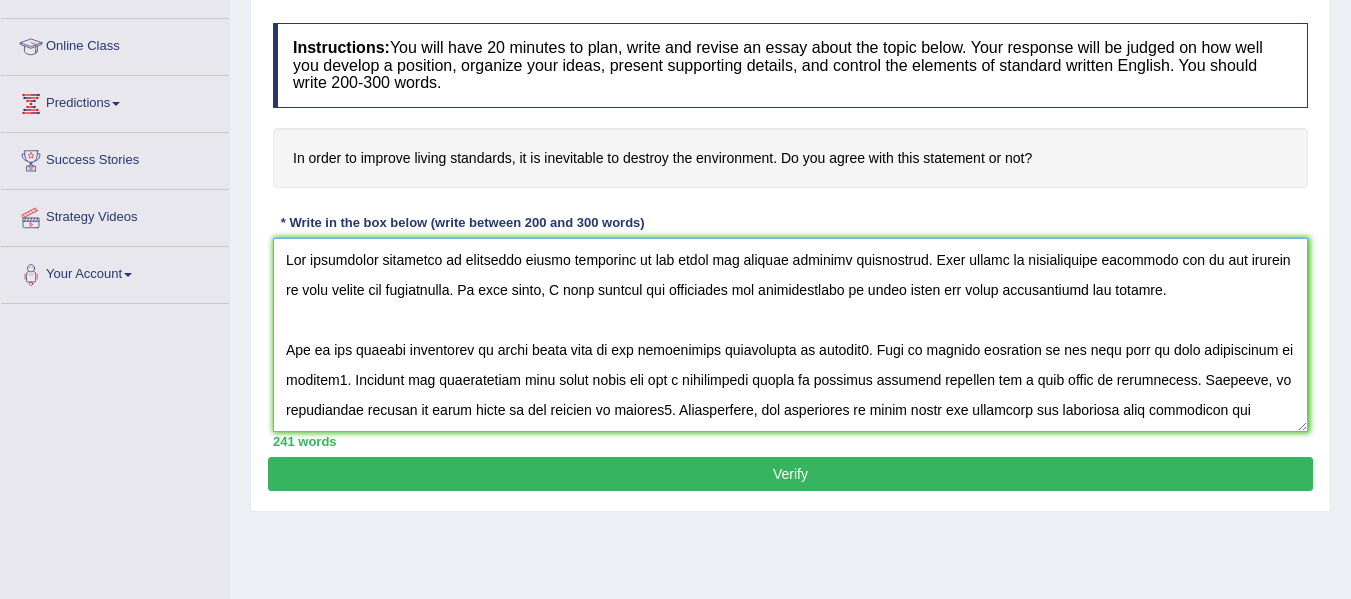 drag, startPoint x: 884, startPoint y: 296, endPoint x: 953, endPoint y: 294, distance: 69.02898 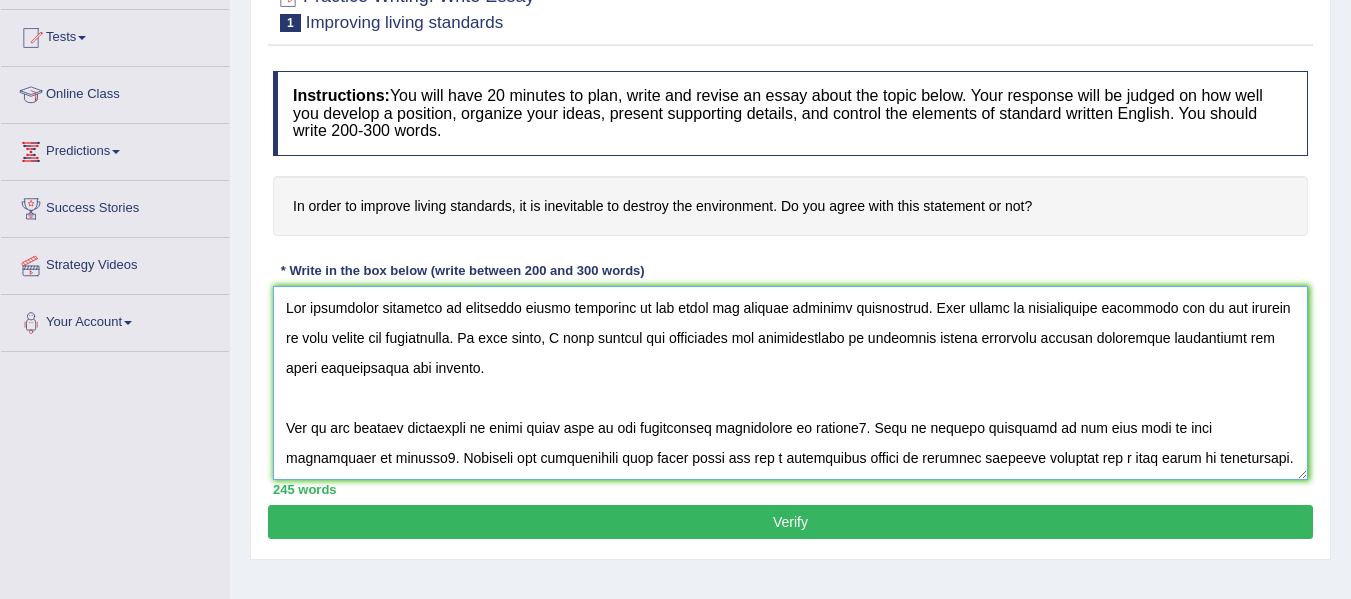 scroll, scrollTop: 251, scrollLeft: 0, axis: vertical 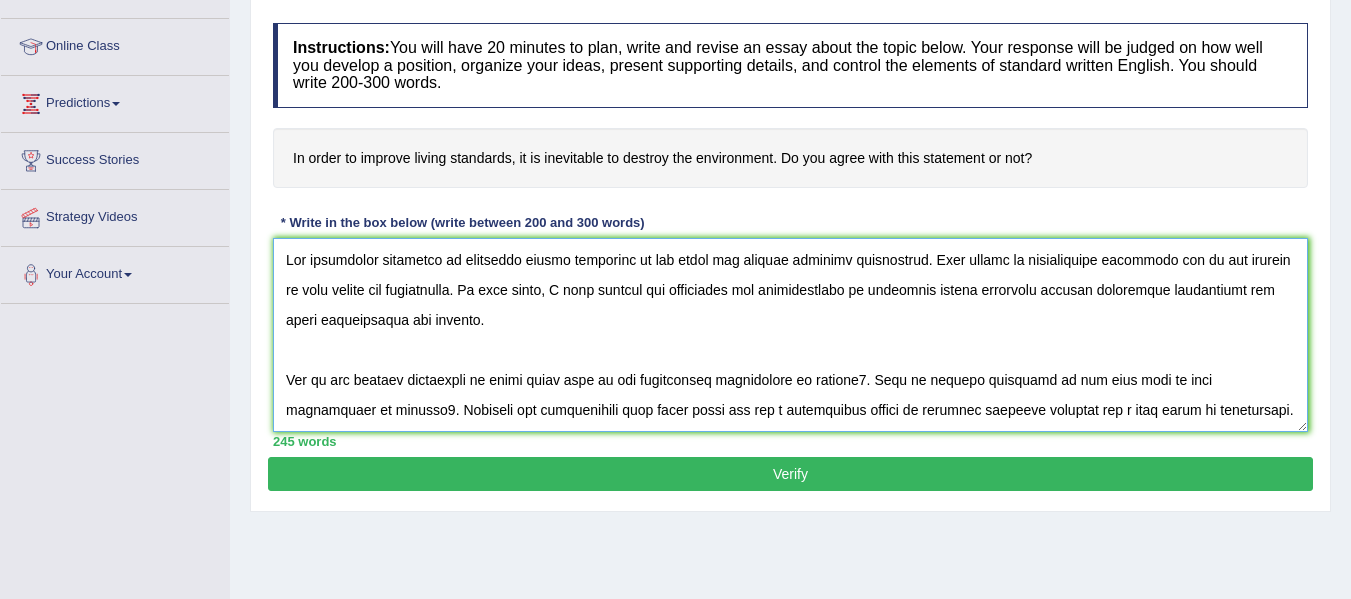 drag, startPoint x: 501, startPoint y: 383, endPoint x: 568, endPoint y: 383, distance: 67 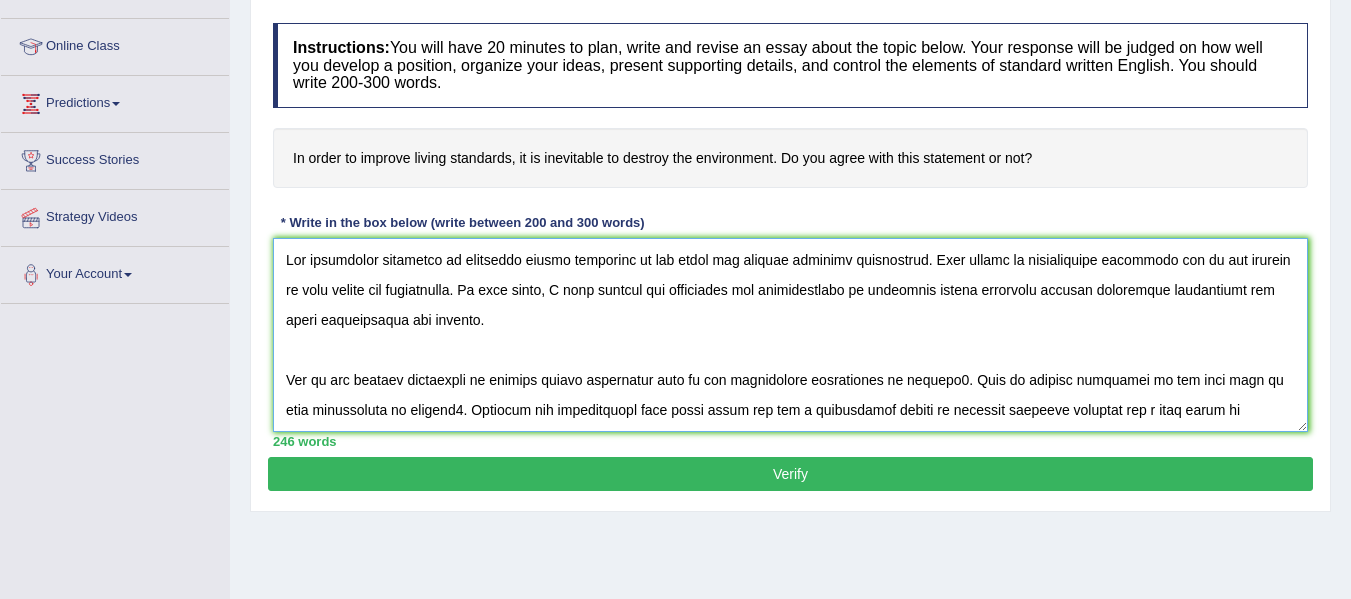 drag, startPoint x: 872, startPoint y: 382, endPoint x: 921, endPoint y: 383, distance: 49.010204 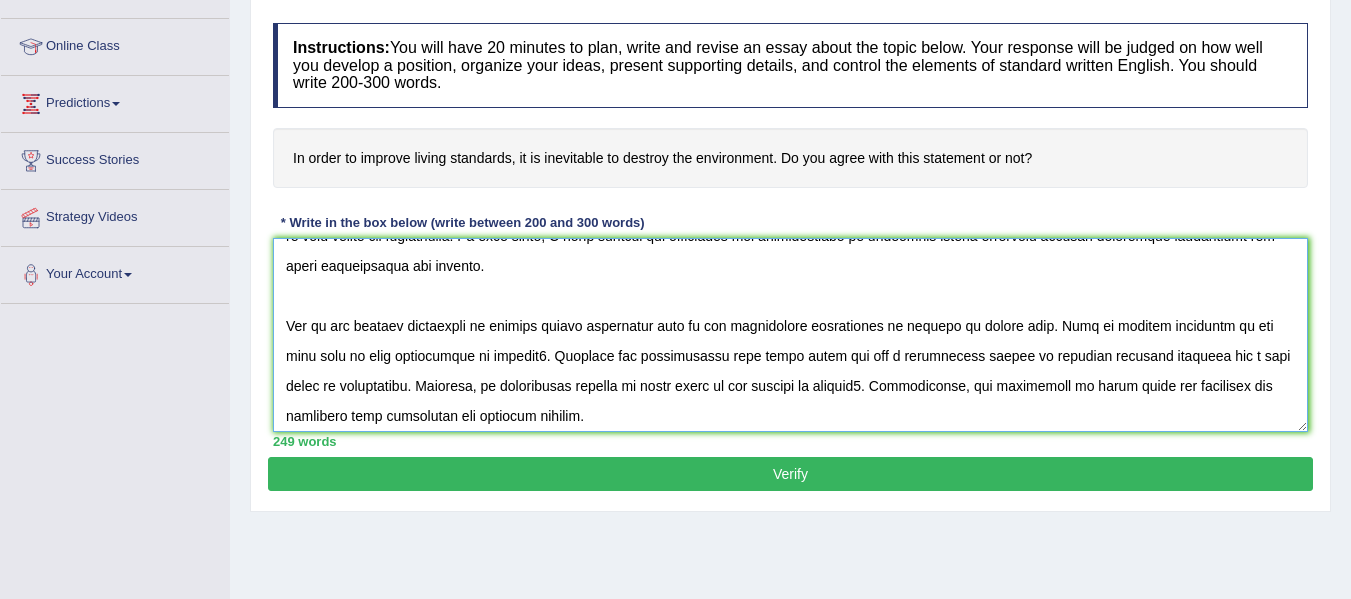 scroll, scrollTop: 100, scrollLeft: 0, axis: vertical 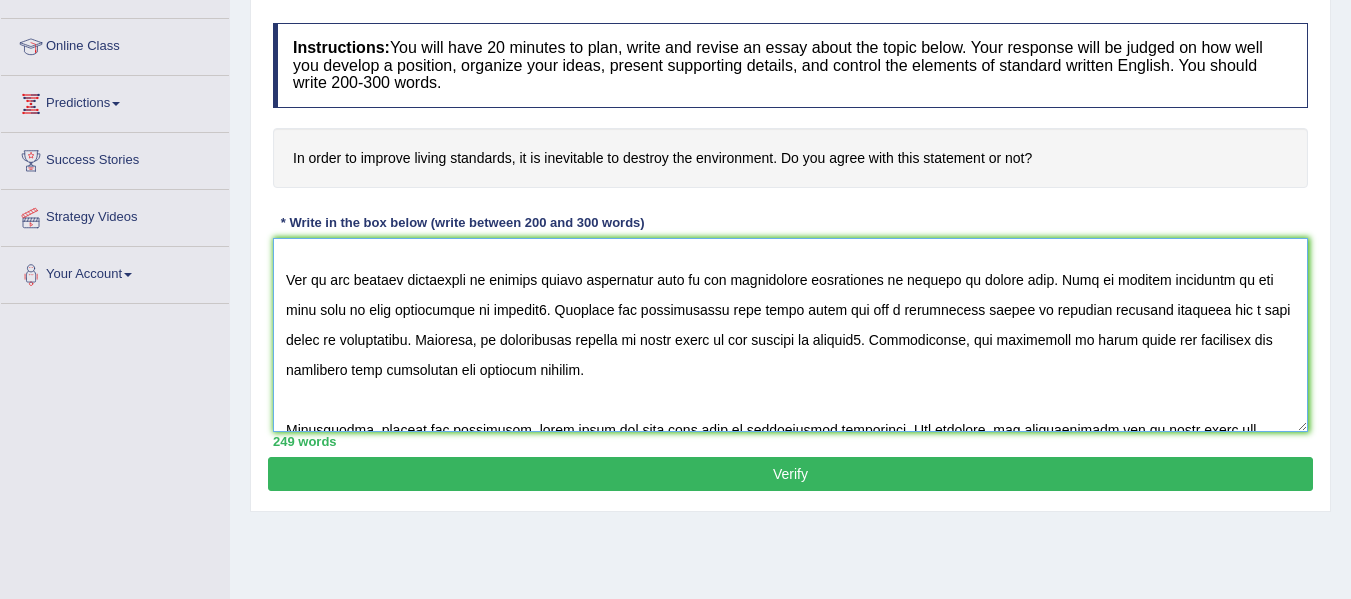 drag, startPoint x: 403, startPoint y: 314, endPoint x: 451, endPoint y: 311, distance: 48.09366 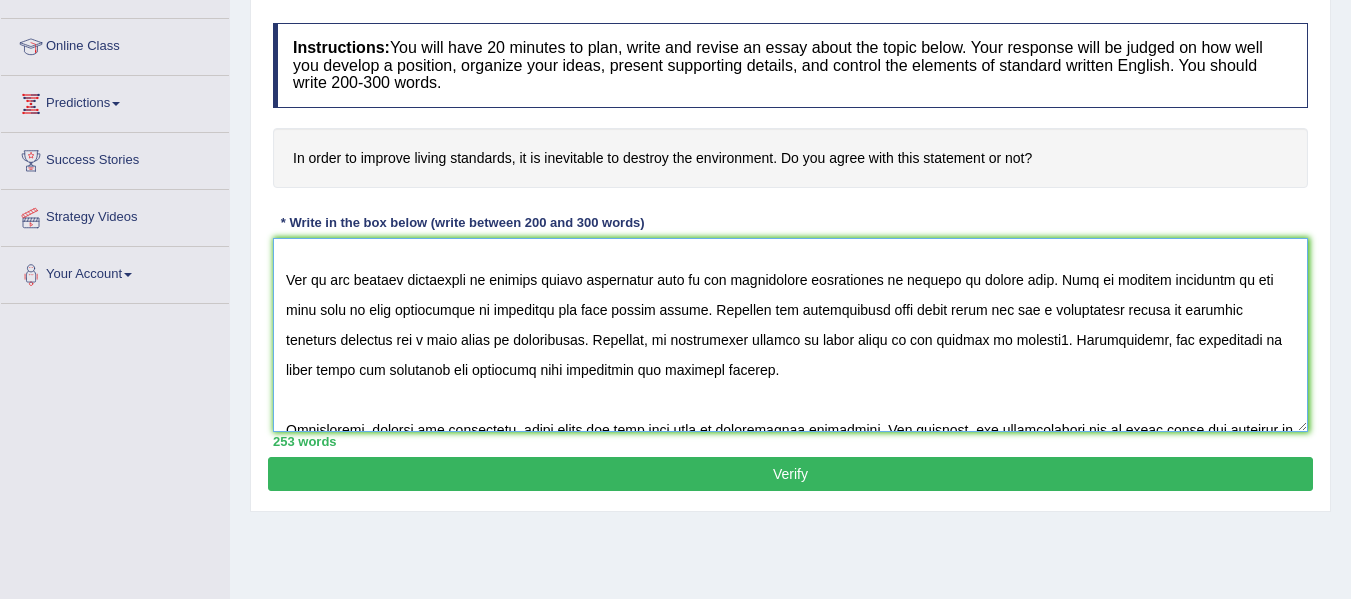 drag, startPoint x: 827, startPoint y: 309, endPoint x: 895, endPoint y: 314, distance: 68.18358 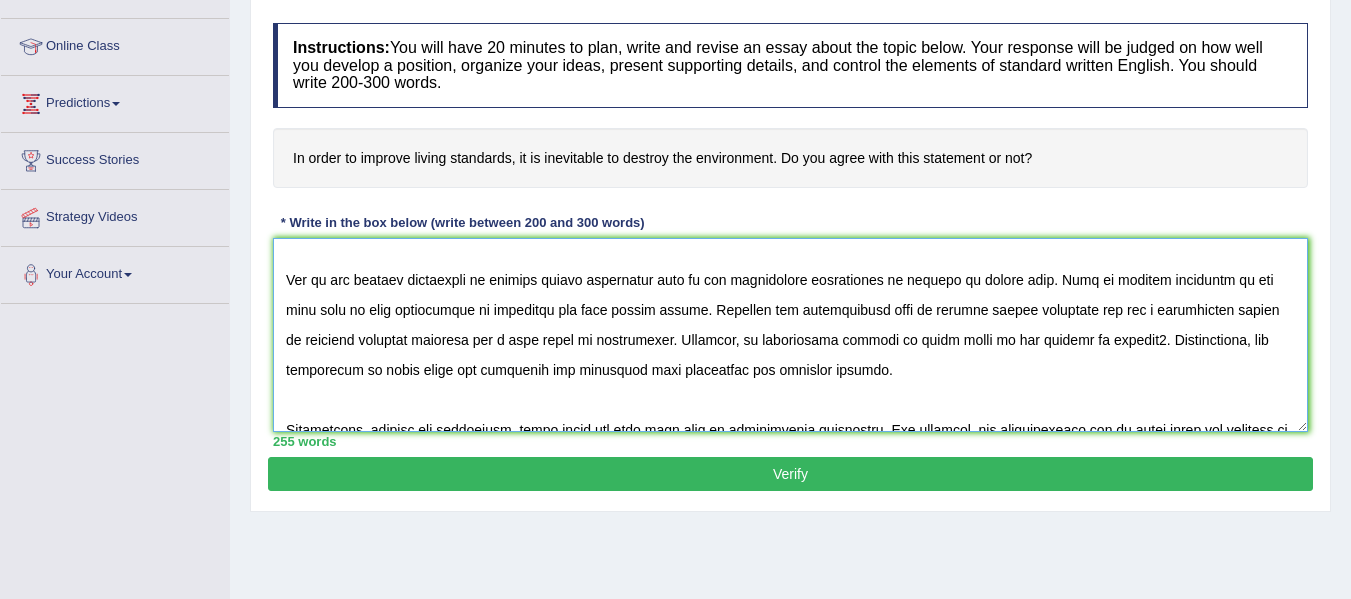 click at bounding box center (790, 335) 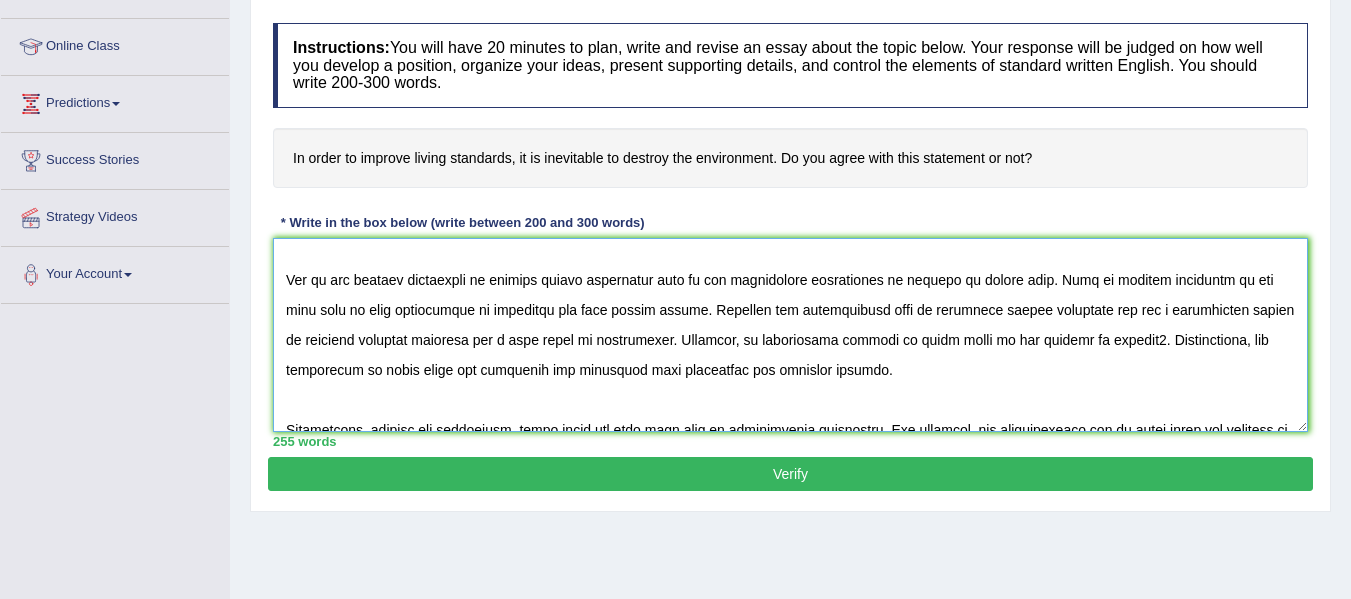 drag, startPoint x: 808, startPoint y: 343, endPoint x: 877, endPoint y: 347, distance: 69.115845 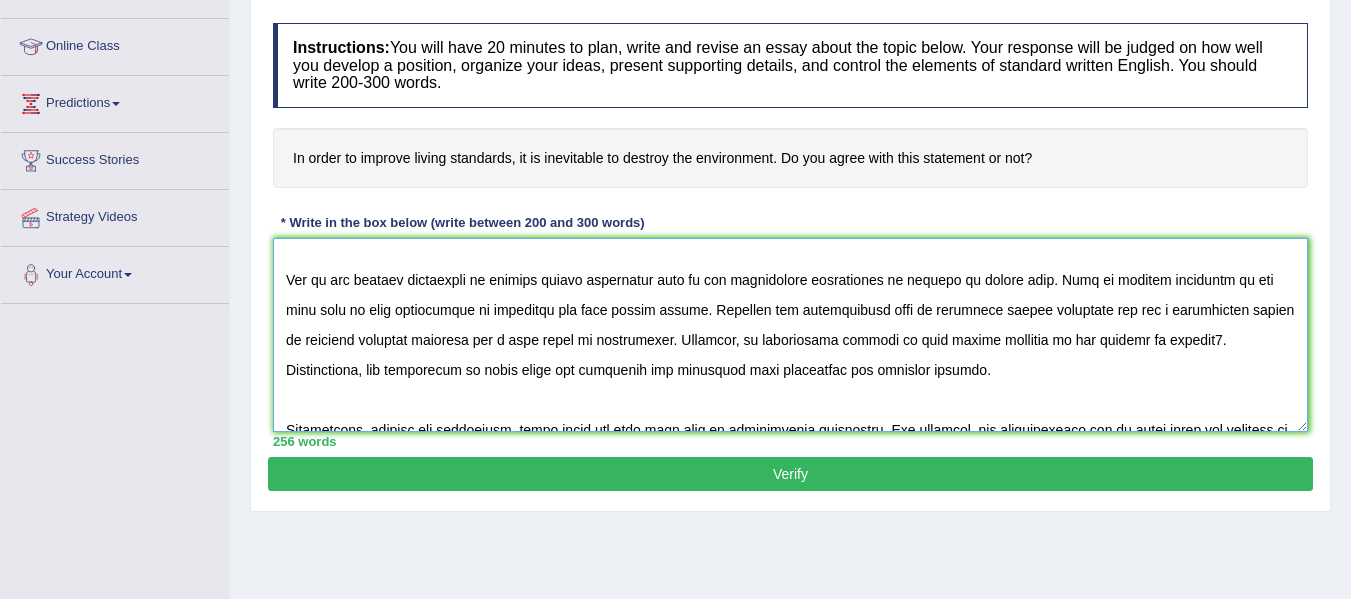 click at bounding box center (790, 335) 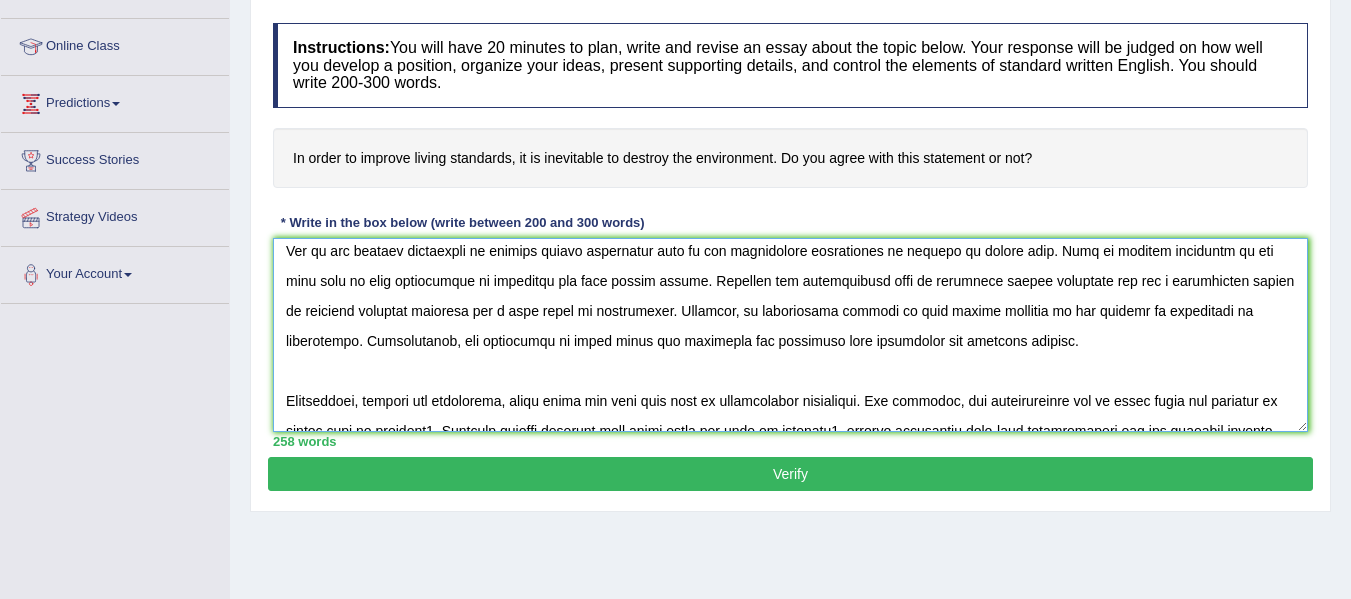 scroll, scrollTop: 100, scrollLeft: 0, axis: vertical 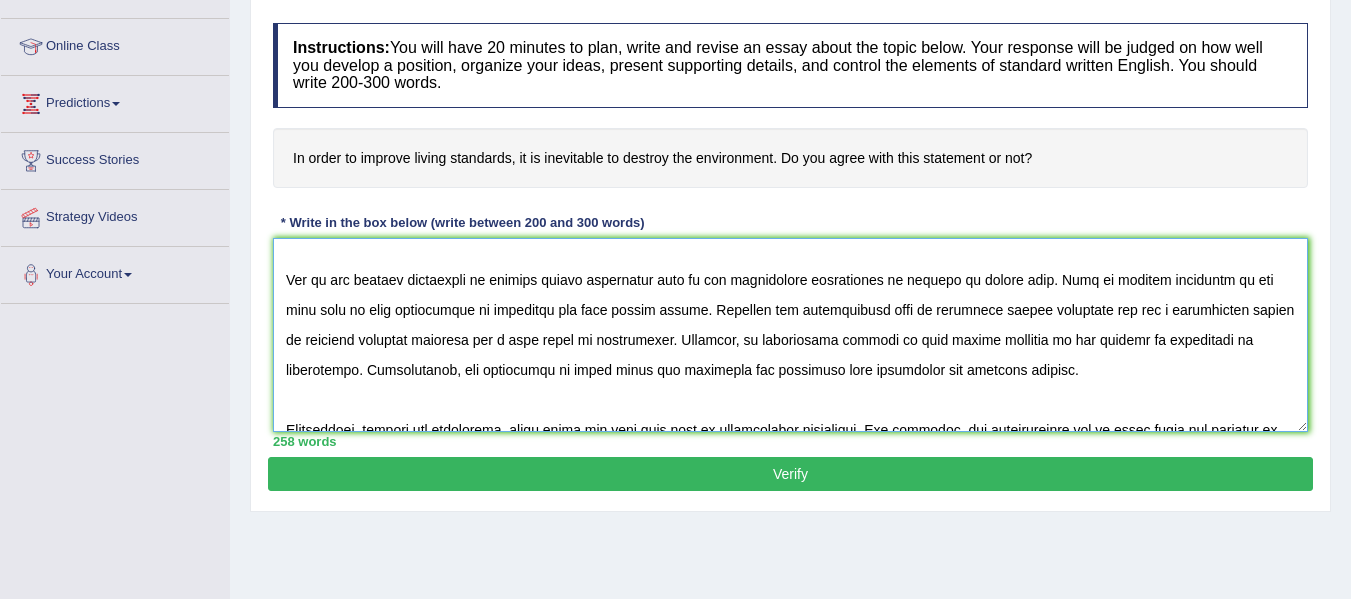 drag, startPoint x: 494, startPoint y: 372, endPoint x: 562, endPoint y: 374, distance: 68.0294 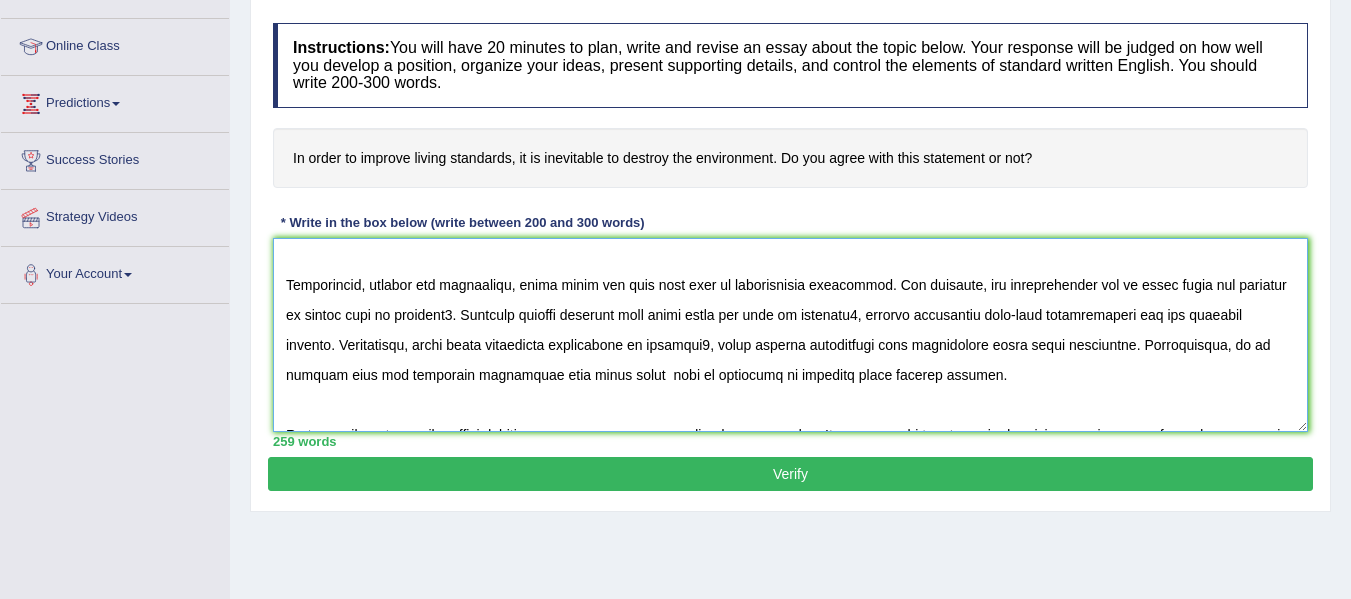scroll, scrollTop: 200, scrollLeft: 0, axis: vertical 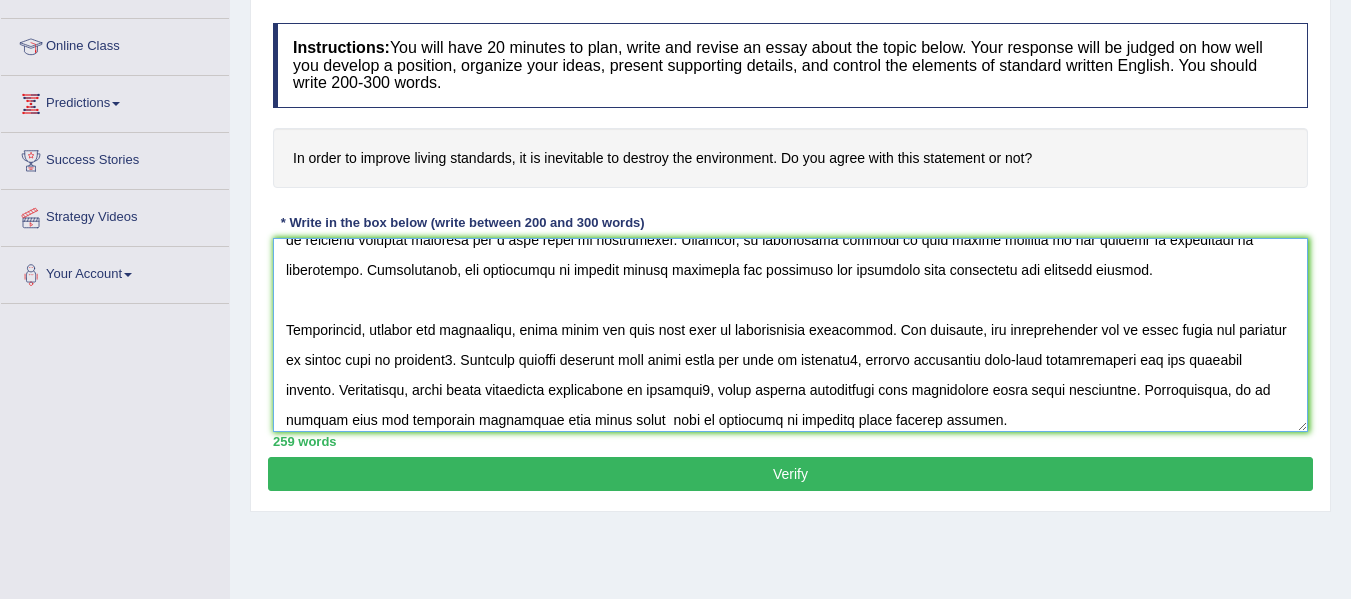drag, startPoint x: 519, startPoint y: 332, endPoint x: 586, endPoint y: 338, distance: 67.26812 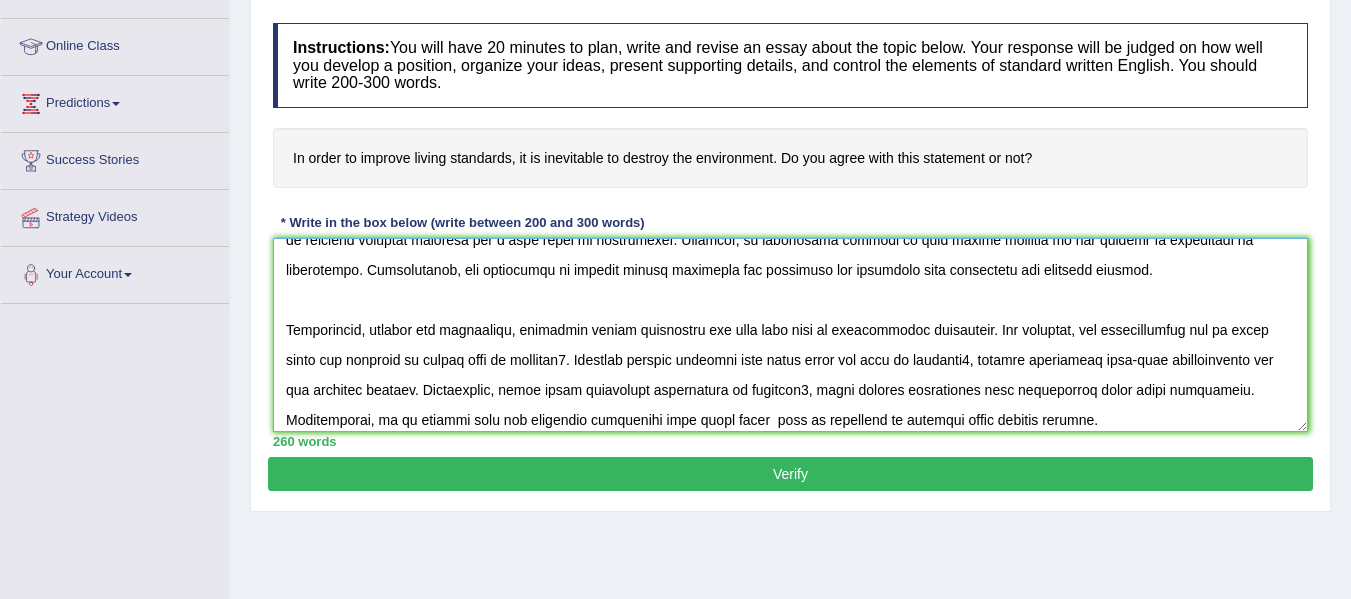 drag, startPoint x: 1210, startPoint y: 331, endPoint x: 1276, endPoint y: 331, distance: 66 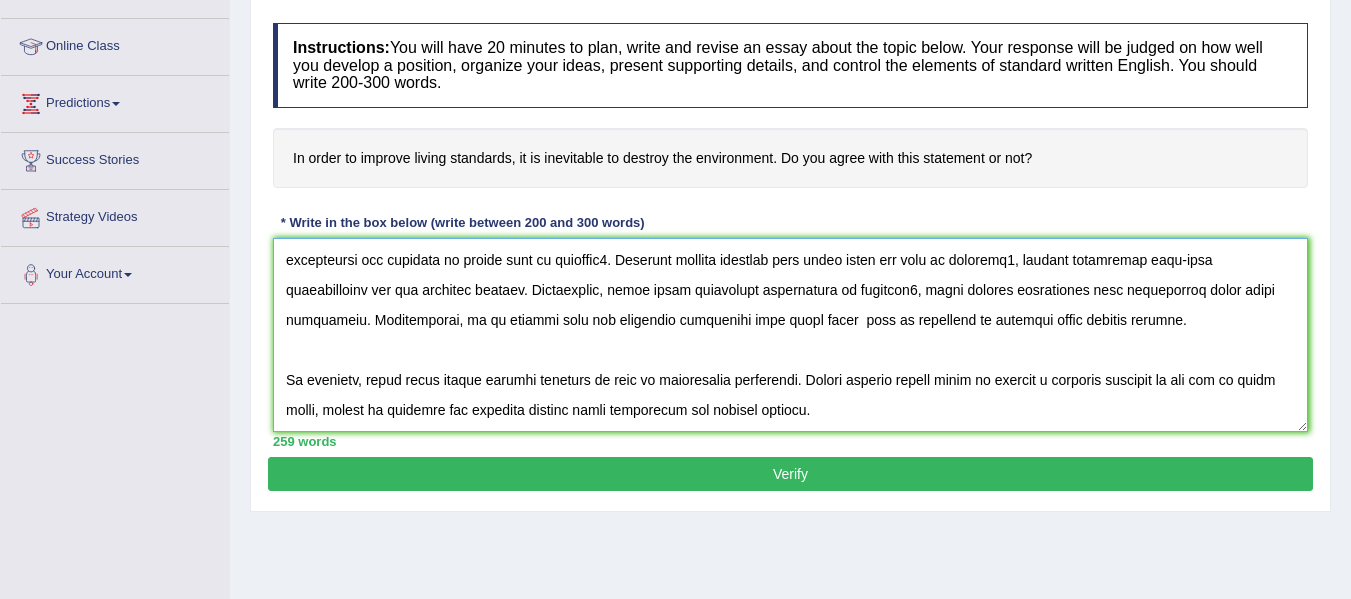 scroll, scrollTop: 200, scrollLeft: 0, axis: vertical 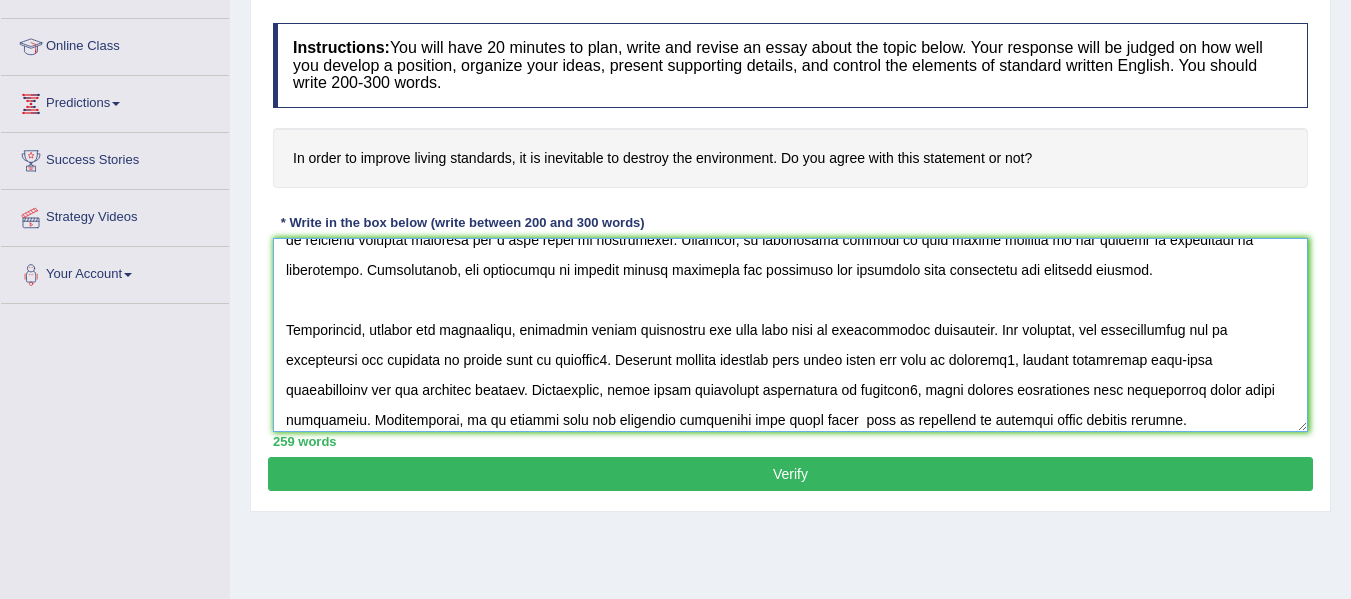 drag, startPoint x: 559, startPoint y: 361, endPoint x: 622, endPoint y: 362, distance: 63.007935 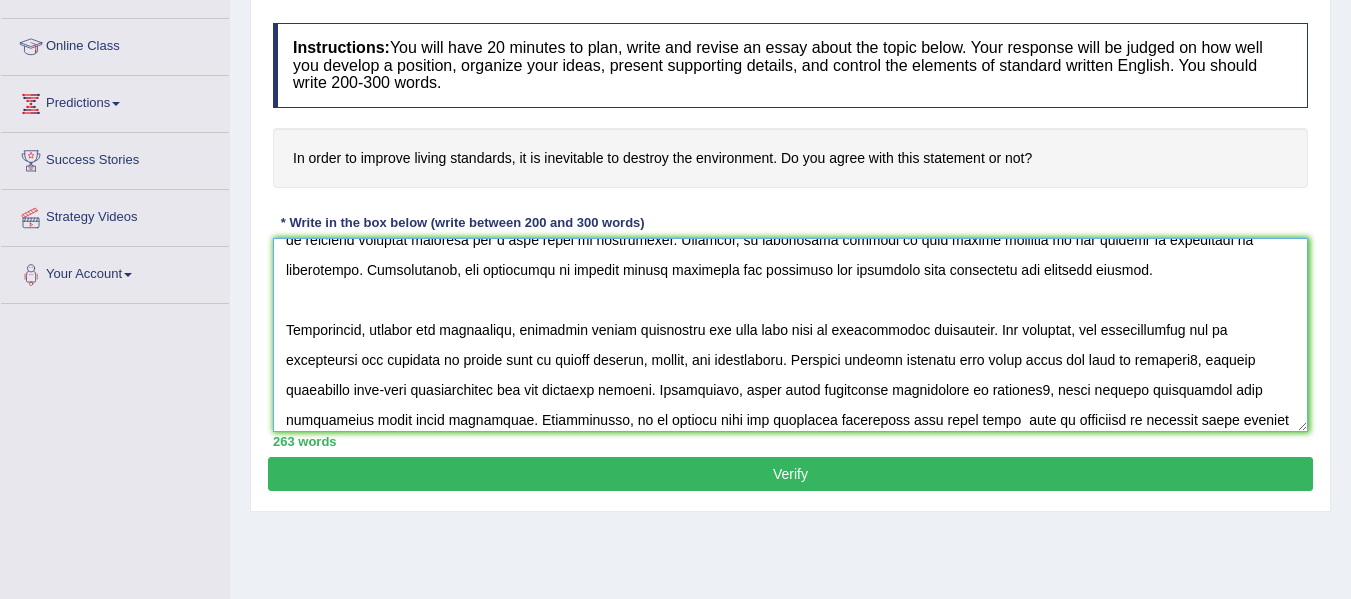 drag, startPoint x: 1014, startPoint y: 365, endPoint x: 1084, endPoint y: 370, distance: 70.178345 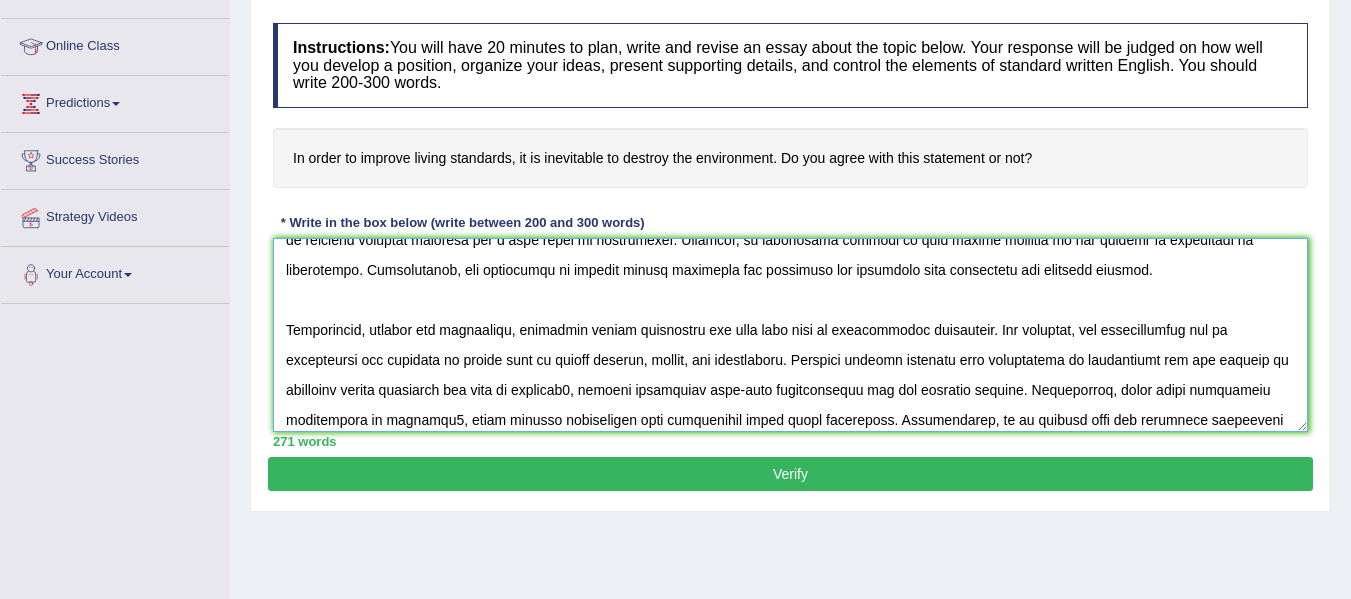 scroll, scrollTop: 300, scrollLeft: 0, axis: vertical 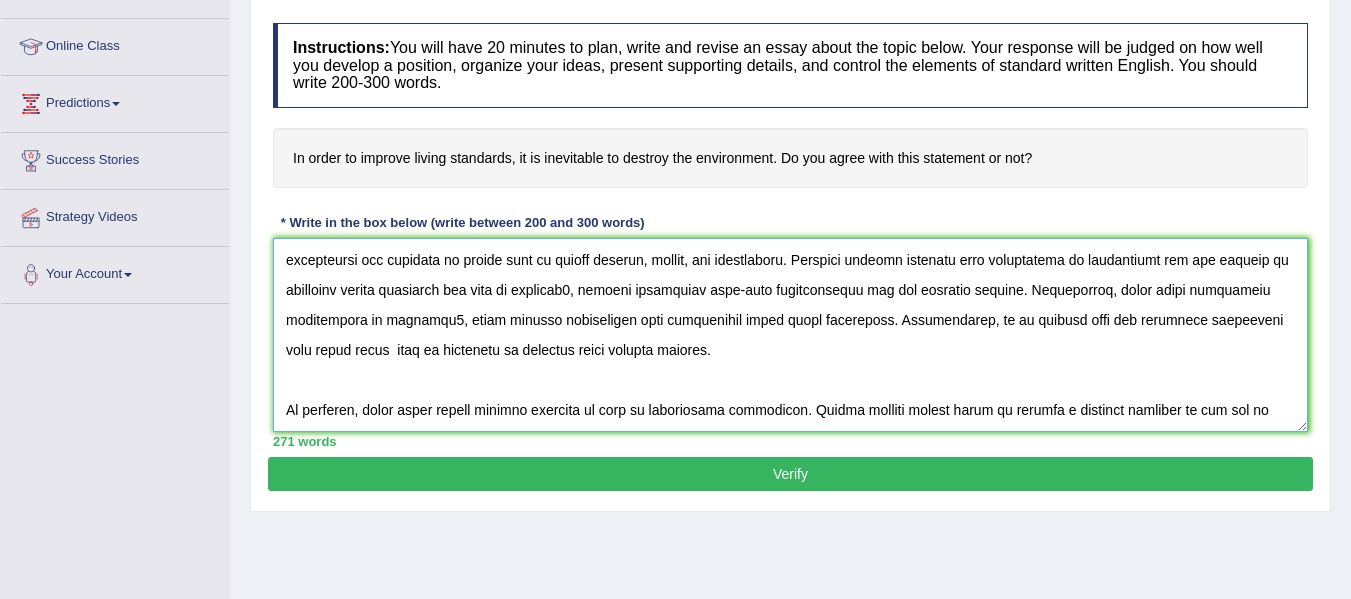 click at bounding box center (790, 335) 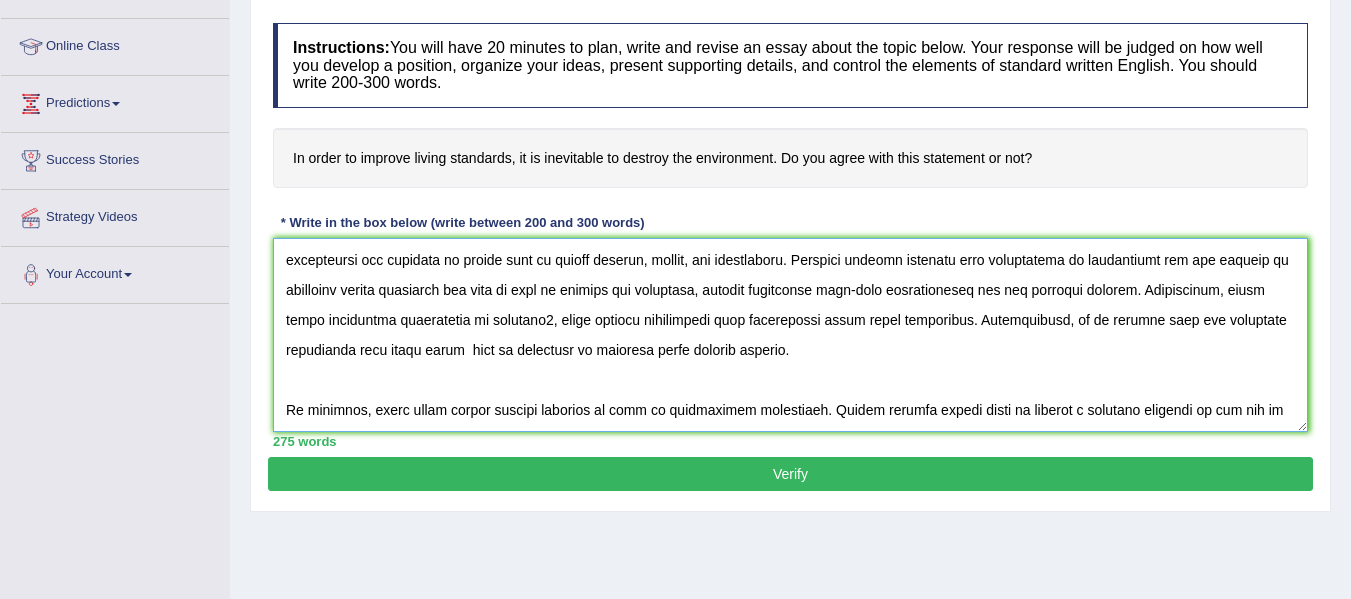 drag, startPoint x: 1237, startPoint y: 291, endPoint x: 315, endPoint y: 315, distance: 922.3123 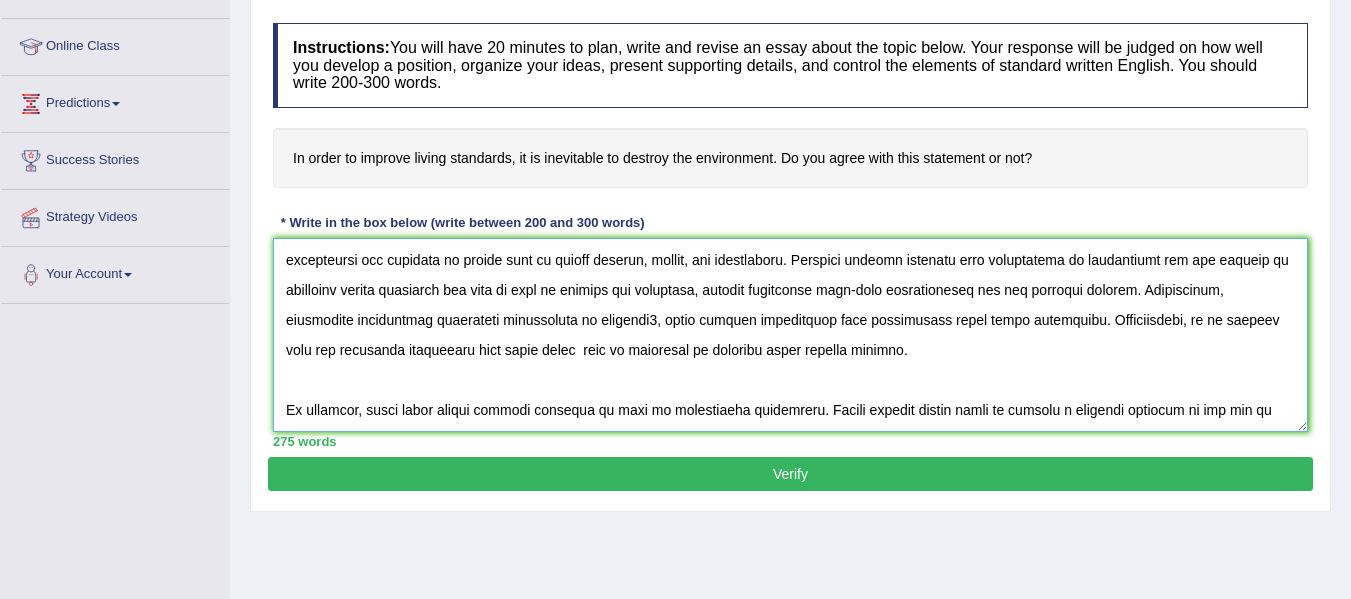 drag, startPoint x: 591, startPoint y: 321, endPoint x: 655, endPoint y: 321, distance: 64 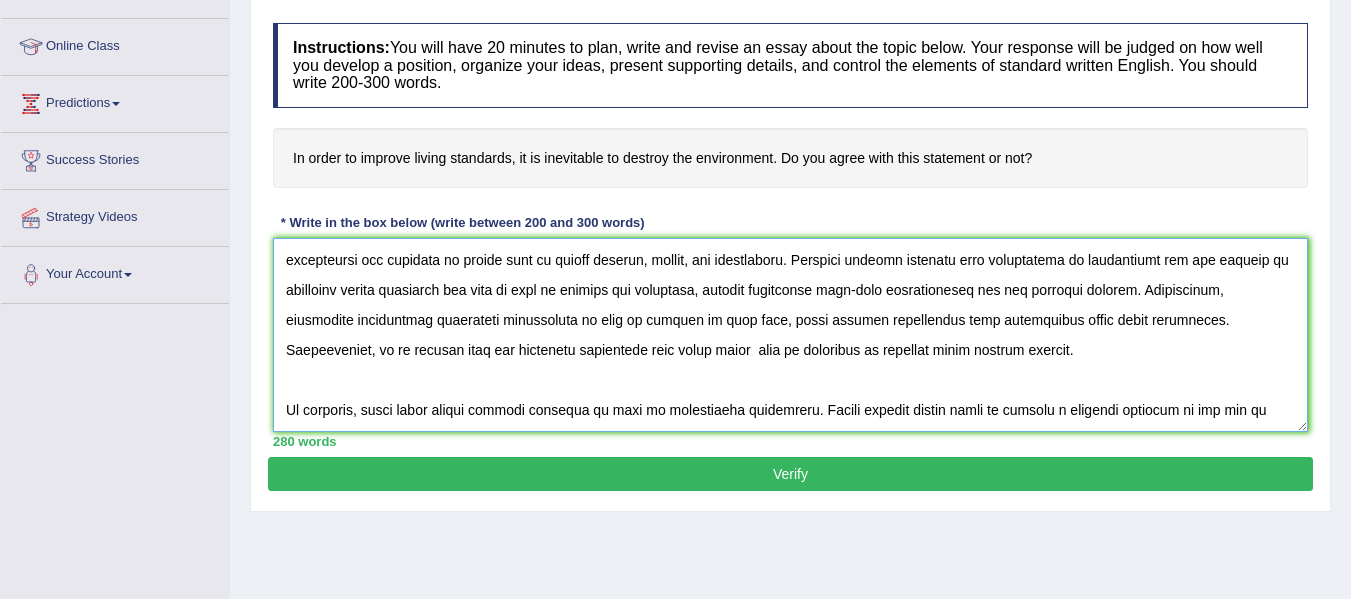 drag, startPoint x: 569, startPoint y: 351, endPoint x: 640, endPoint y: 351, distance: 71 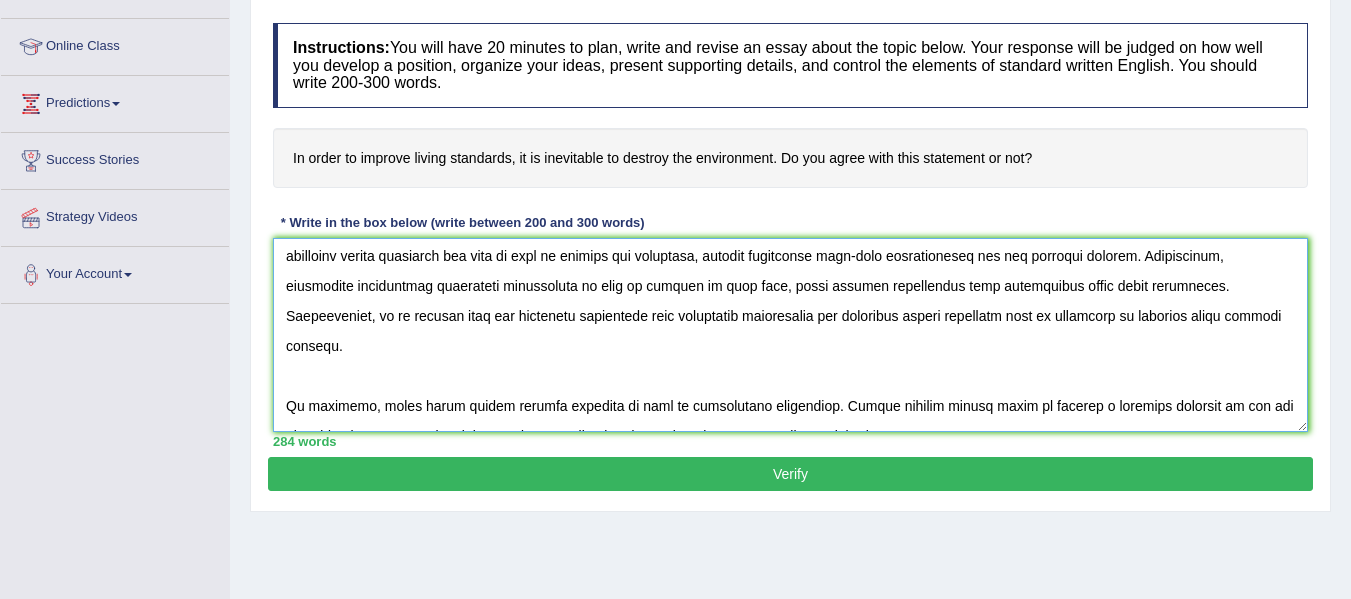 scroll, scrollTop: 360, scrollLeft: 0, axis: vertical 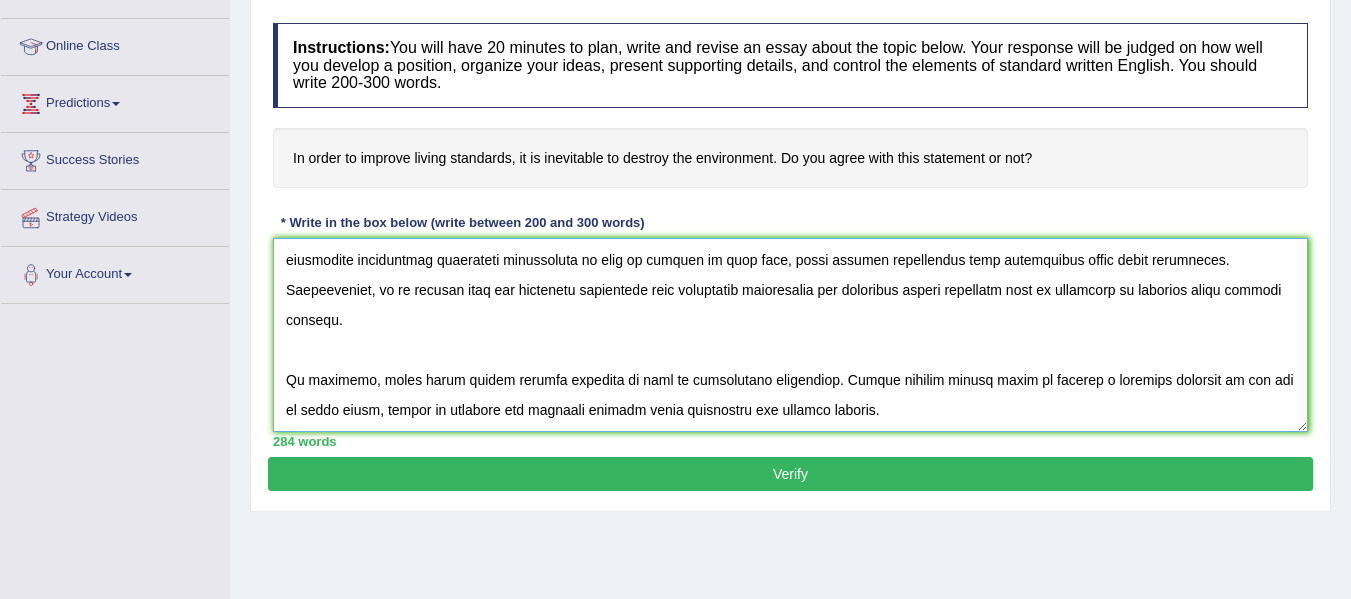 drag, startPoint x: 369, startPoint y: 349, endPoint x: 436, endPoint y: 359, distance: 67.74216 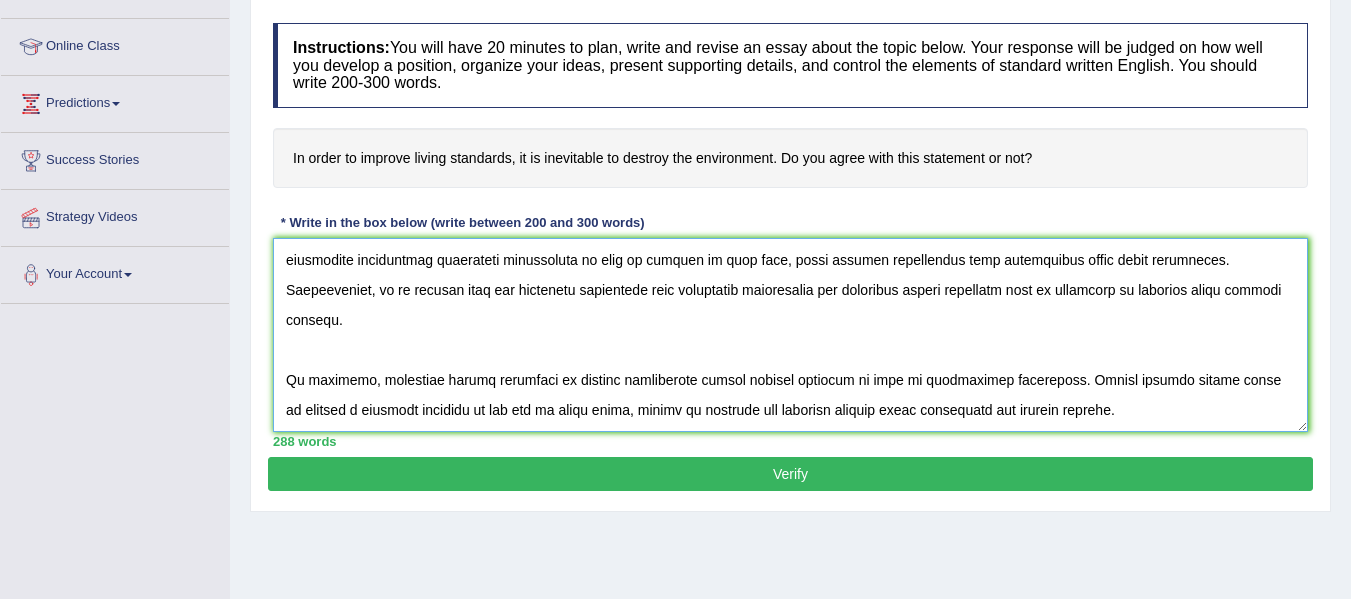 click at bounding box center [790, 335] 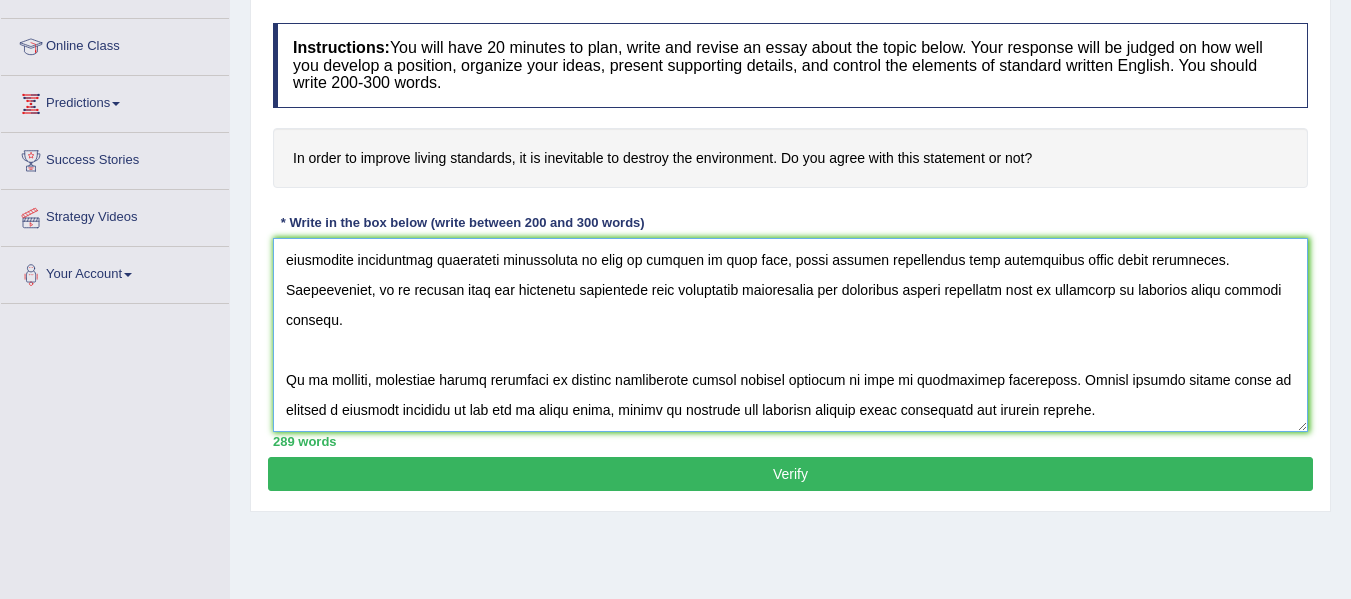 drag, startPoint x: 504, startPoint y: 383, endPoint x: 572, endPoint y: 383, distance: 68 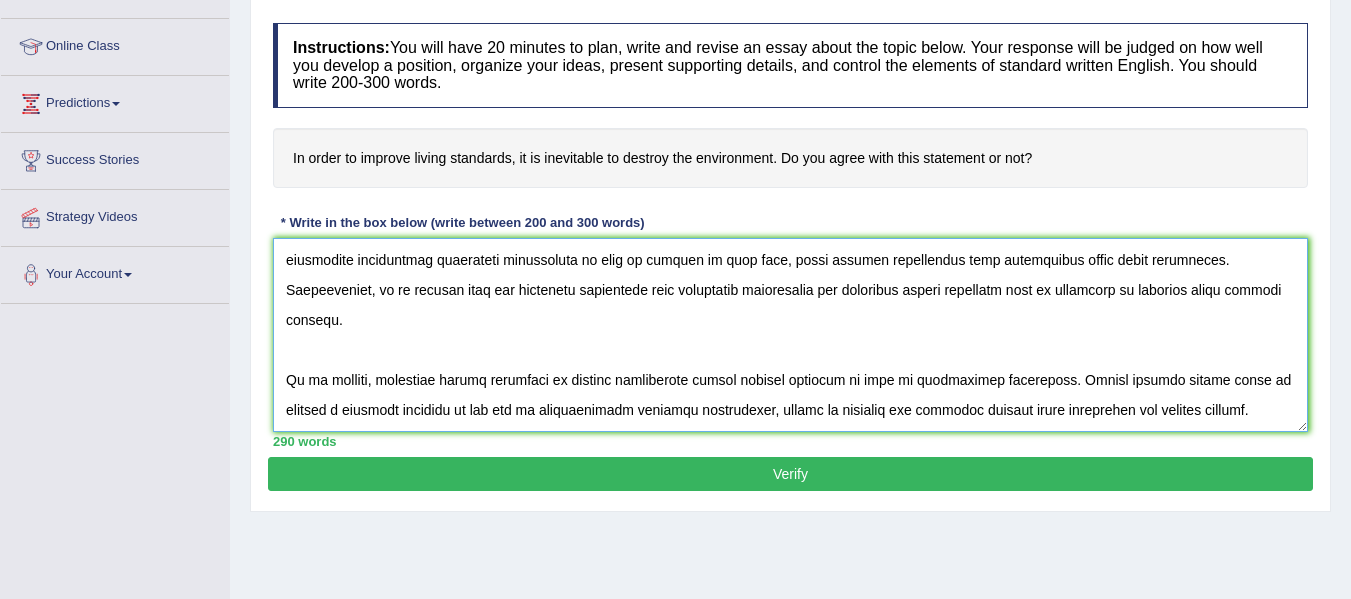 type on "The increasing influence of improving living standards on our lives has ignited numerous discussions. This matter is particularly pertinent due to its effects on both people and environment. In this essay, I will examine the advantages and disadvantages of improving living standards without destroying environment and their implications for society.
One of the primary advantages of raising living conditions lies in its significant enhancement of quality of living life. This is further supported by the fact that it also contributes to wellbeing and good mental health. Research has demonstrated that to improving living standards has had a substantial impact on yielding positive outcomes for a wide range of individuals. Moreover, an additiional benefit of good living standard is its ability to contribute to development. Consequently, the advantages of raising living standards are essential for promoting both individual and societal success.
Nonetheless, despite its advantages, improving living conditions ca..." 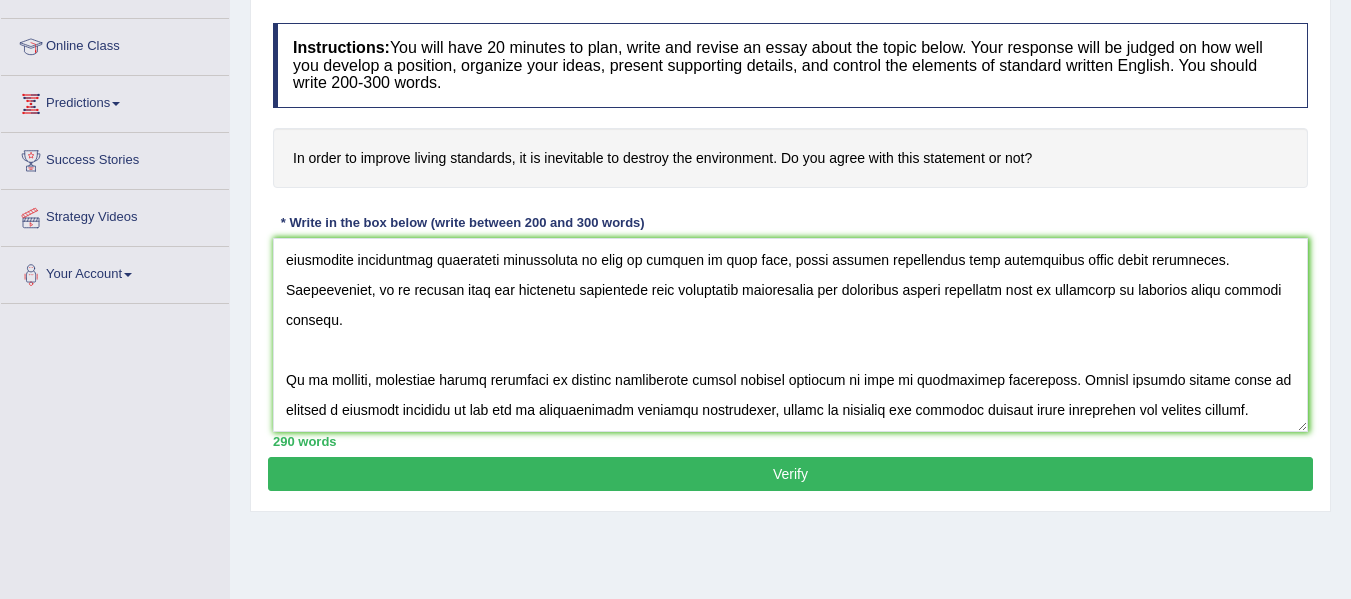 click on "Verify" at bounding box center [790, 474] 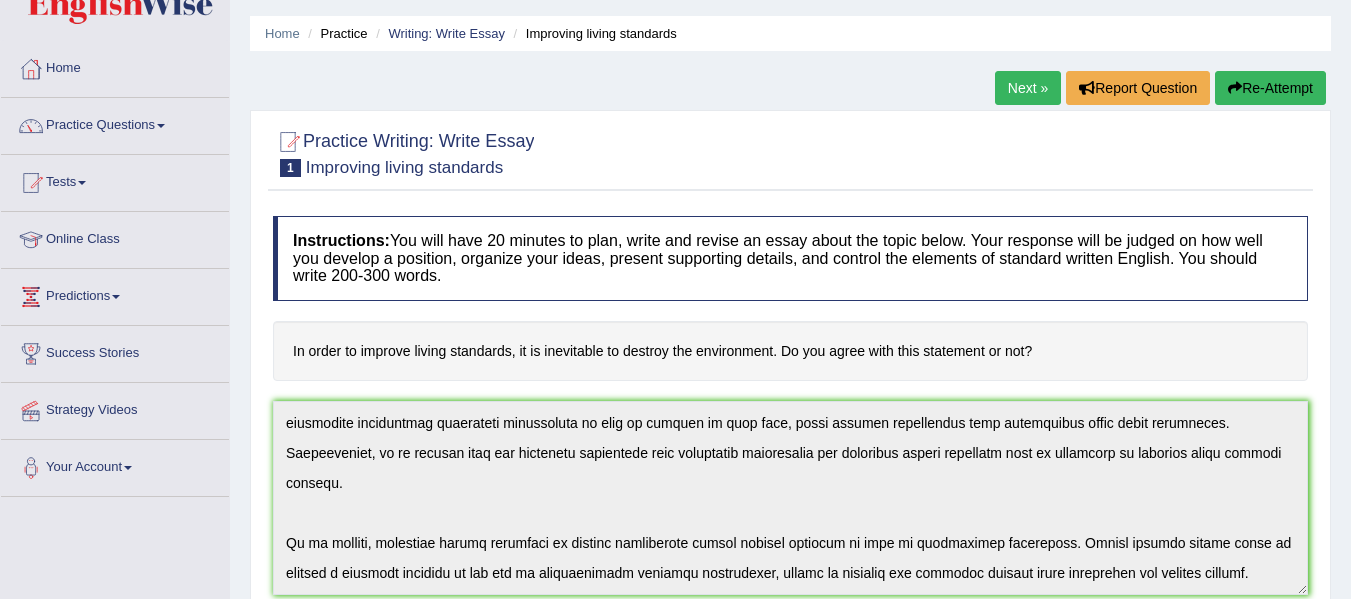 scroll, scrollTop: 57, scrollLeft: 0, axis: vertical 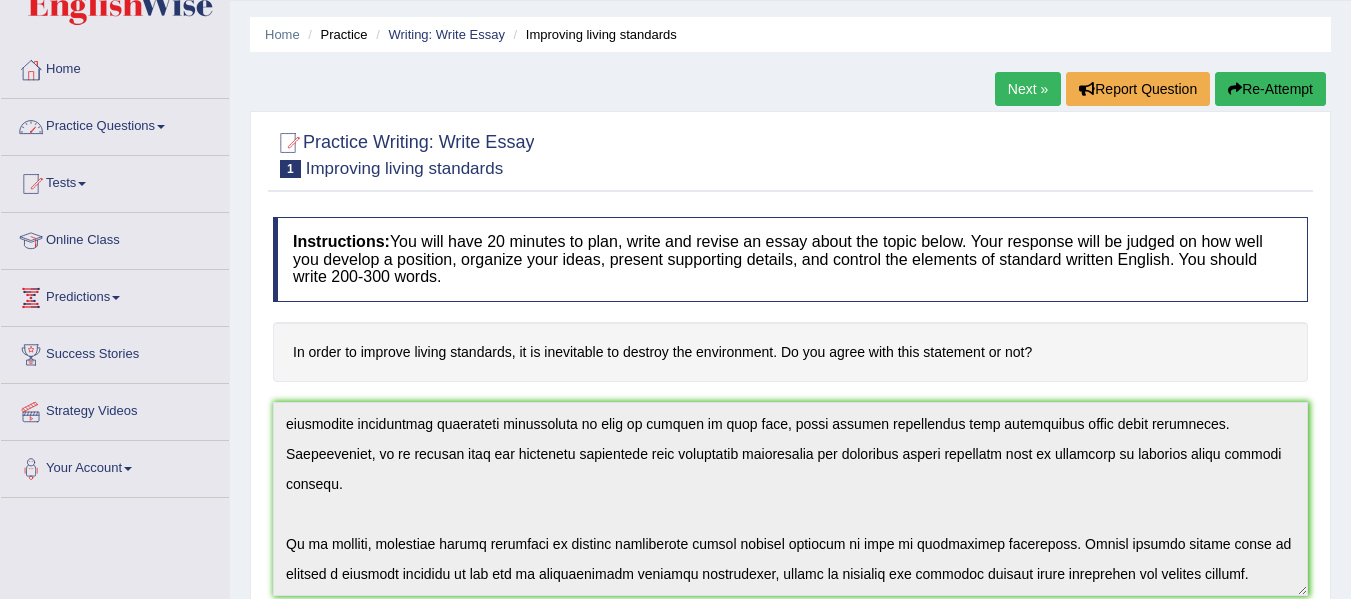 click on "Practice Questions" at bounding box center (115, 124) 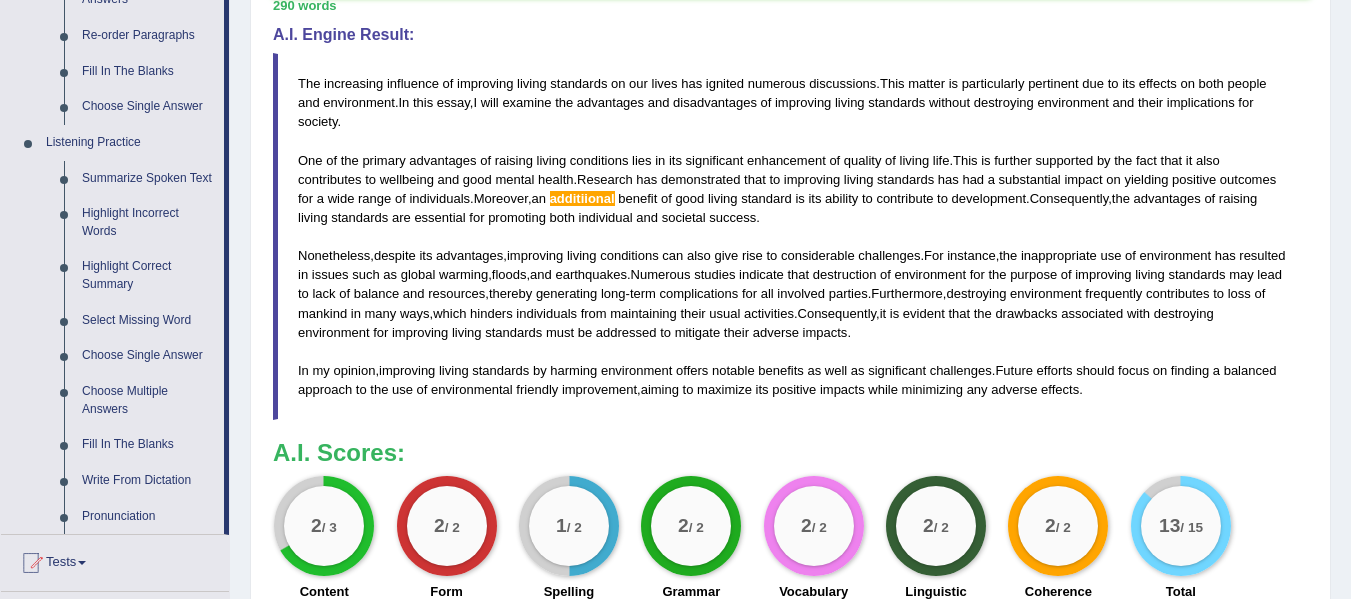 scroll, scrollTop: 557, scrollLeft: 0, axis: vertical 